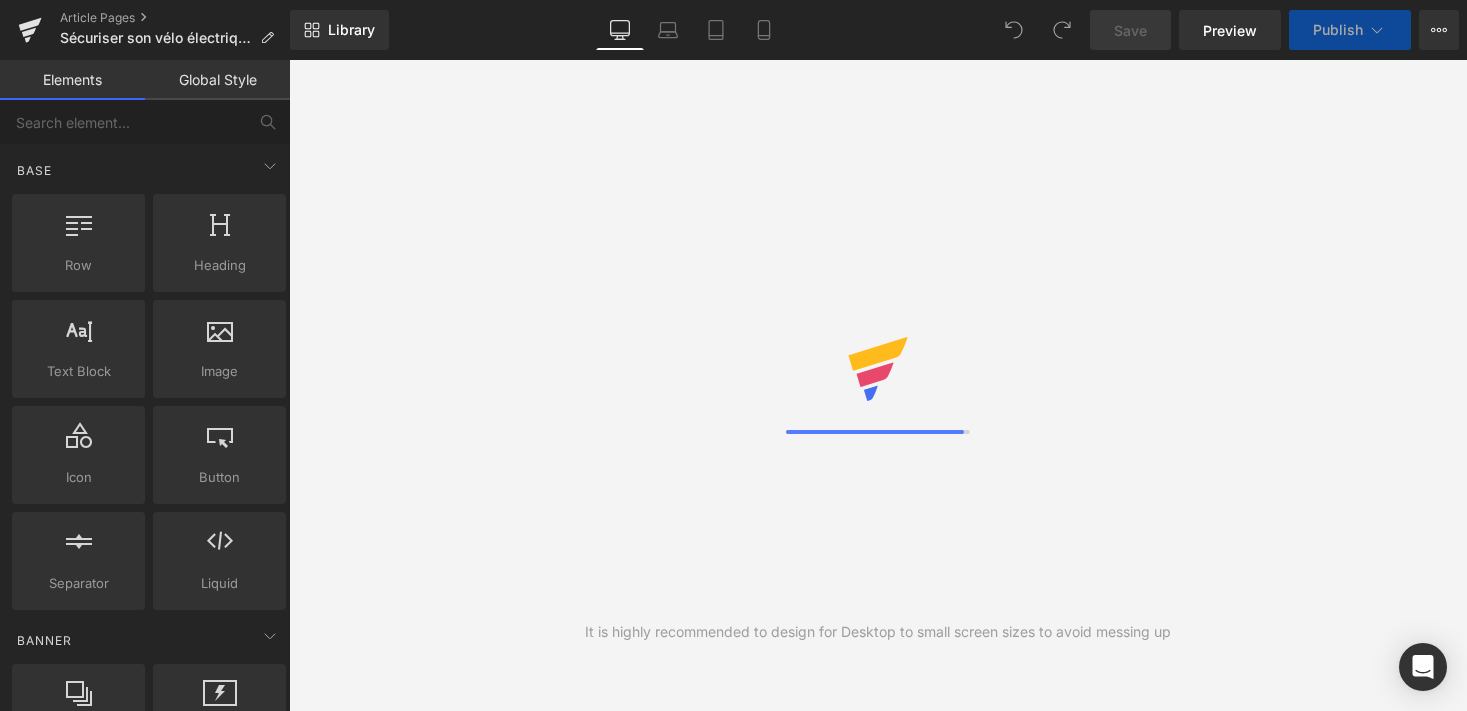 scroll, scrollTop: 0, scrollLeft: 0, axis: both 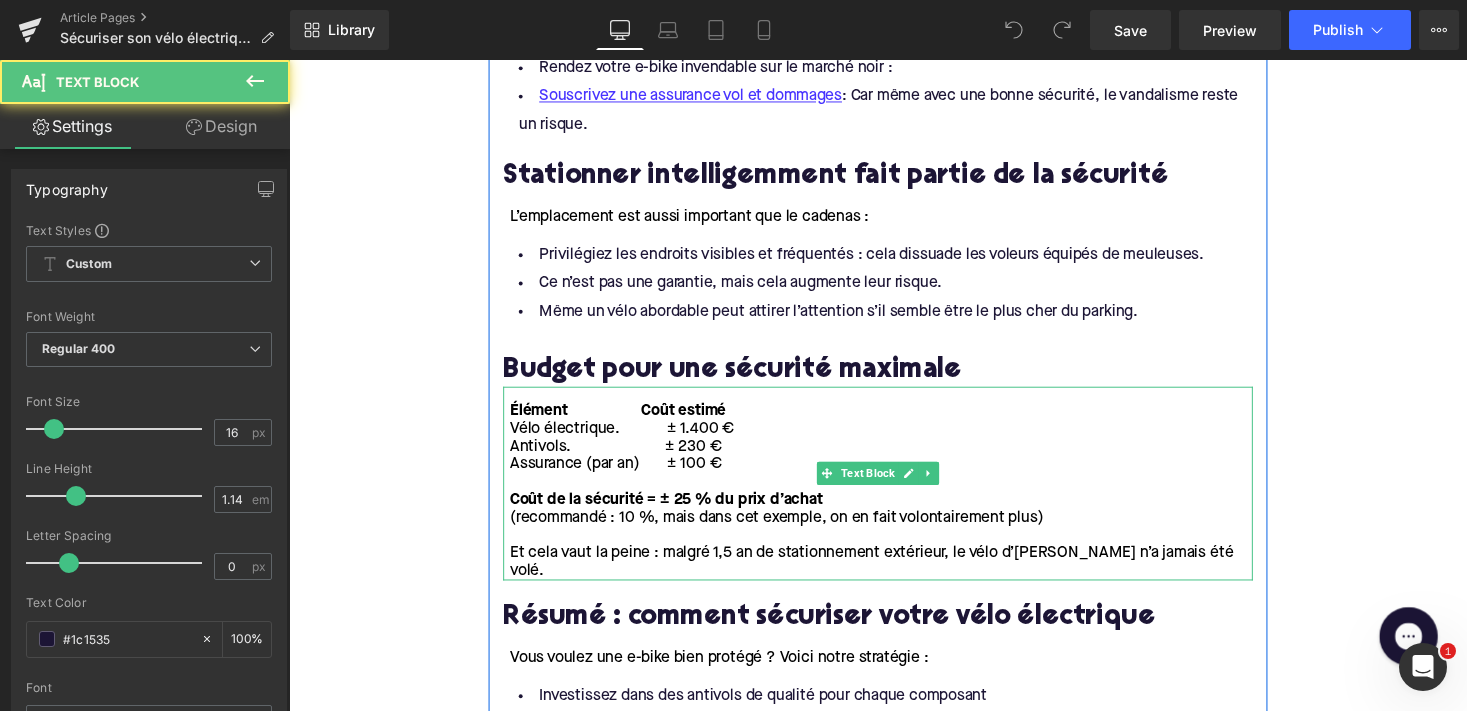 click on "Vélo électrique.            ± 1.400 €" at bounding box center [897, 440] 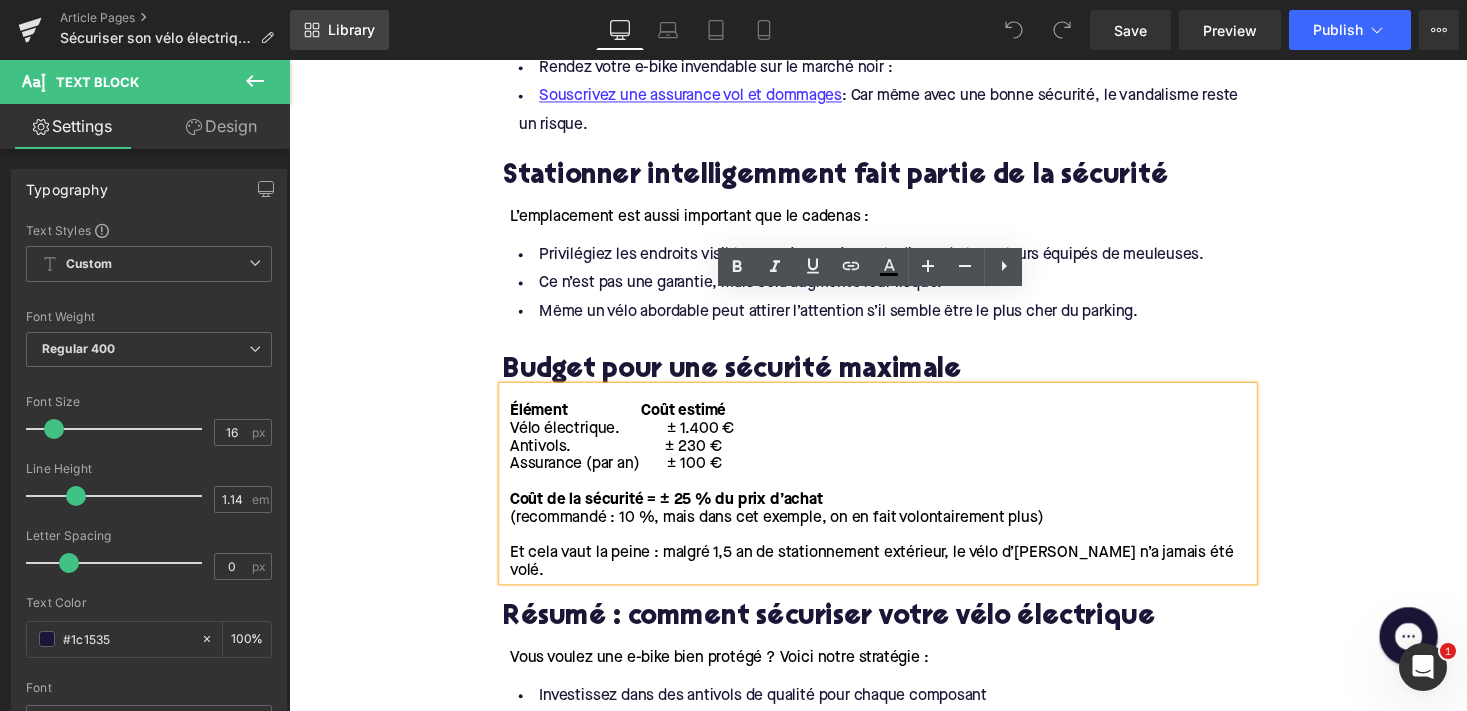click on "Library" at bounding box center [339, 30] 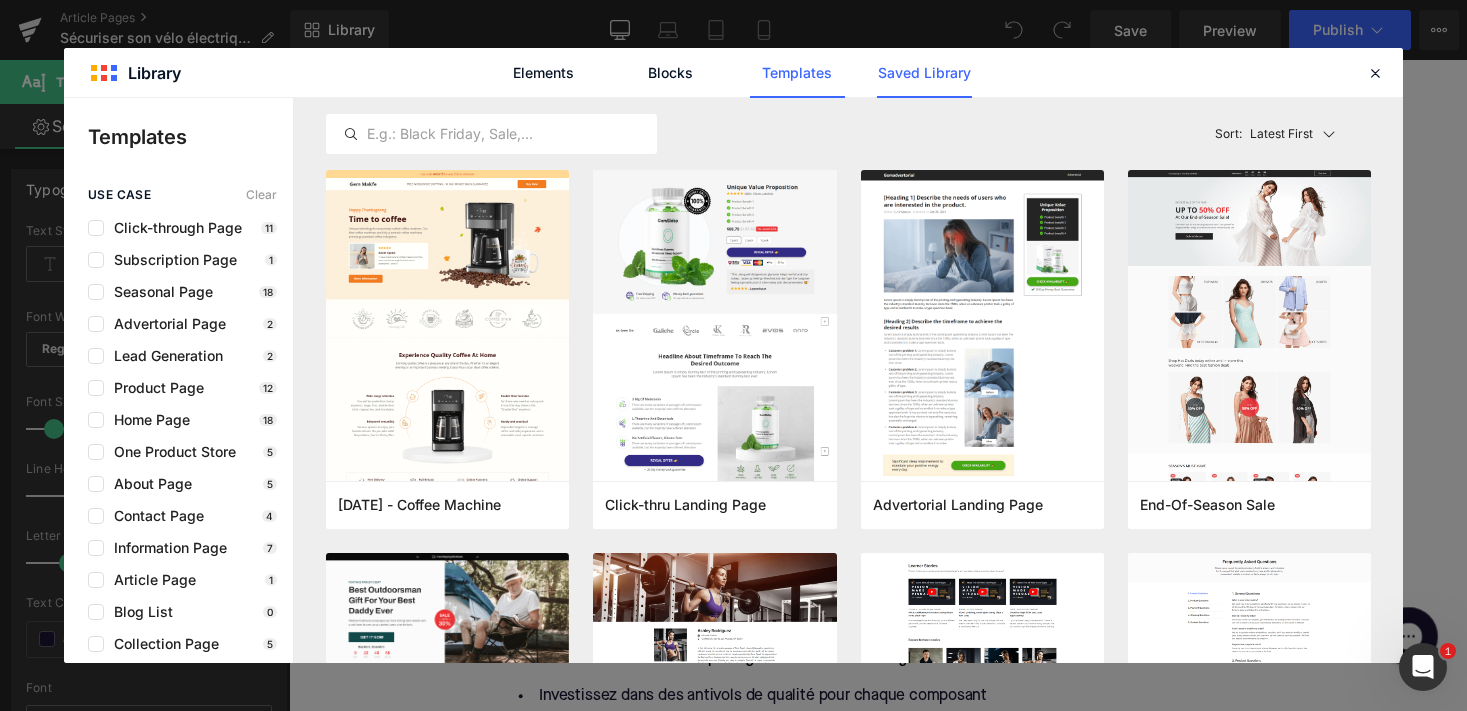 click on "Saved Library" 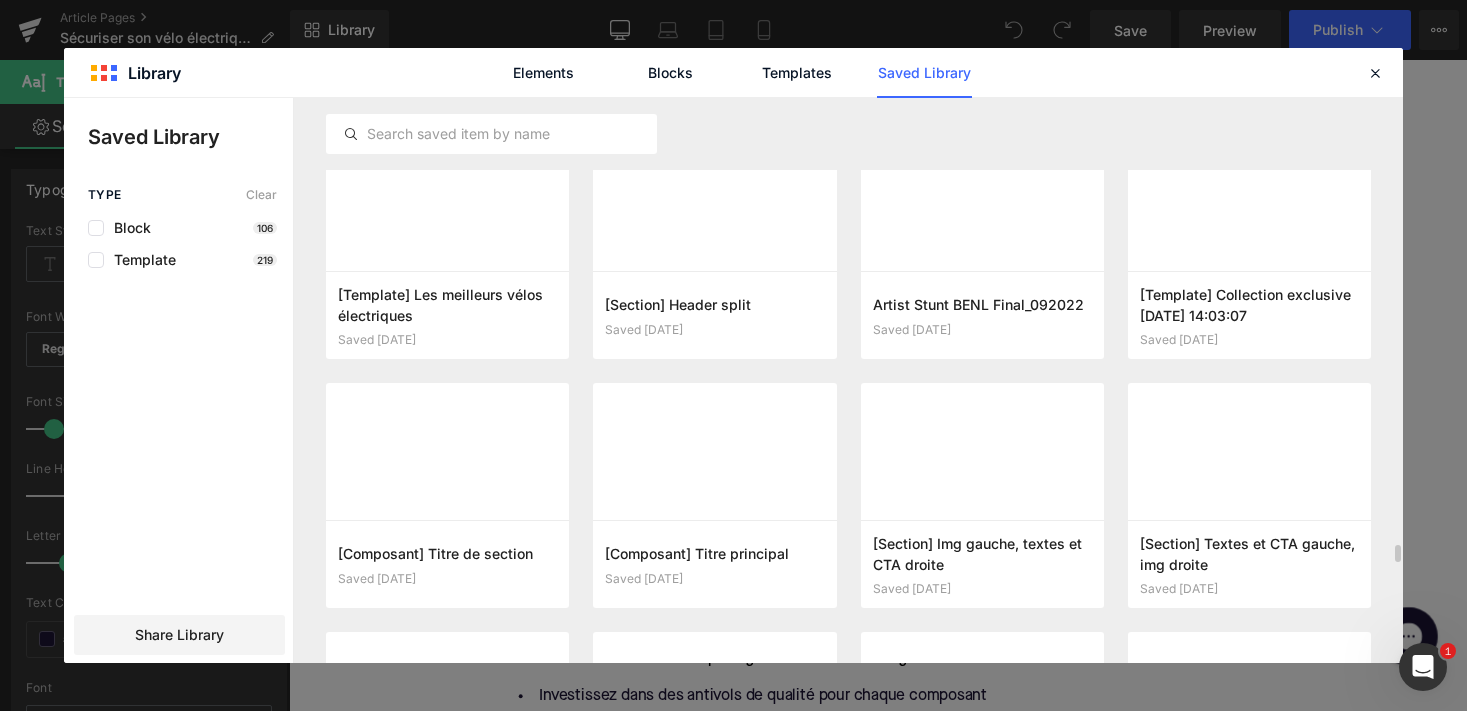 scroll, scrollTop: 17568, scrollLeft: 0, axis: vertical 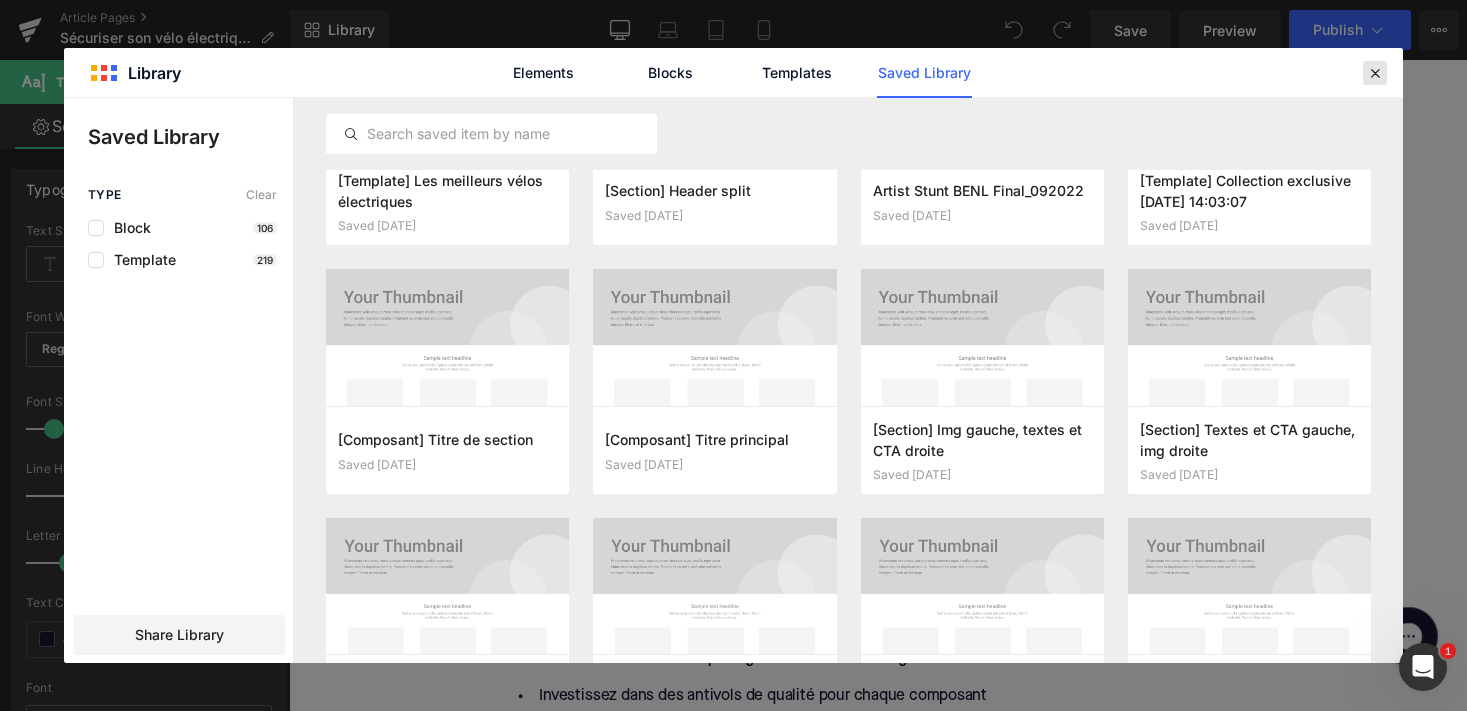 click at bounding box center [1375, 73] 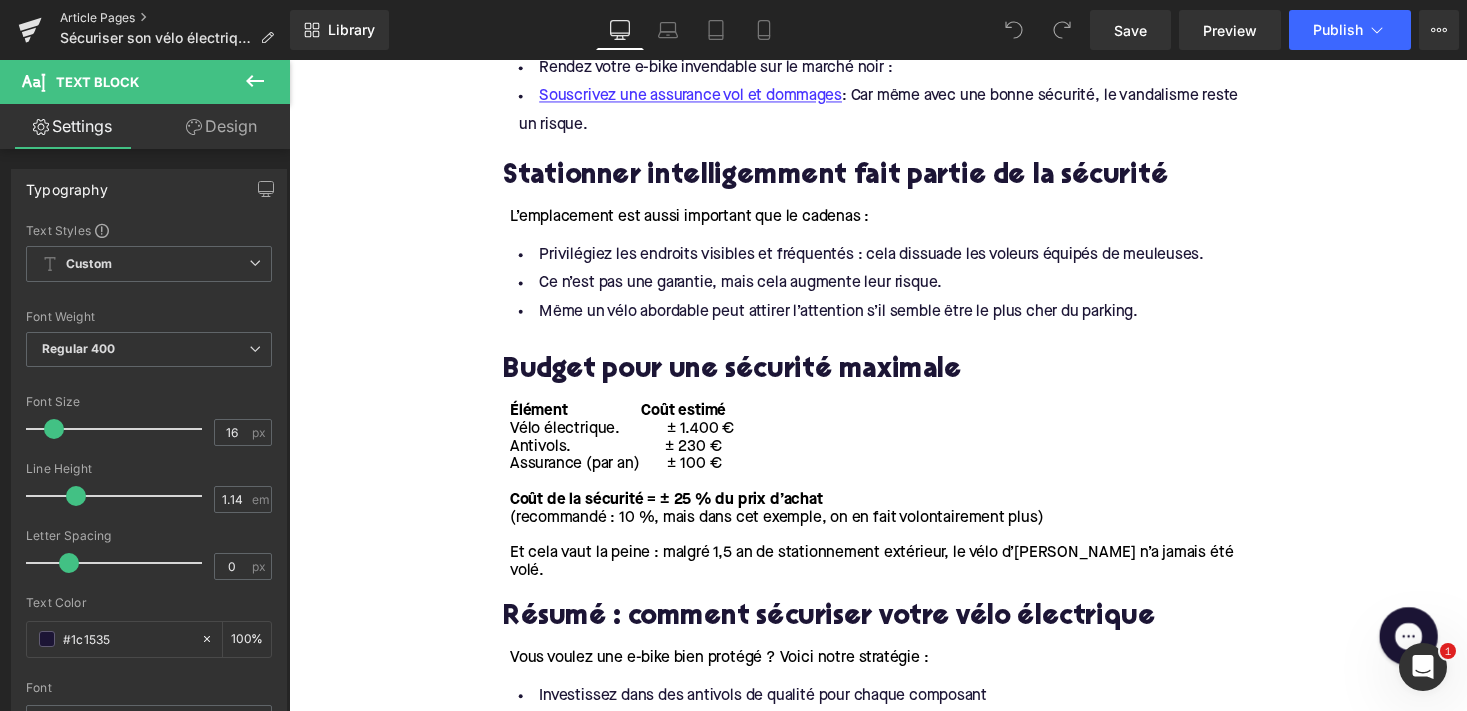click on "Article Pages" at bounding box center [175, 18] 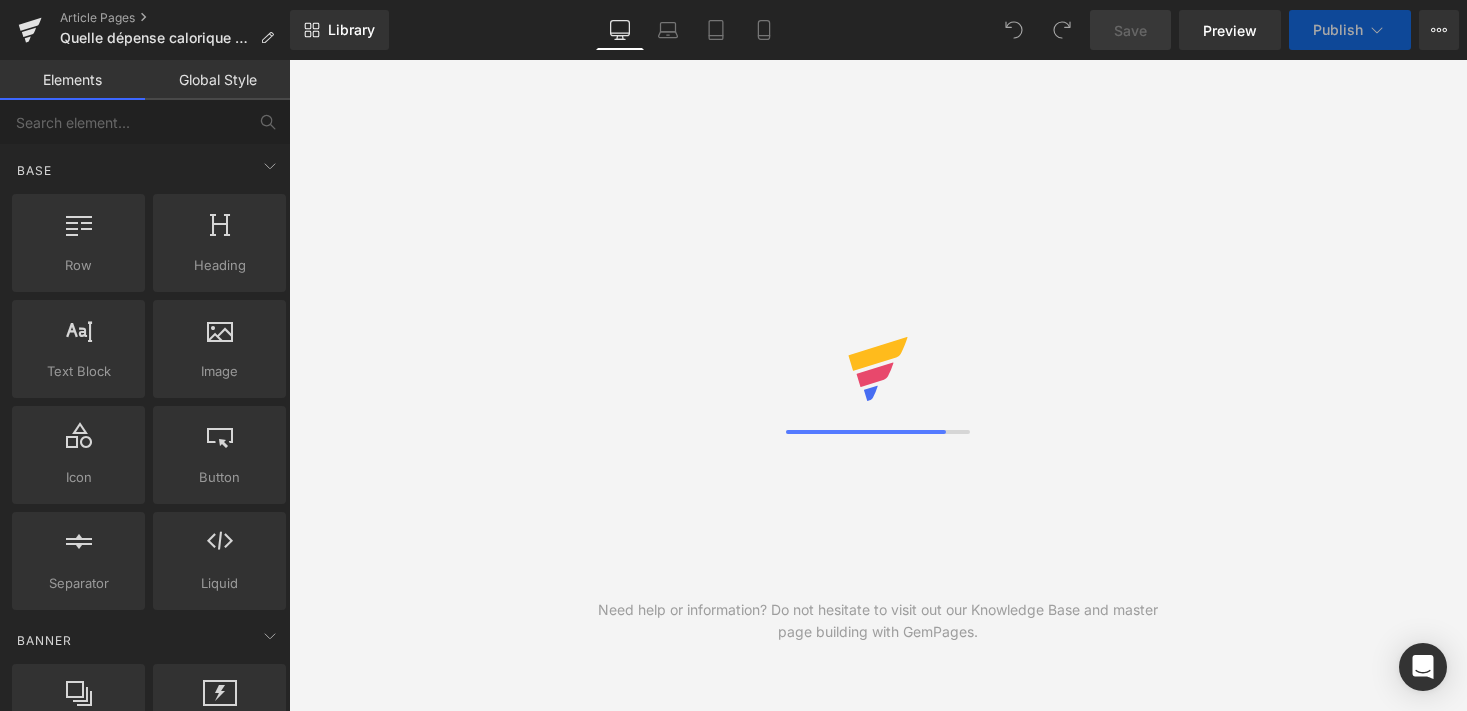 scroll, scrollTop: 0, scrollLeft: 0, axis: both 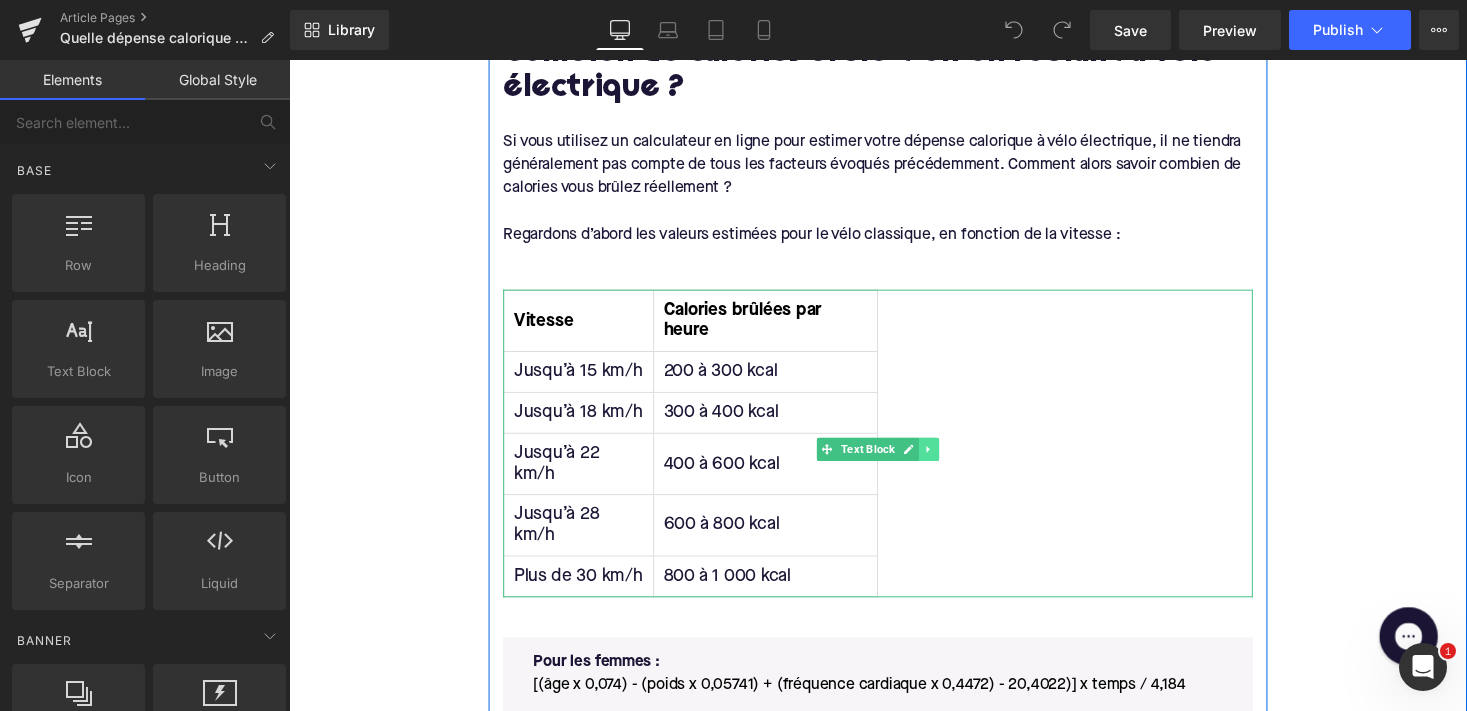 click 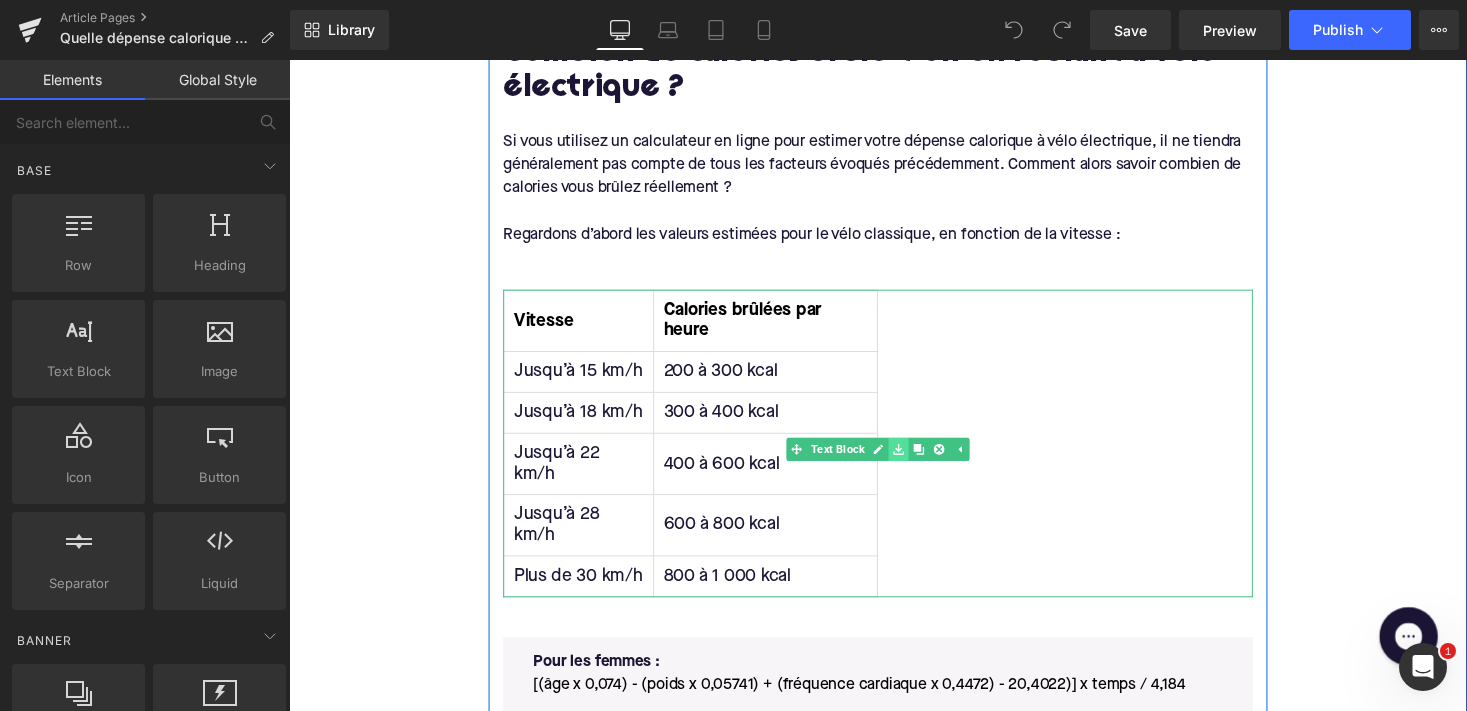 click 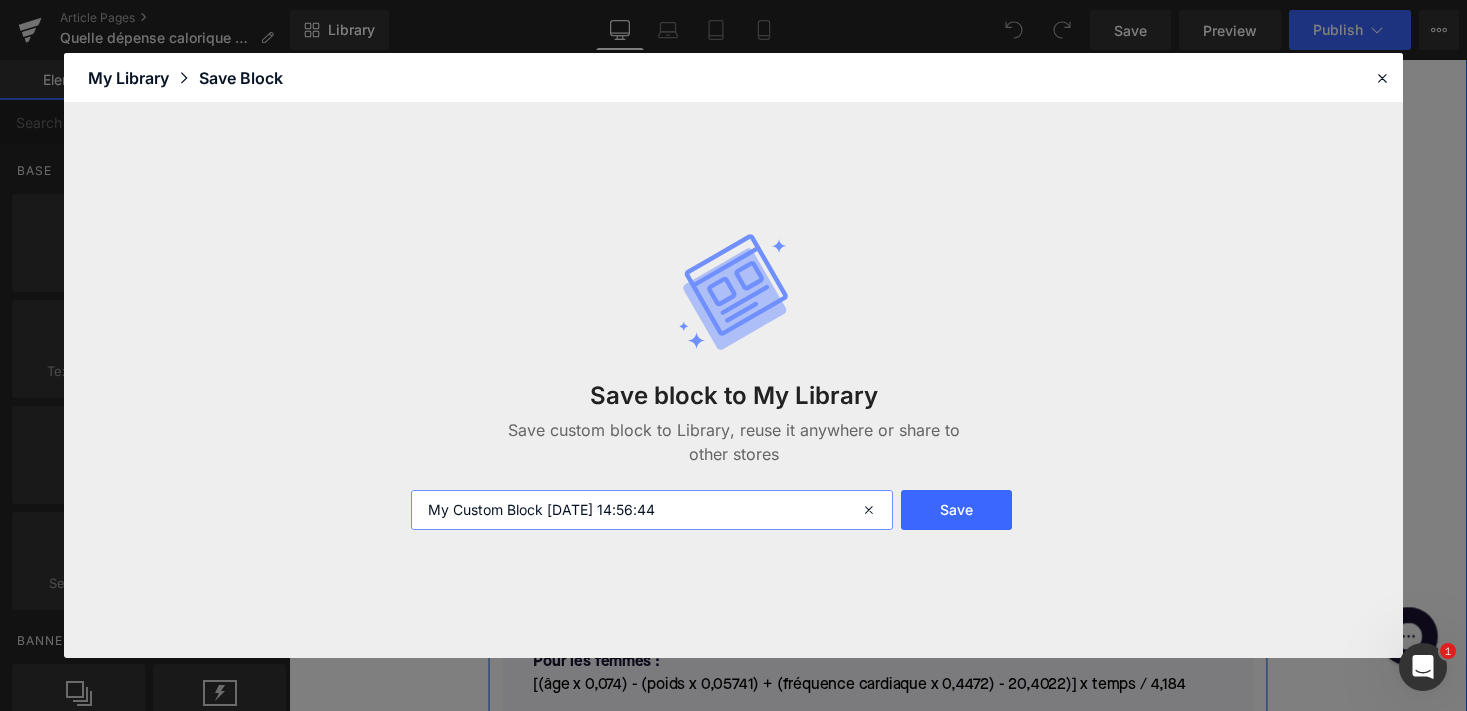 click on "My Custom Block 2025-07-16 14:56:44" at bounding box center [652, 510] 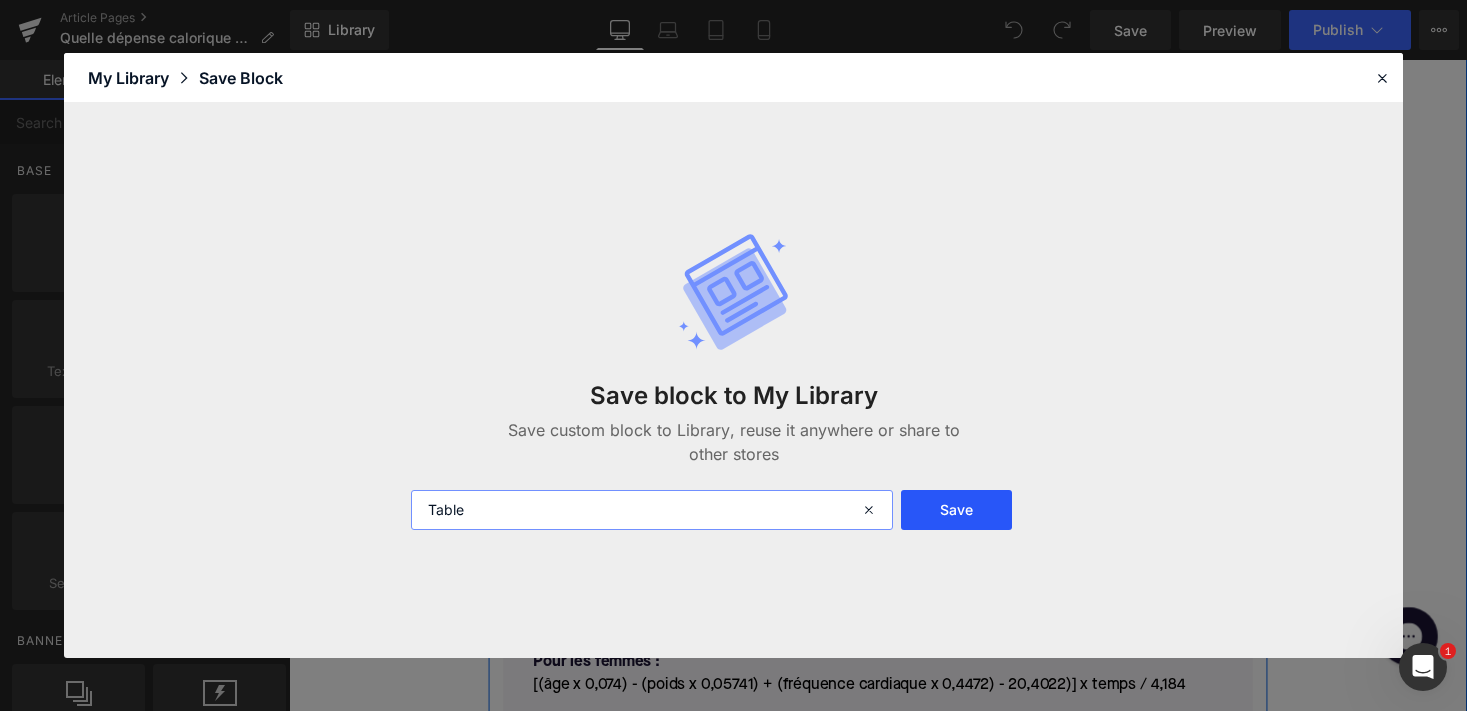 type on "Table" 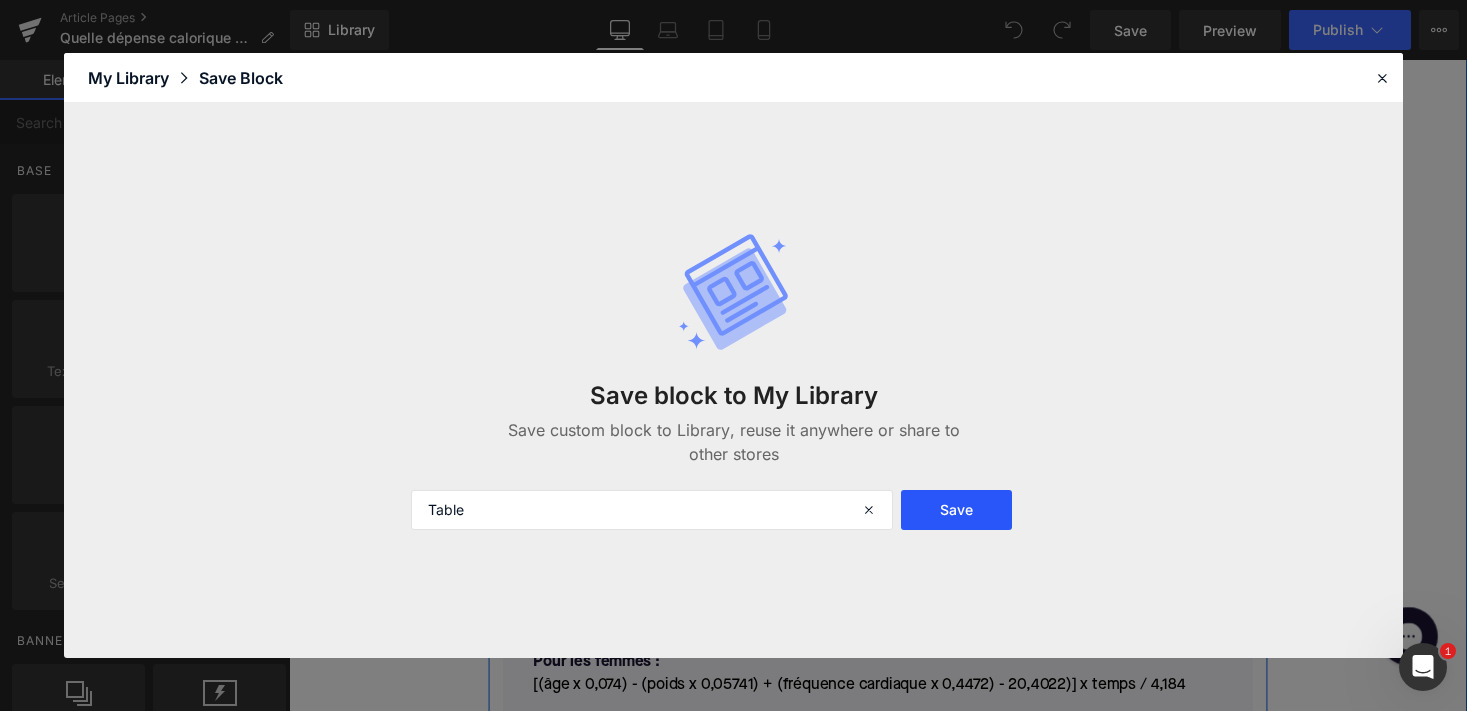 click on "Save" at bounding box center (957, 510) 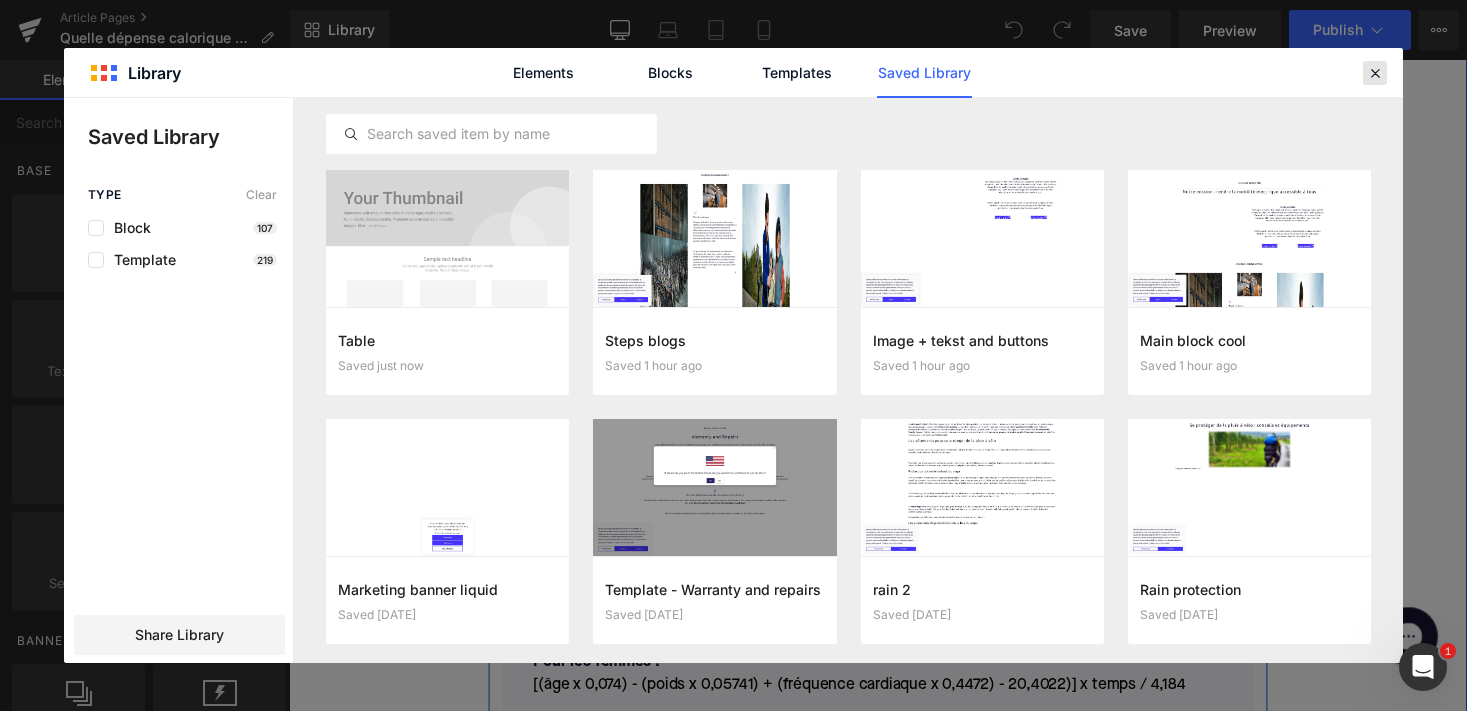click at bounding box center [1375, 73] 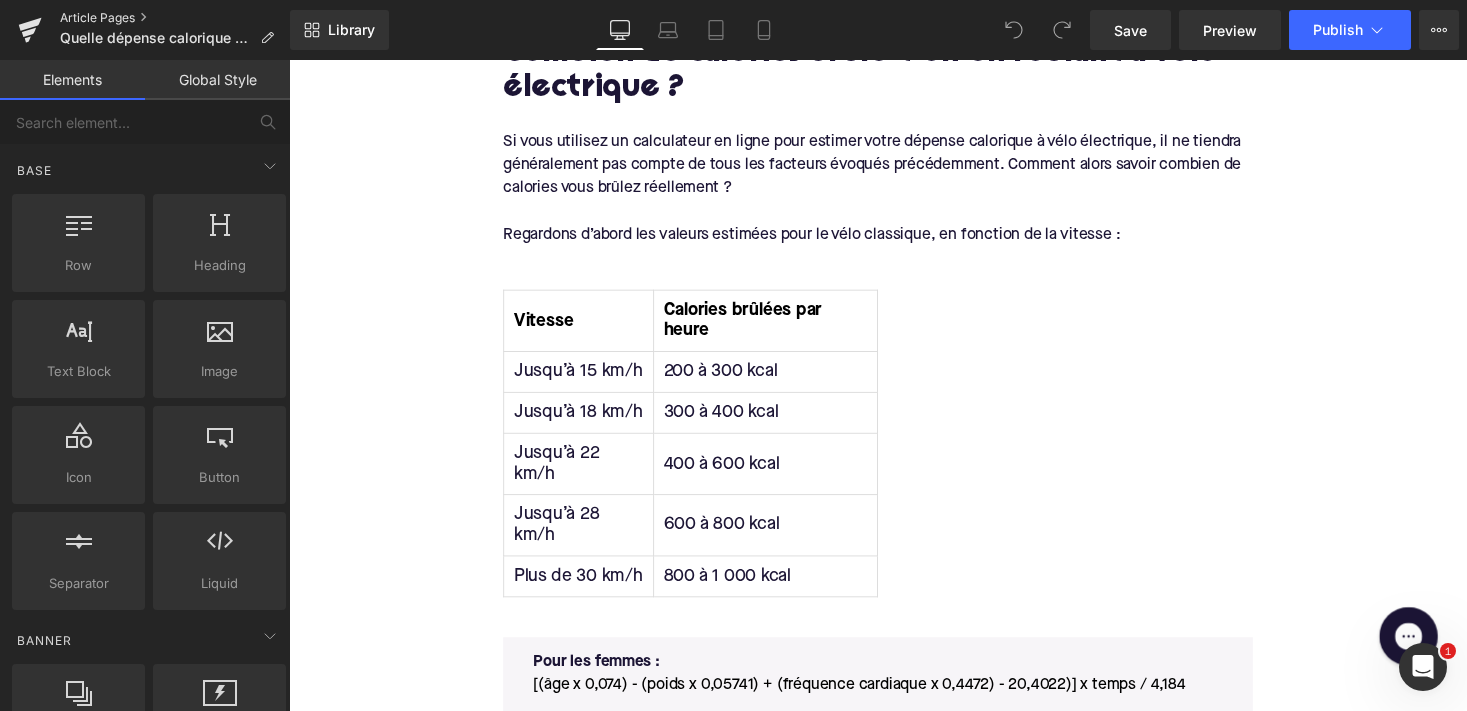 click on "Article Pages" at bounding box center [175, 18] 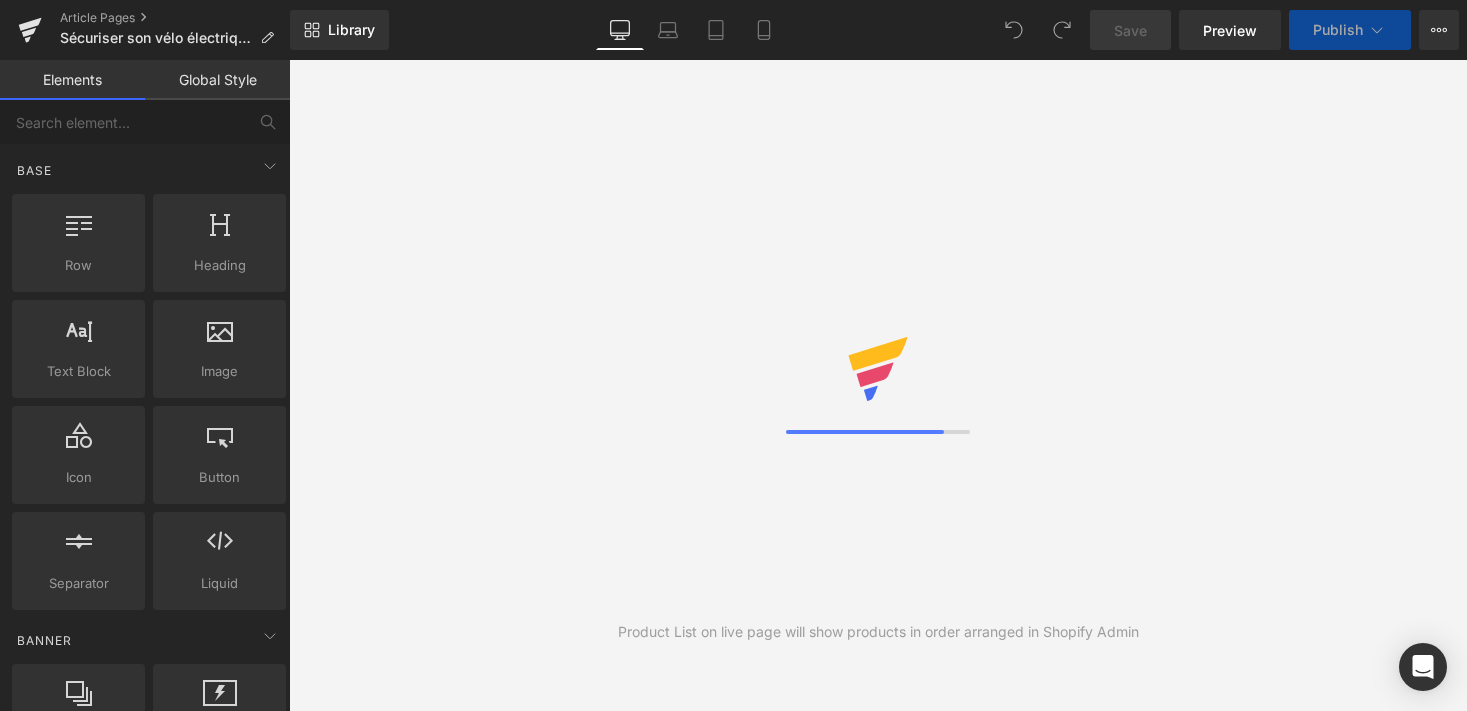 scroll, scrollTop: 0, scrollLeft: 0, axis: both 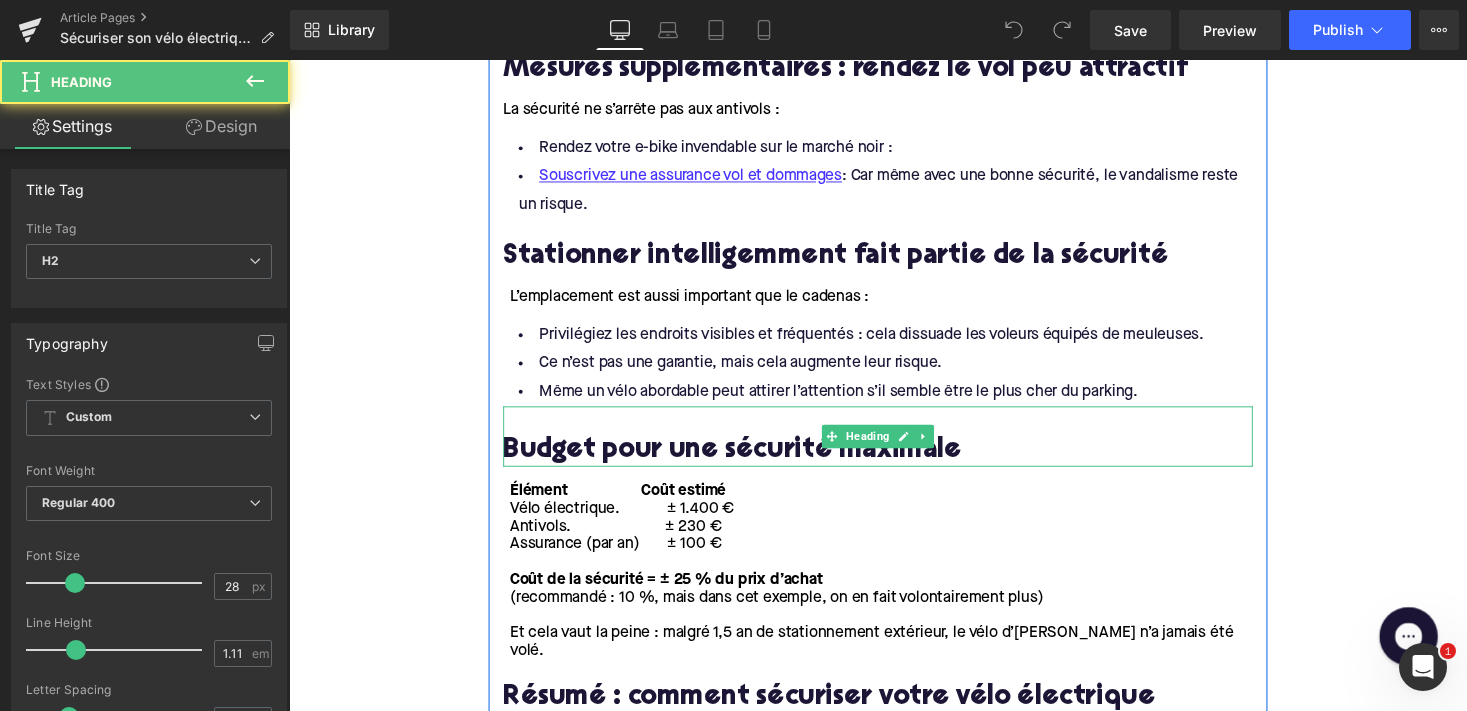 click on "Budget pour une sécurité maximale" at bounding box center [894, 462] 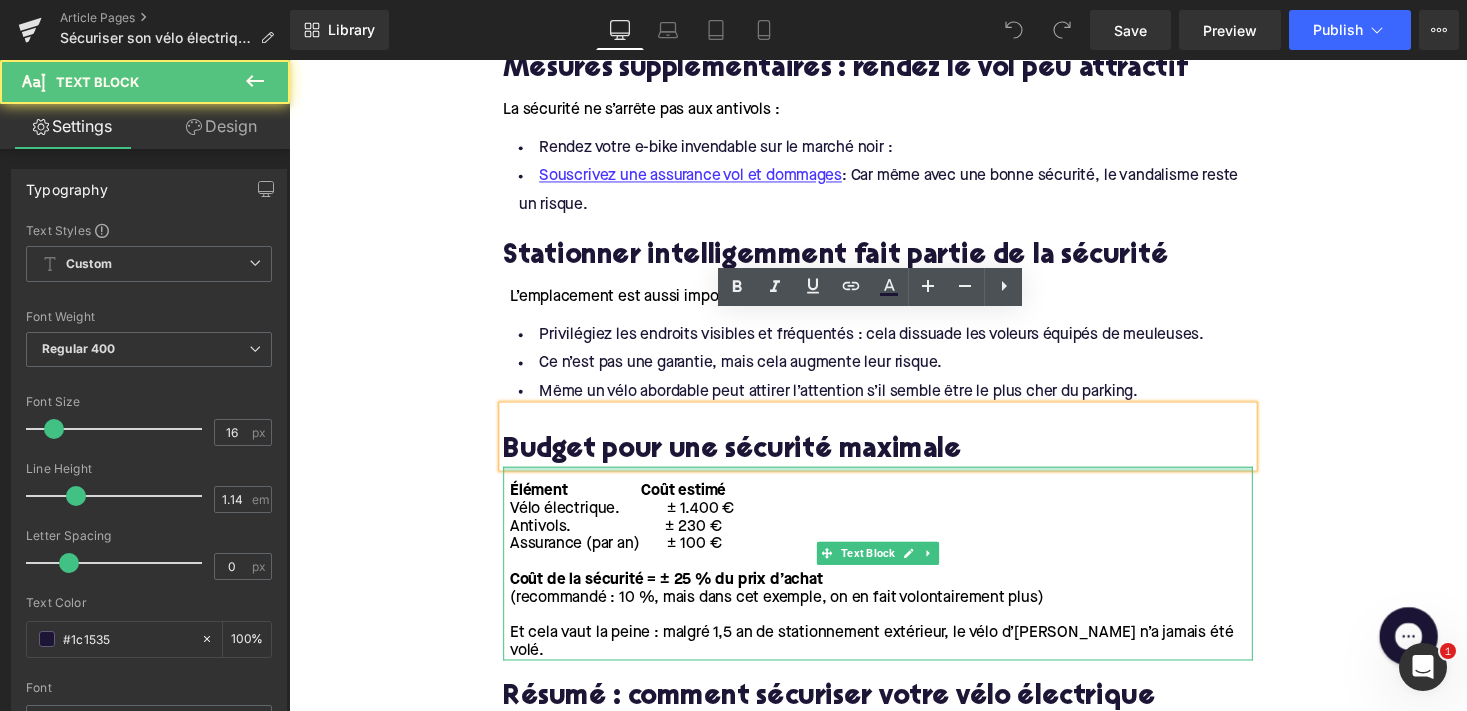 click at bounding box center (894, 480) 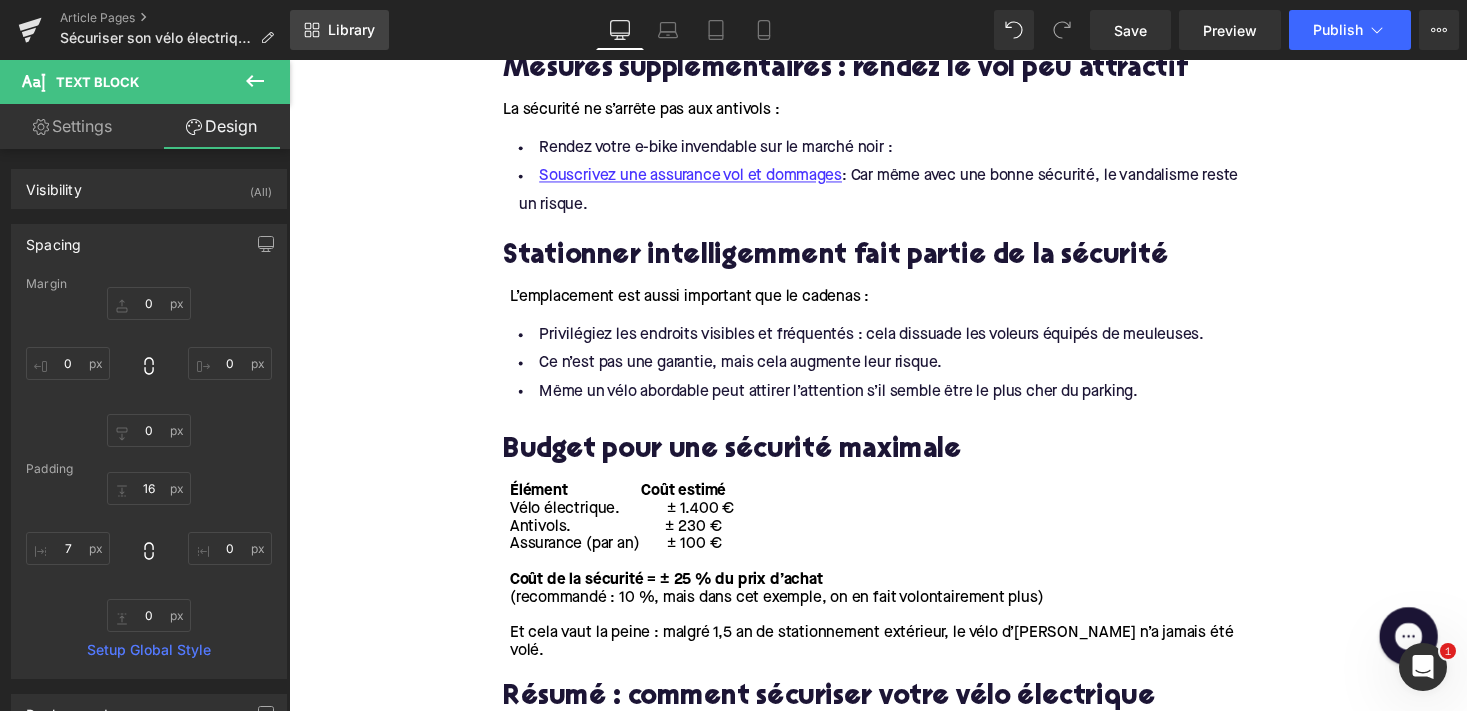click on "Library" at bounding box center (351, 30) 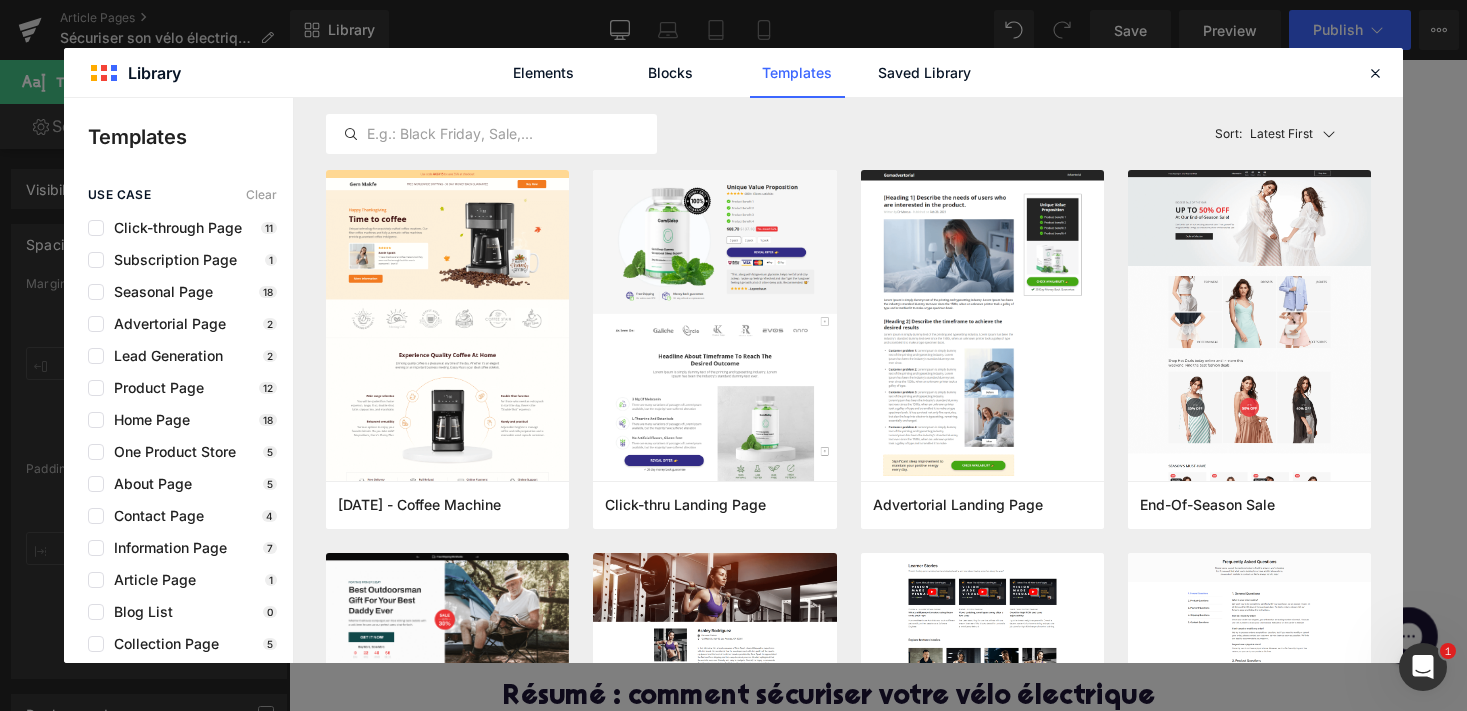 click on "Elements Blocks Templates Saved Library" 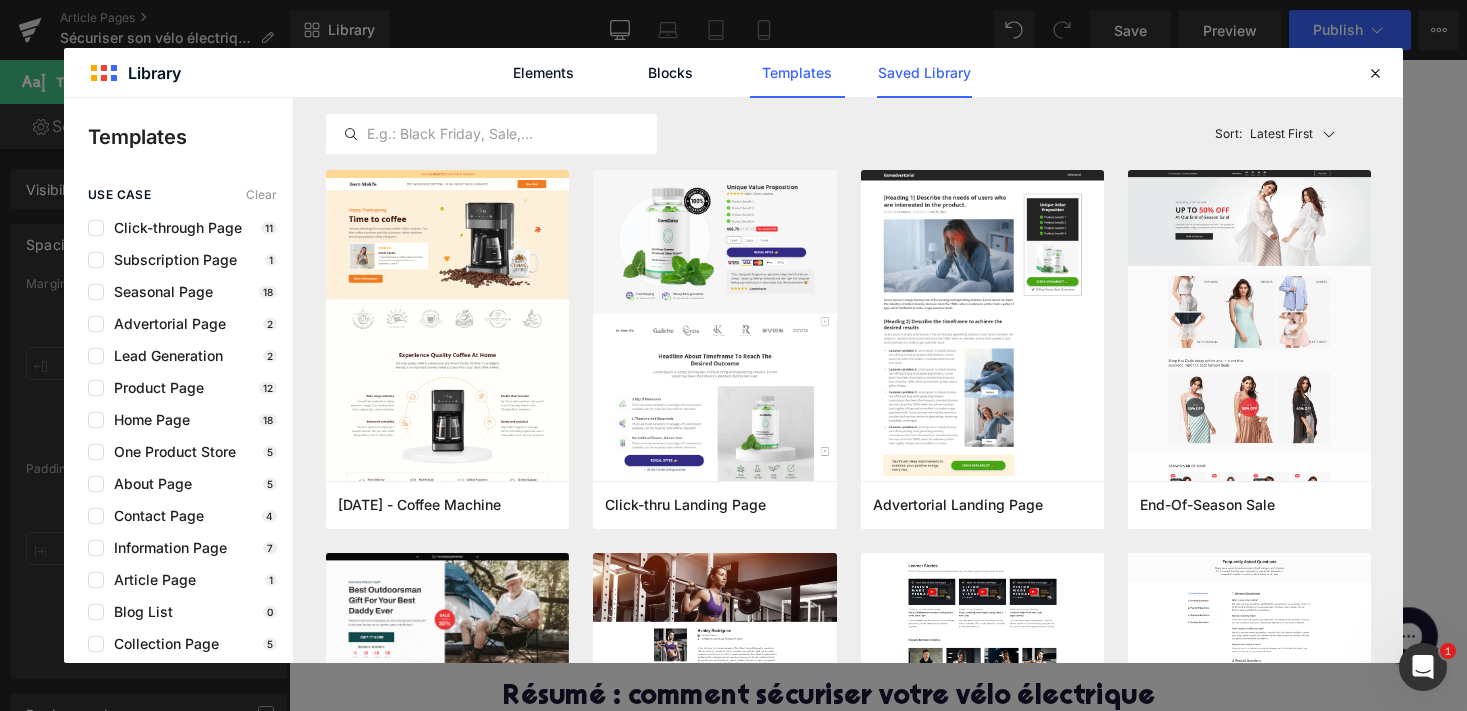 click on "Saved Library" 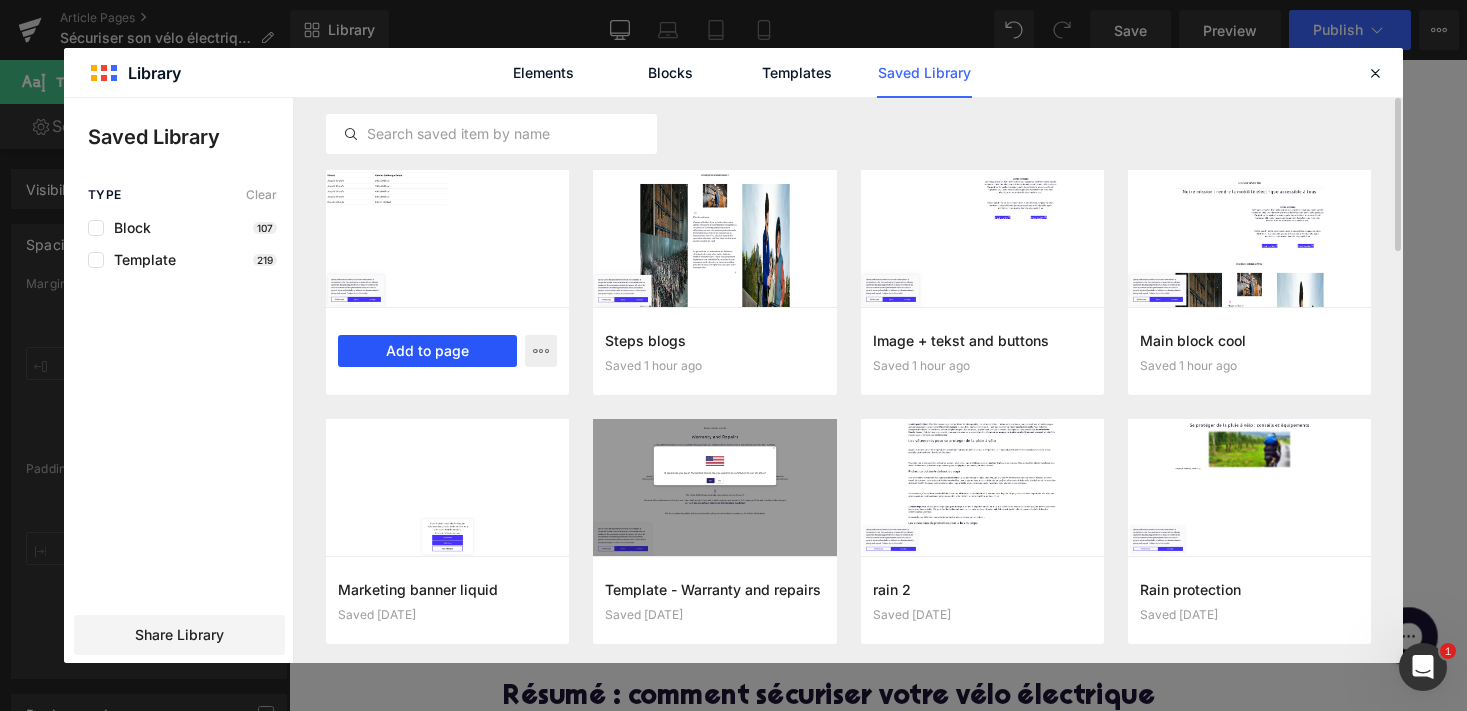 click on "Add to page" at bounding box center [427, 351] 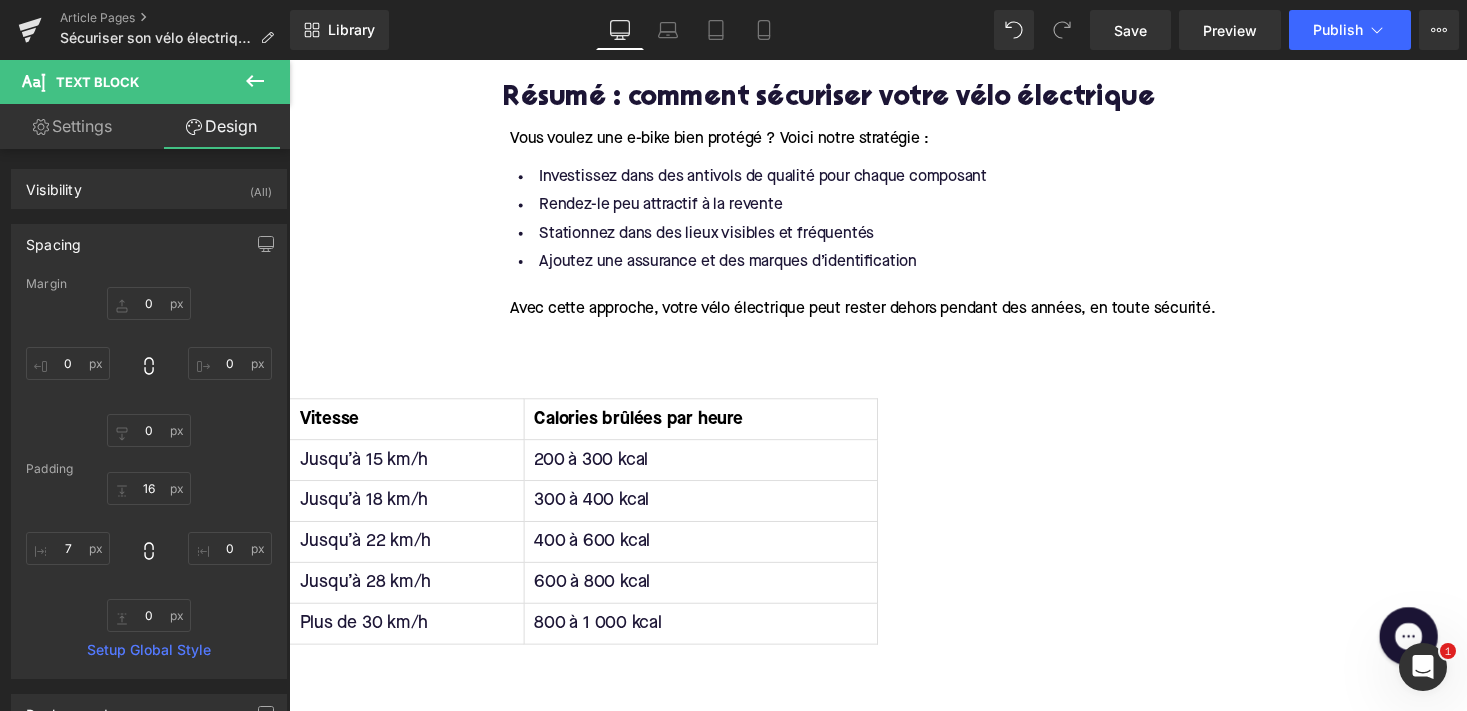 scroll, scrollTop: 3611, scrollLeft: 0, axis: vertical 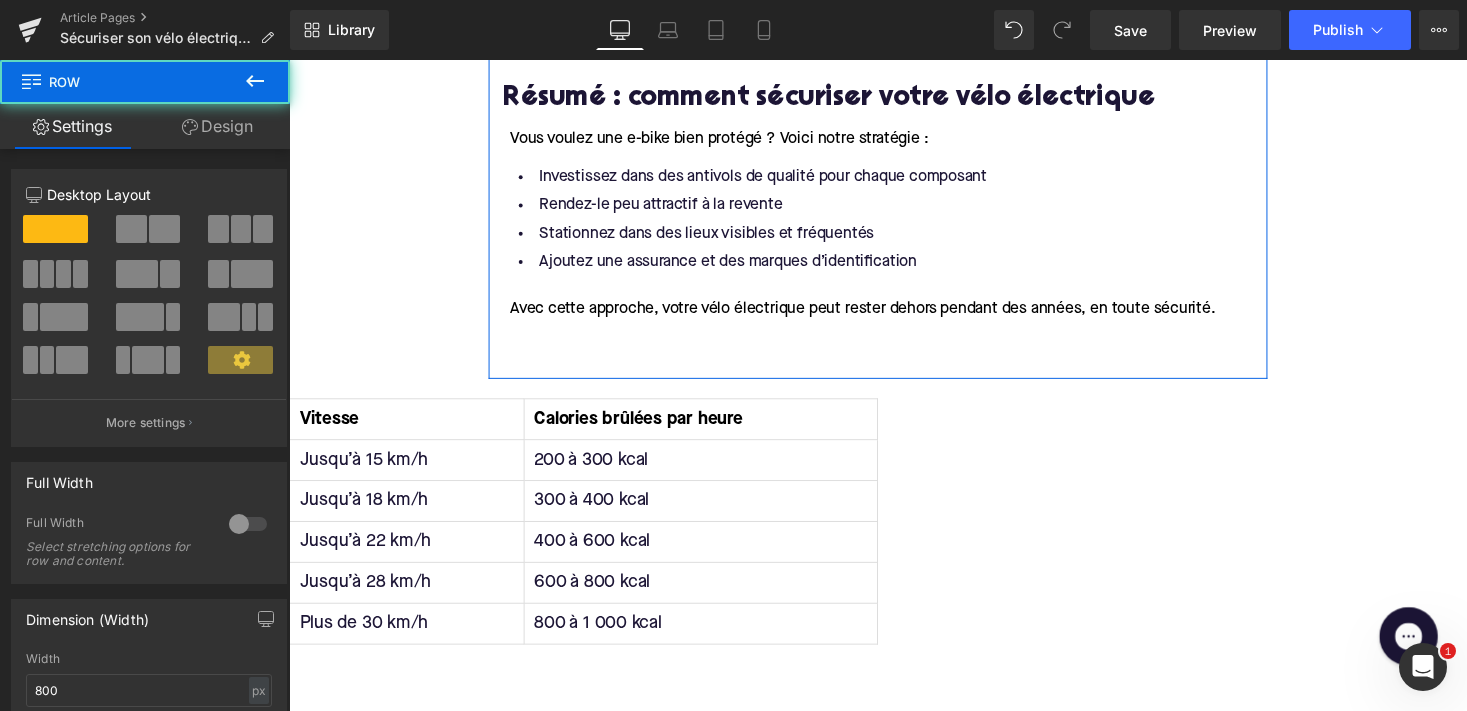 click on "Les bases pour bien sécuriser votre vélo électrique Heading         Pour une protection optimale, commencez par ces fondamentaux : Text Block         Pas de vélo hors de prix :  Chez  Upway , vous achetez un e-bike jusqu’à 60 % moins cher qu’un neuf. Batterie amovible  :  Emportez facilement la batterie avec vous pour dissuader les voleurs. Apprenez à bien attacher votre vélo :  Même le meilleur antivol est inutile s’il est mal utilisé. Text Block         L’antivol : le cœur de la sécurité d’un vélo électrique Heading         Sécurisation du cadre Heading         Un bon antivol  pour le cadre est essentiel. Quel est le plus sûr ? Kryptonite Evolution Mini 7  : Un classique. Augustin l’utilise depuis 7 ans. Toujours efficace. Prix : 69 € chez Upway. Alternatives plus résistantes aux meuleuses  Text Block         Hiplok D1000 (300 €, 1,9 kg) Abus GRANIT Super Extreme 2500 (250 €, 1,8 kg) Litelock X1 Bike (180 €, 1,7 kg) Text Block         Sécuriser les roues Heading" at bounding box center [894, -898] 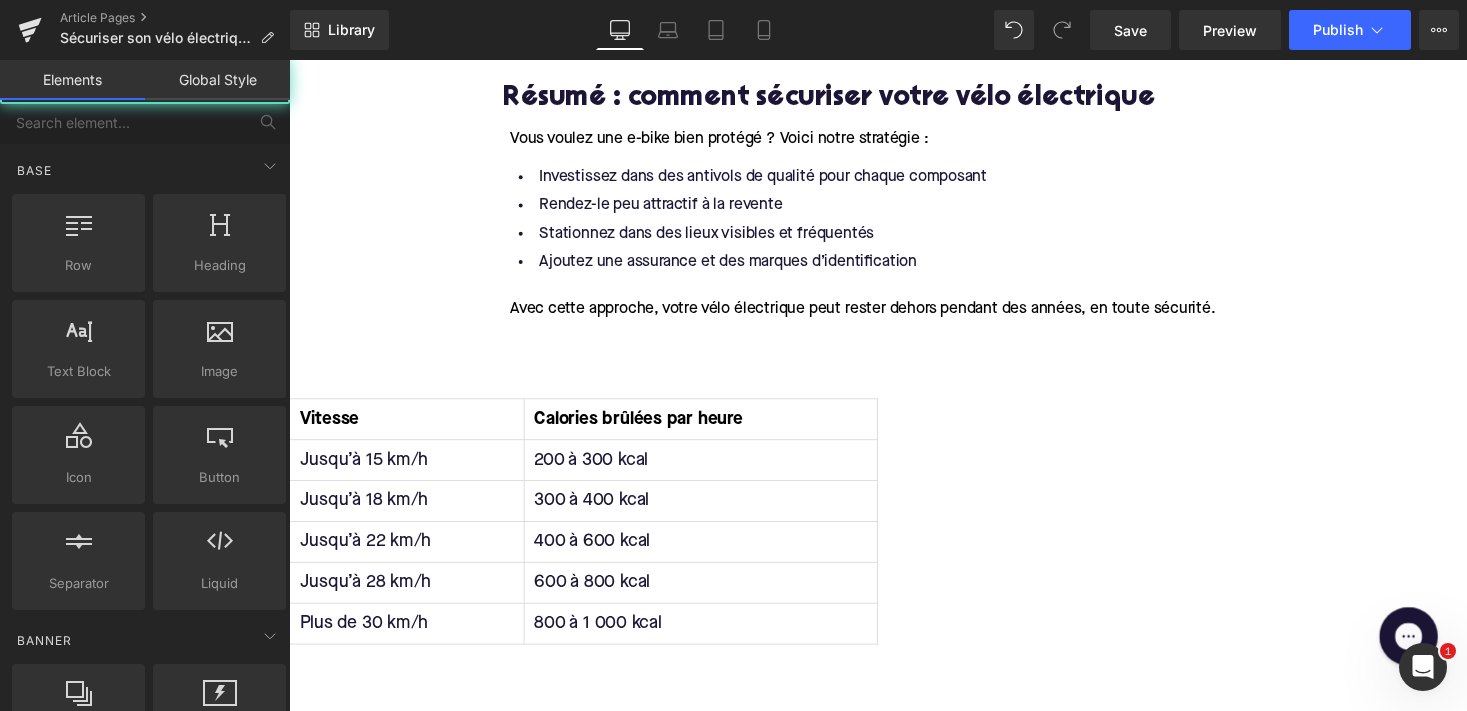 click on "Home / Sécuriser son vélo électrique 101 : guide complet pour protéger votre e-bike Breadcrumbs         Sécuriser son vélo électrique 101 : guide complet pour protéger votre e-bike Heading         Vous ne savez pas comment sécuriser efficacement votre vélo électrique ? Nous avons rédigé un guide complet basé sur des expériences personnelles et notre expertise, afin de vous aider à éviter le vol de votre vélo. Découvrez comment Augustin a gardé son vélo électrique en sécurité pendant 1 an et demi, malgré un emplacement de stationnement à haut risque. À votre tour de rendre votre e-bike antivol ! Text Block         Row         Image         Row         Row         Les bases pour bien sécuriser votre vélo électrique Heading         Pour une protection optimale, commencez par ces fondamentaux : Text Block         Pas de vélo hors de prix :  Chez  Upway , vous achetez un e-bike jusqu’à 60 % moins cher qu’un neuf. Batterie amovible  : Apprenez à bien attacher votre vélo :" at bounding box center [894, -1199] 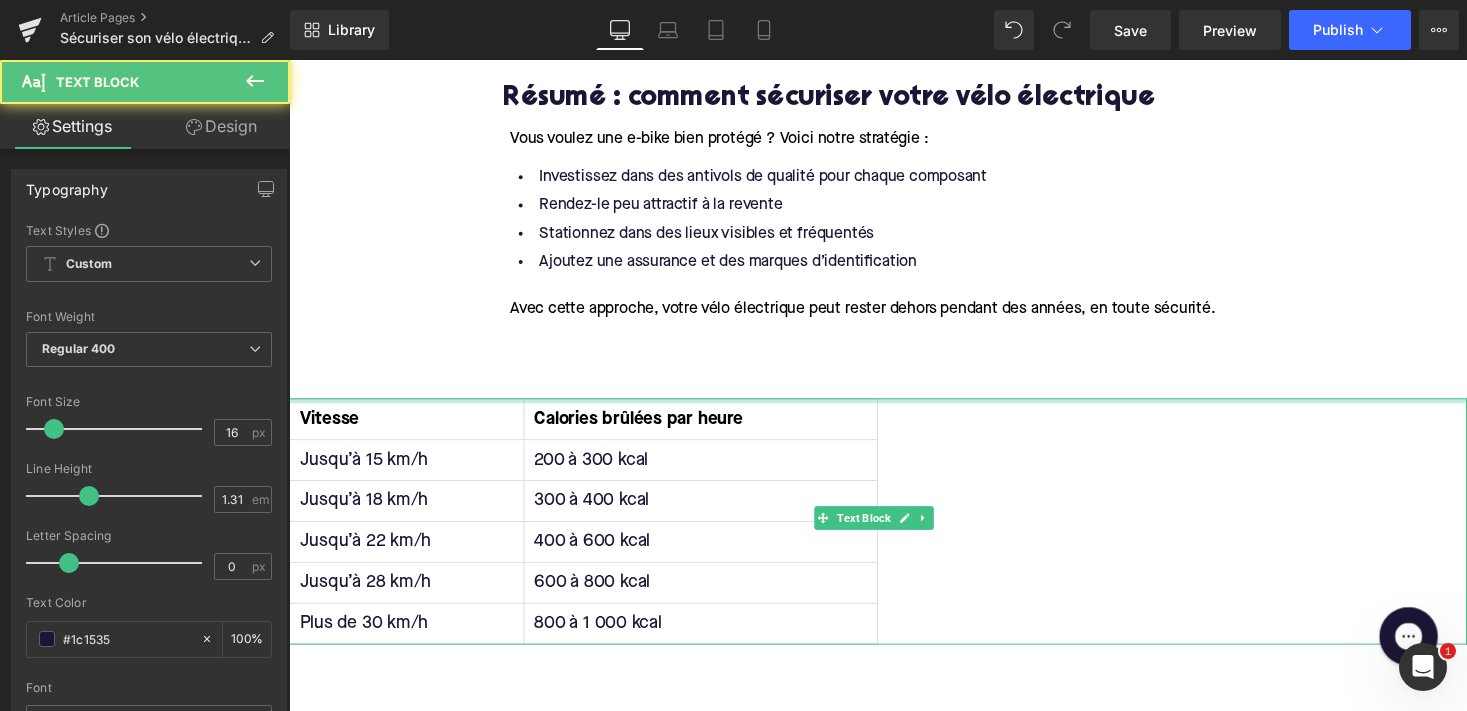 click at bounding box center [894, 410] 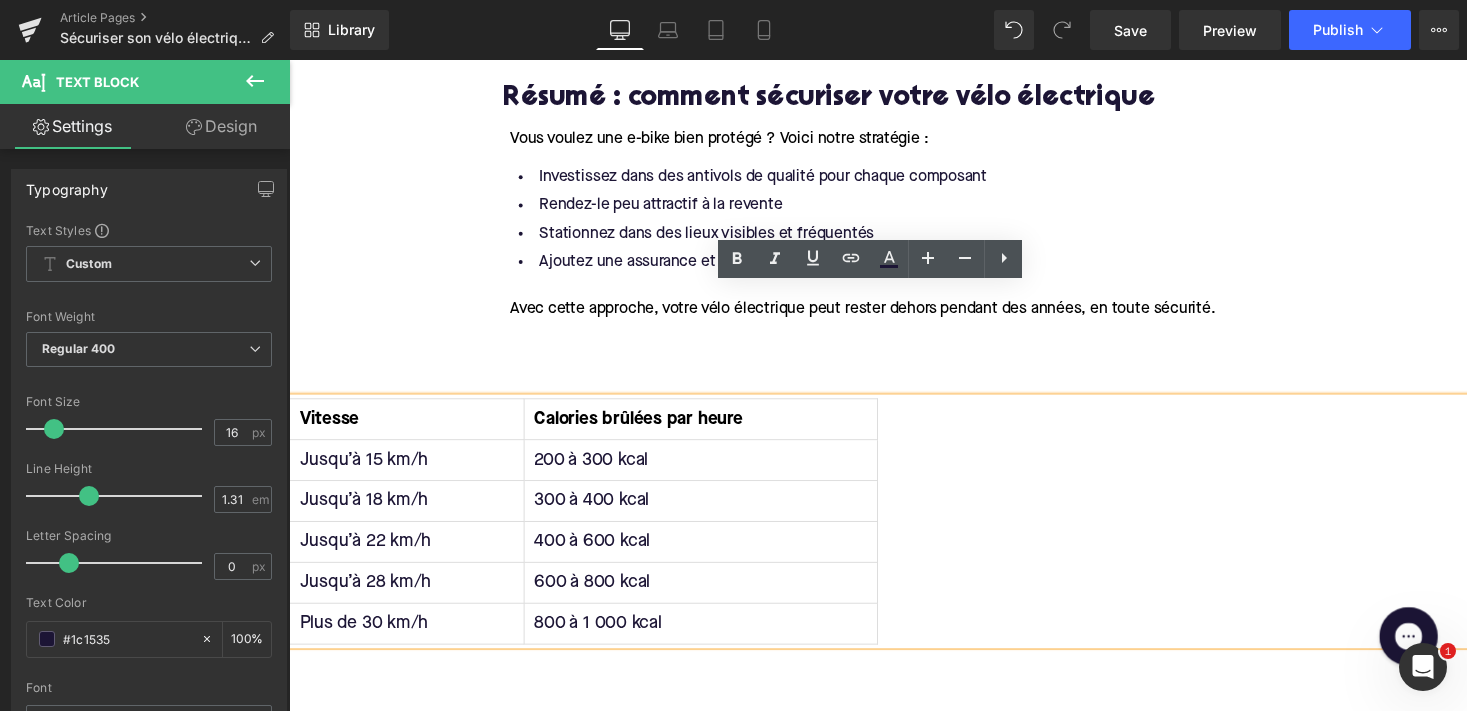 click on "56px" at bounding box center (289, 60) 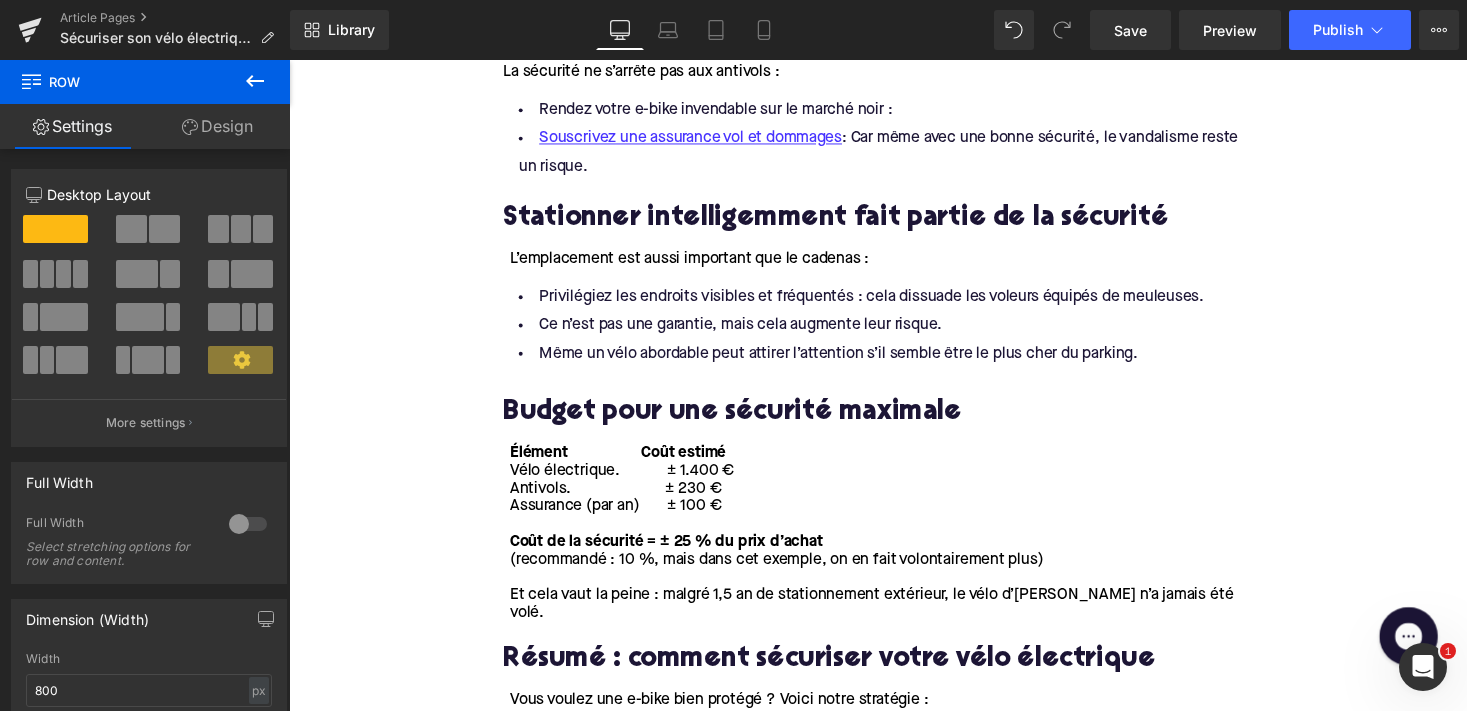 scroll, scrollTop: 2965, scrollLeft: 0, axis: vertical 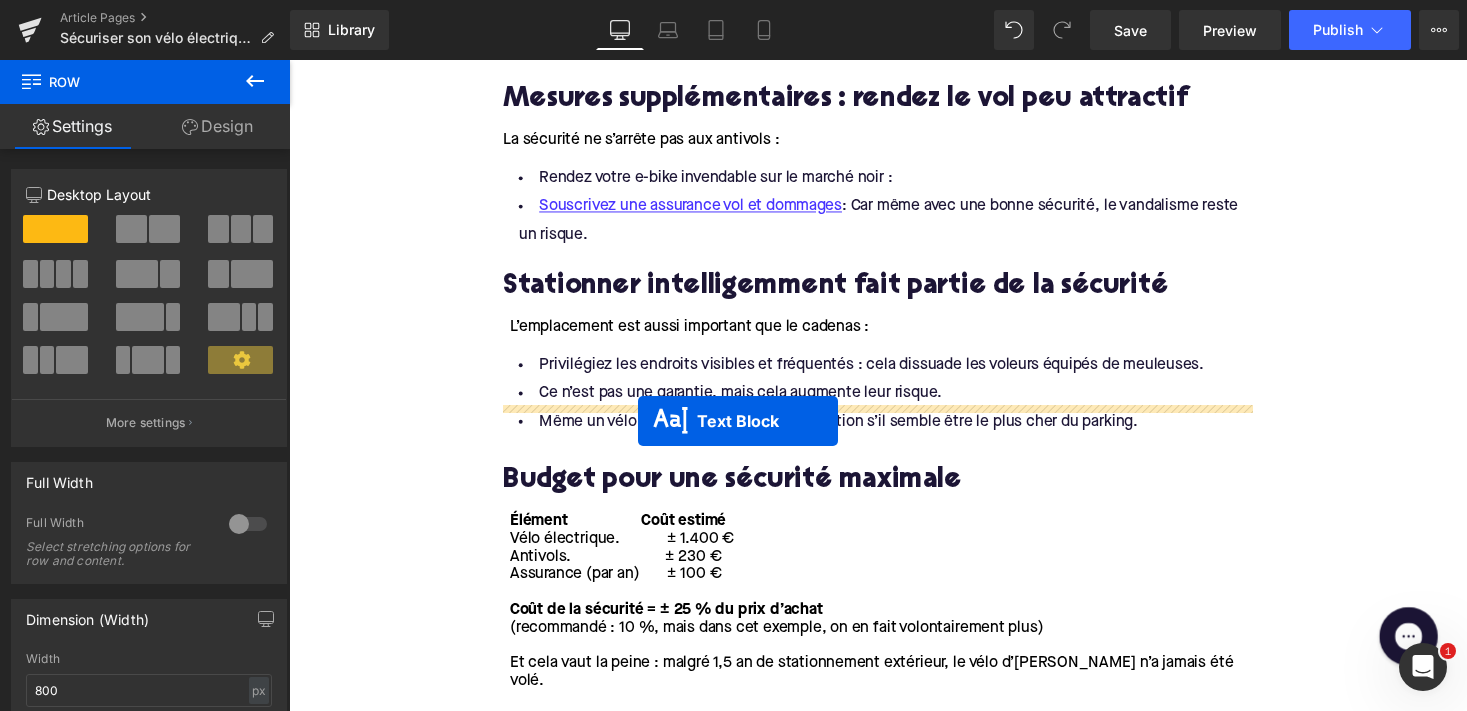 drag, startPoint x: 841, startPoint y: 414, endPoint x: 647, endPoint y: 431, distance: 194.74342 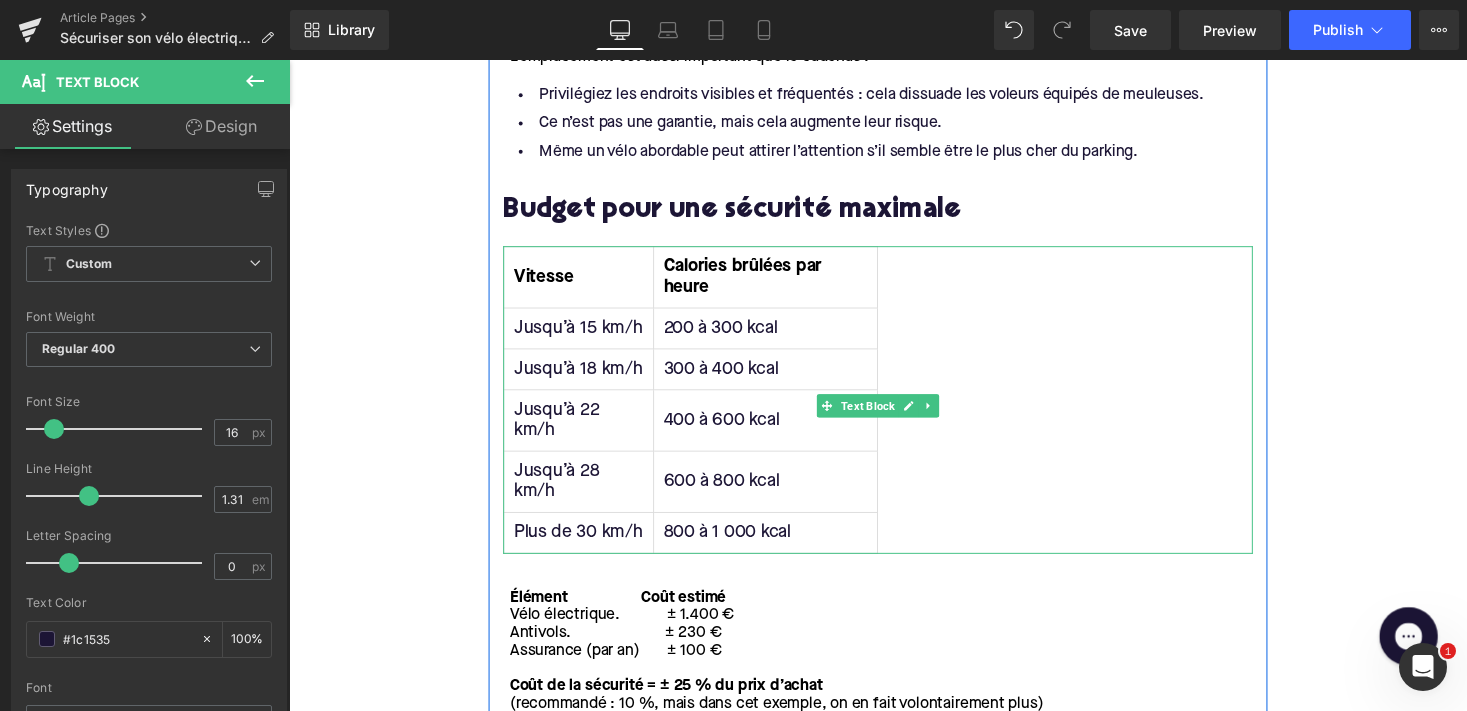 scroll, scrollTop: 3292, scrollLeft: 0, axis: vertical 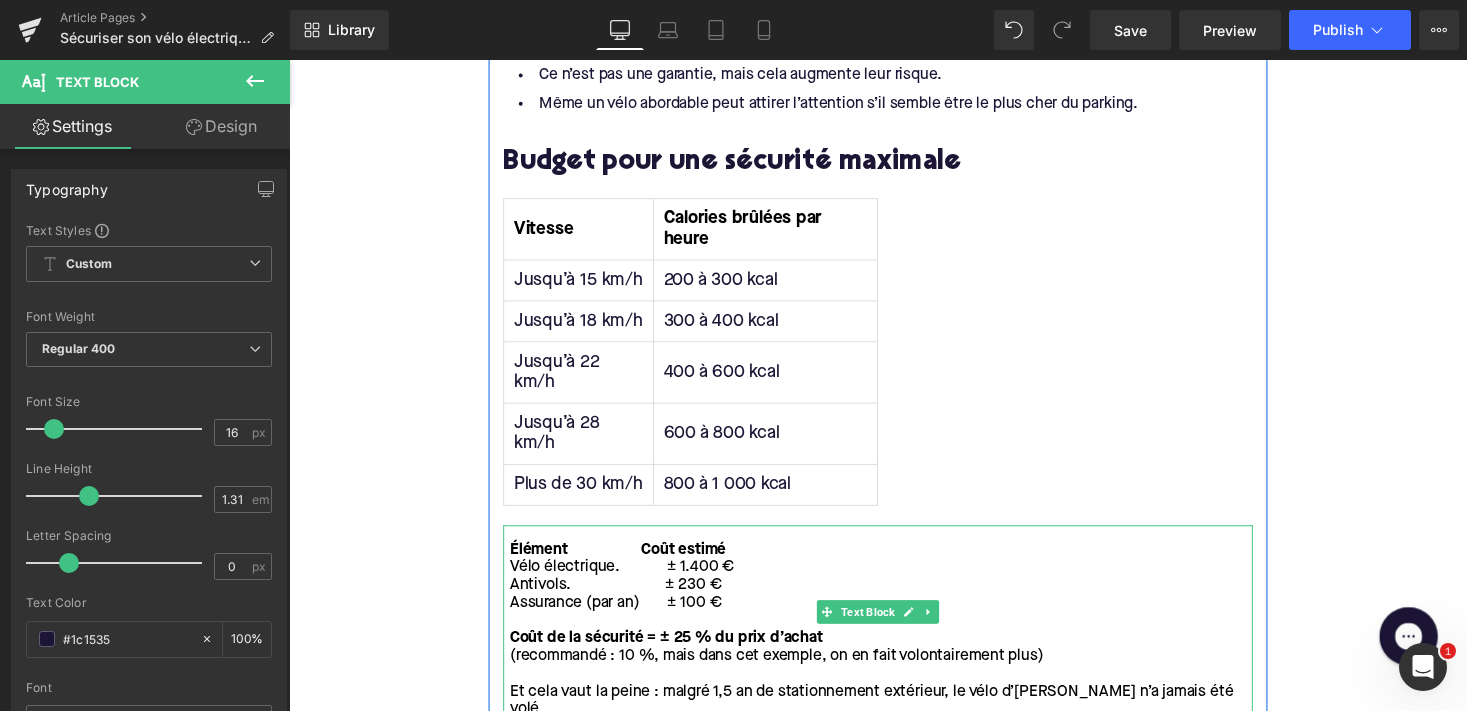 click on "Élément" at bounding box center (545, 563) 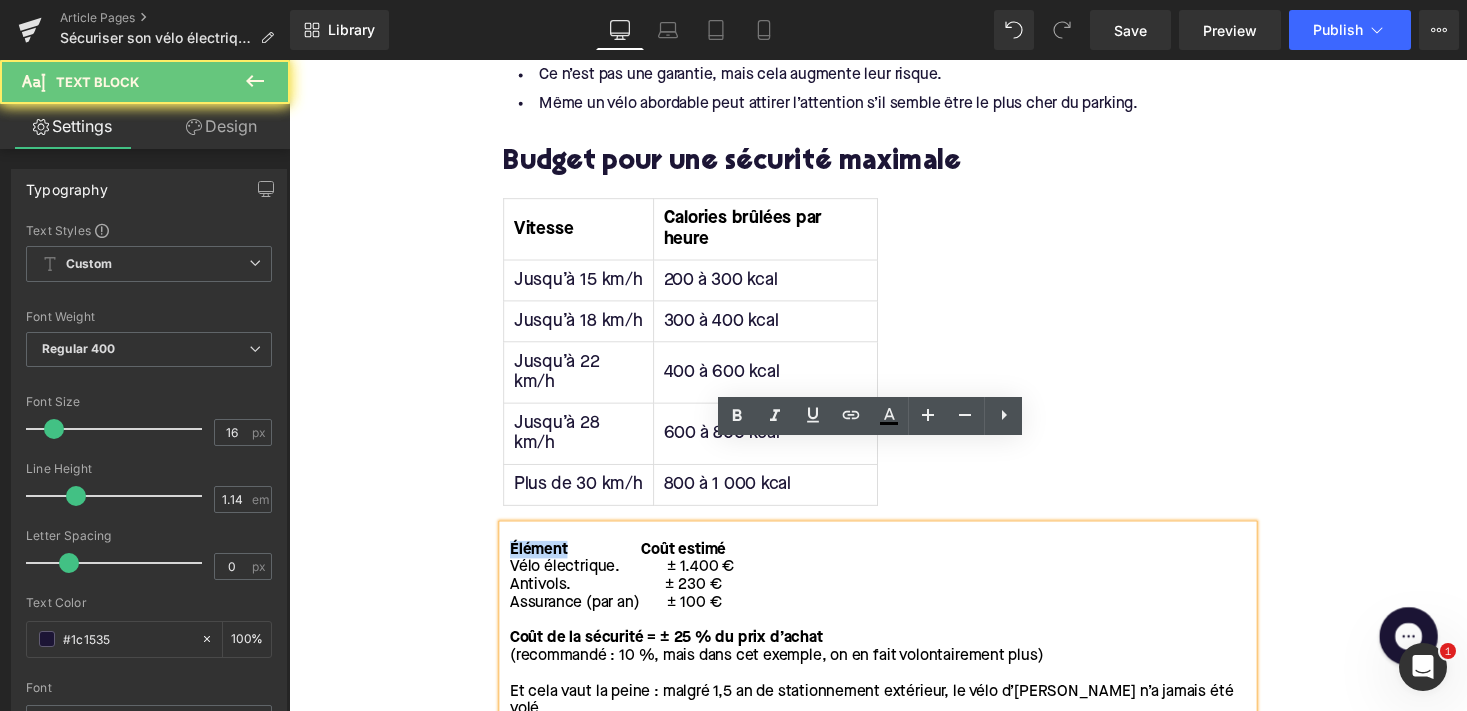 click on "Élément" at bounding box center [545, 563] 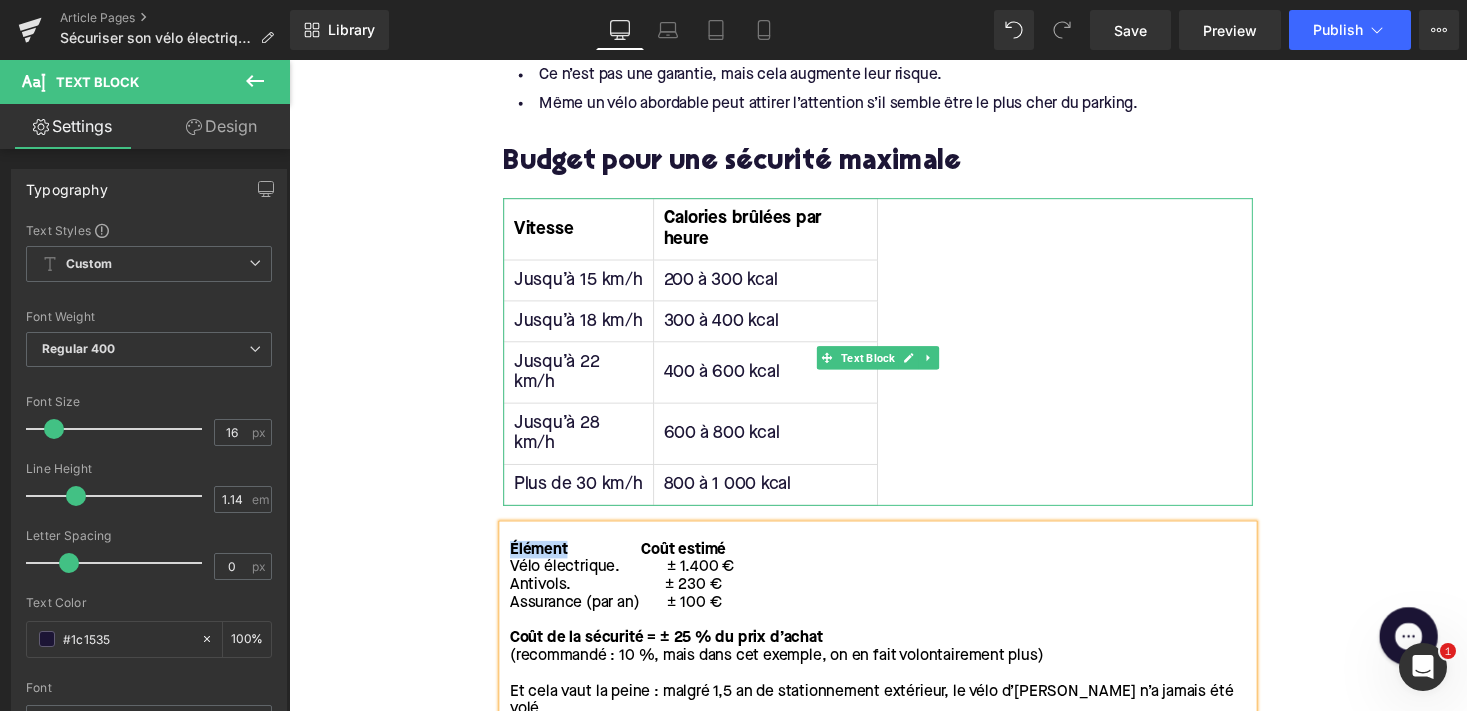 click on "Vitesse" at bounding box center [587, 234] 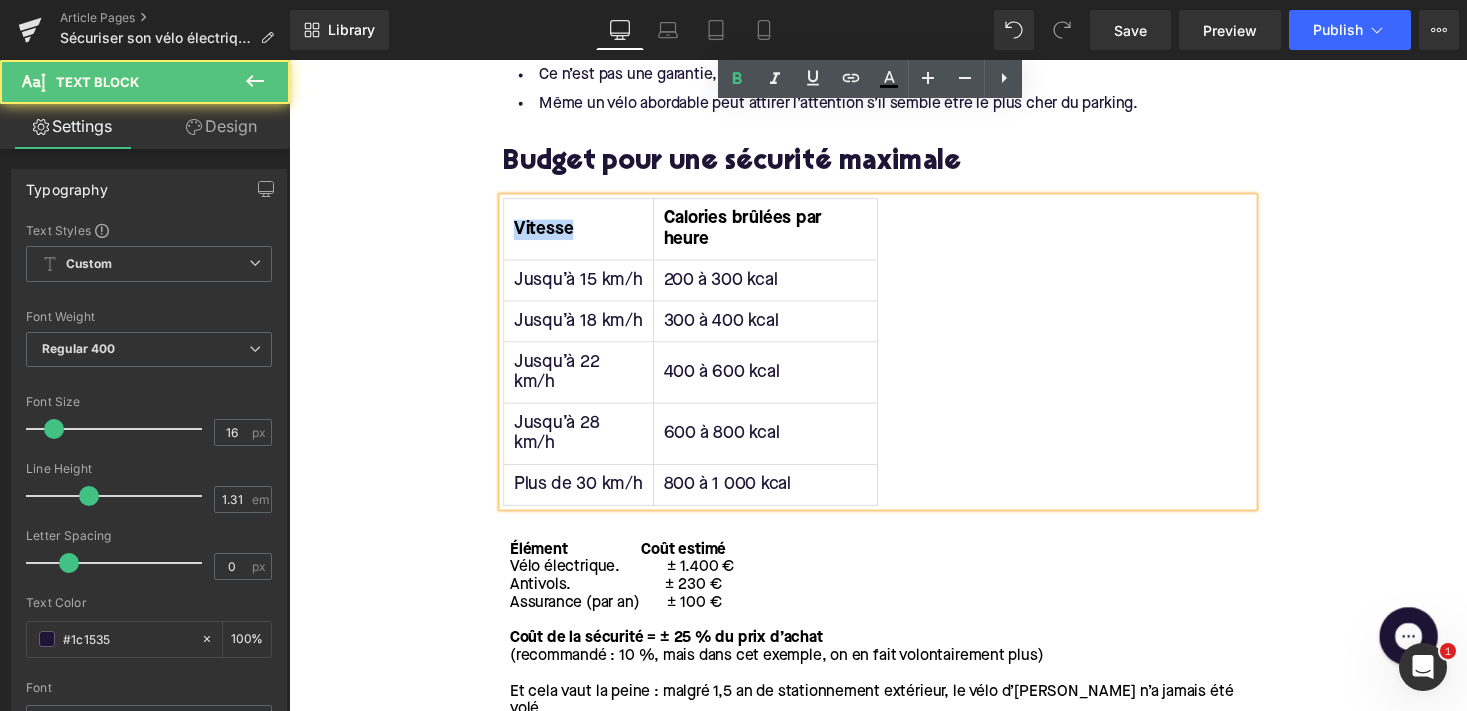 click on "Vitesse" at bounding box center [587, 234] 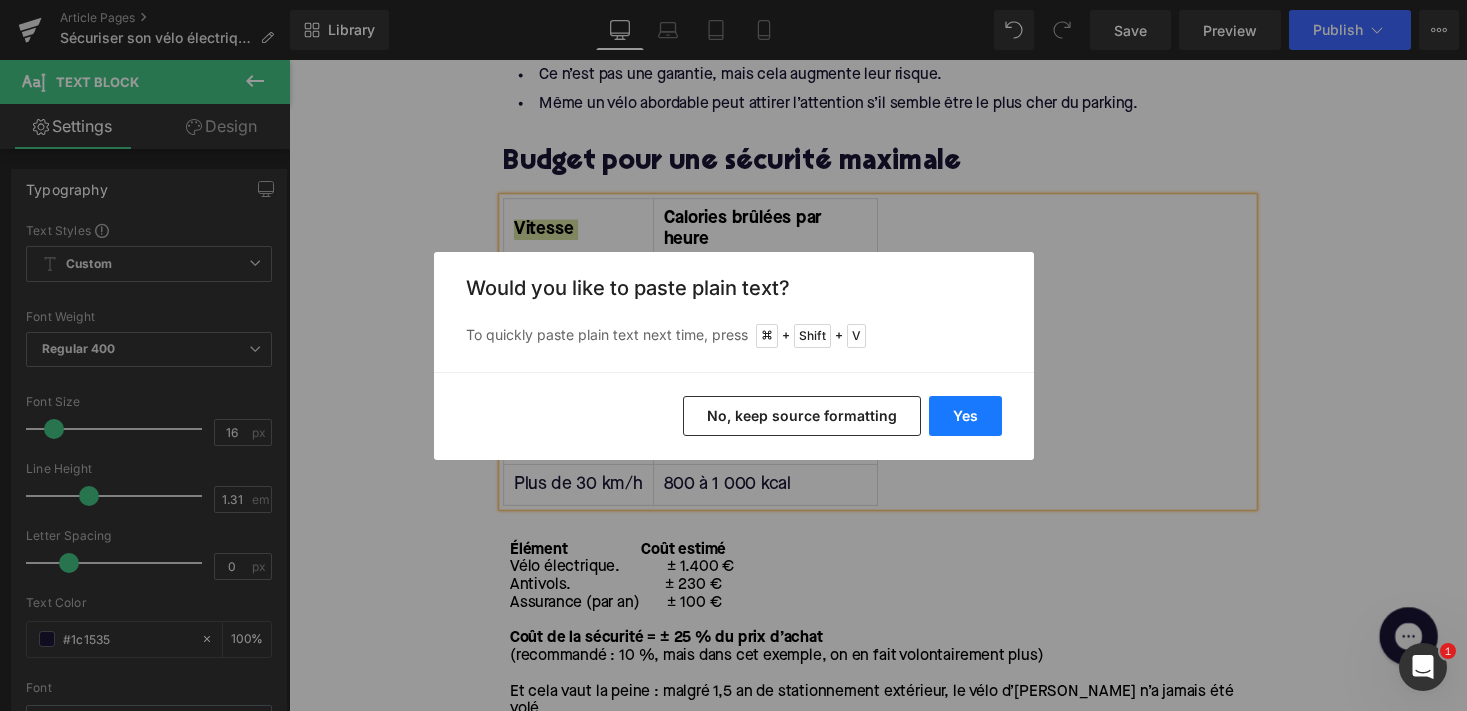 click on "Yes" at bounding box center (965, 416) 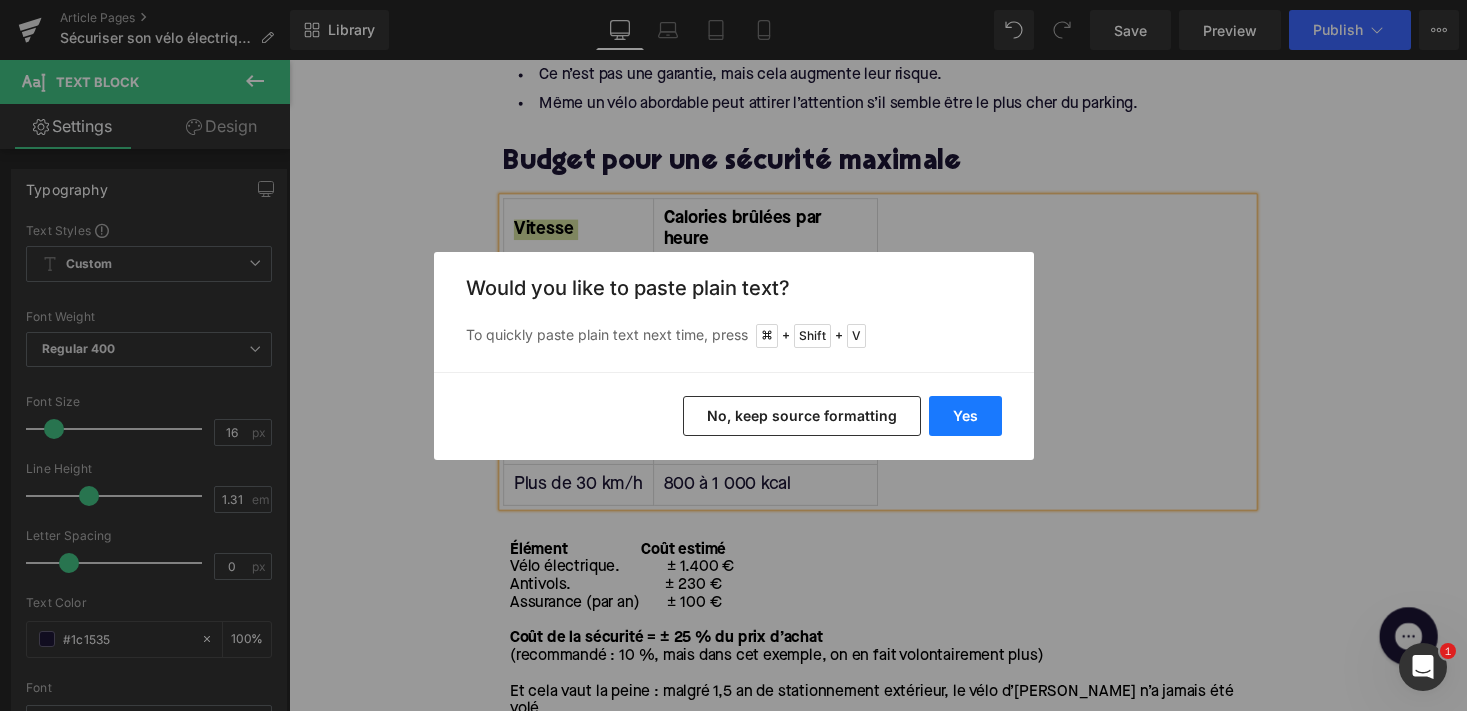 type 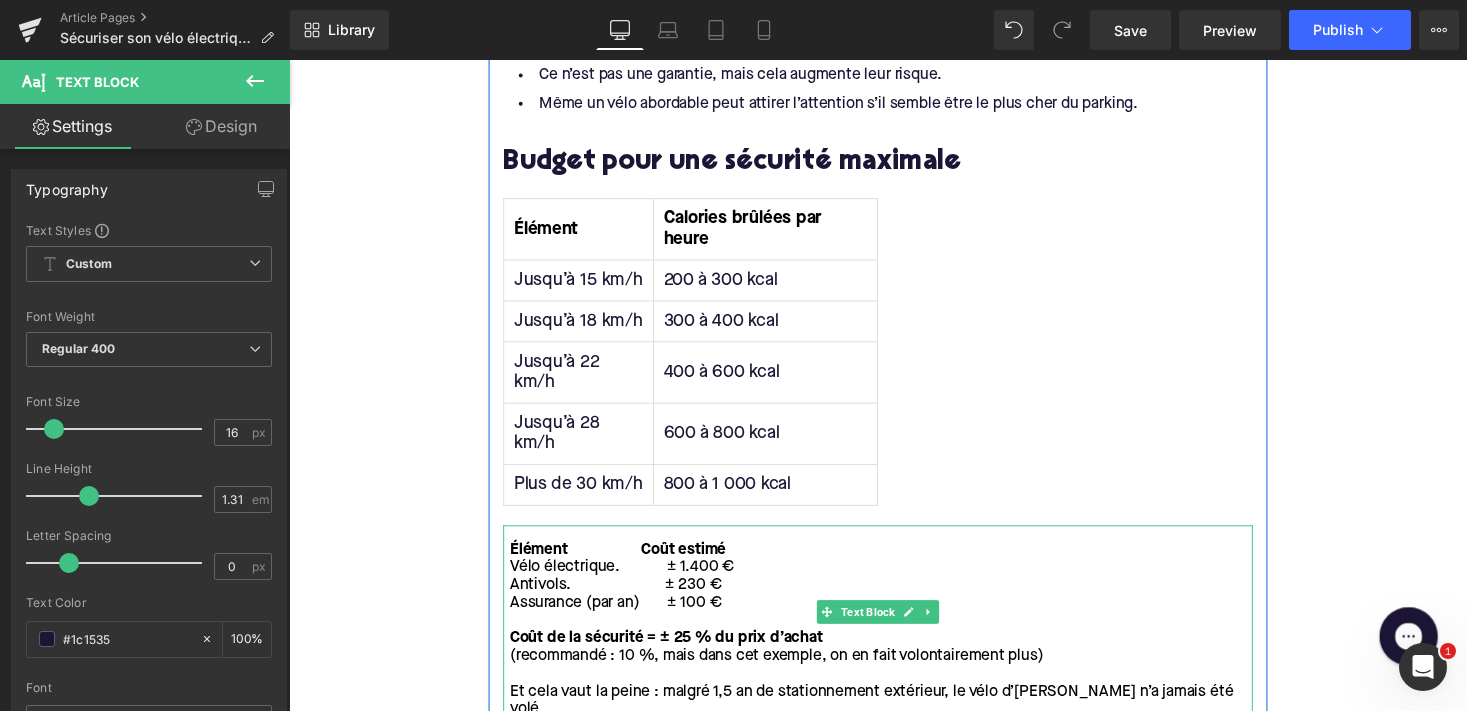 click on "Coût estimé" at bounding box center [694, 563] 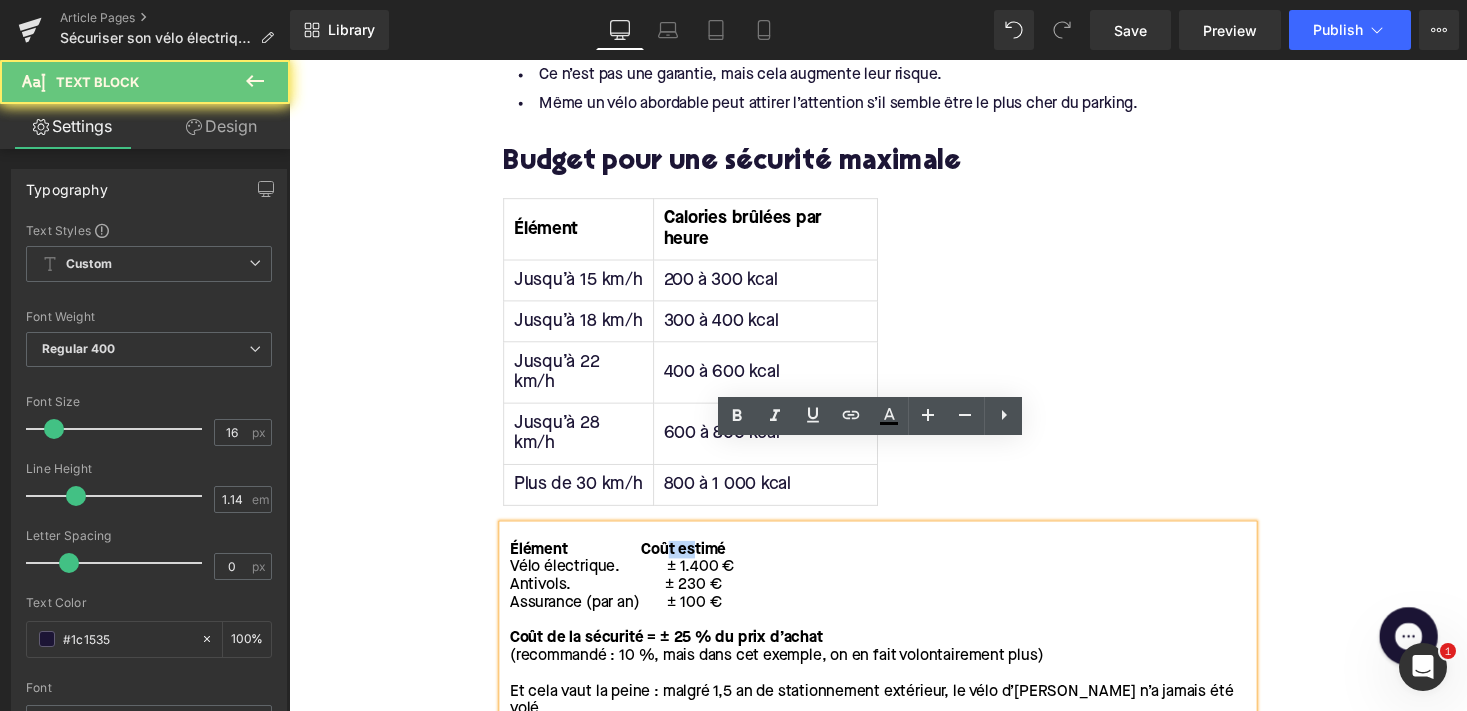 click on "Coût estimé" at bounding box center [694, 563] 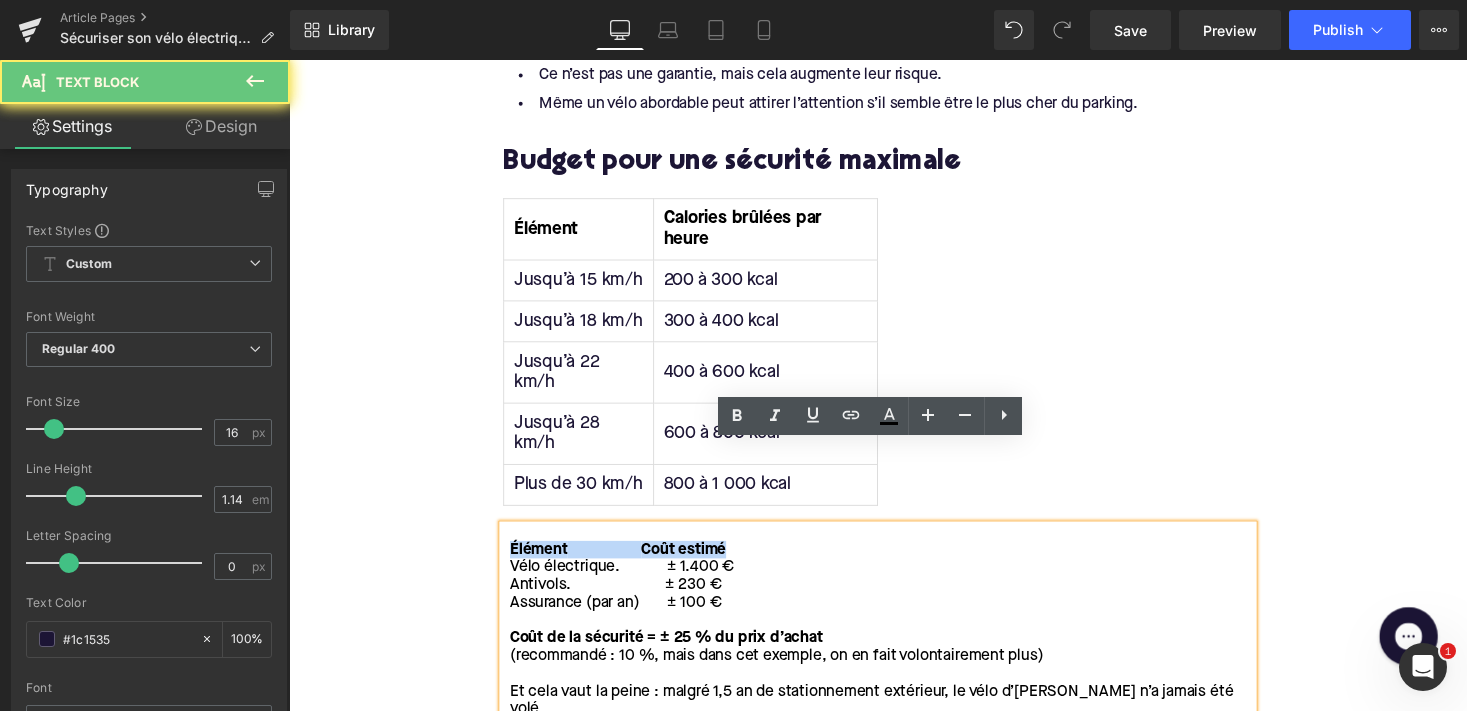 click on "Coût estimé" at bounding box center (694, 563) 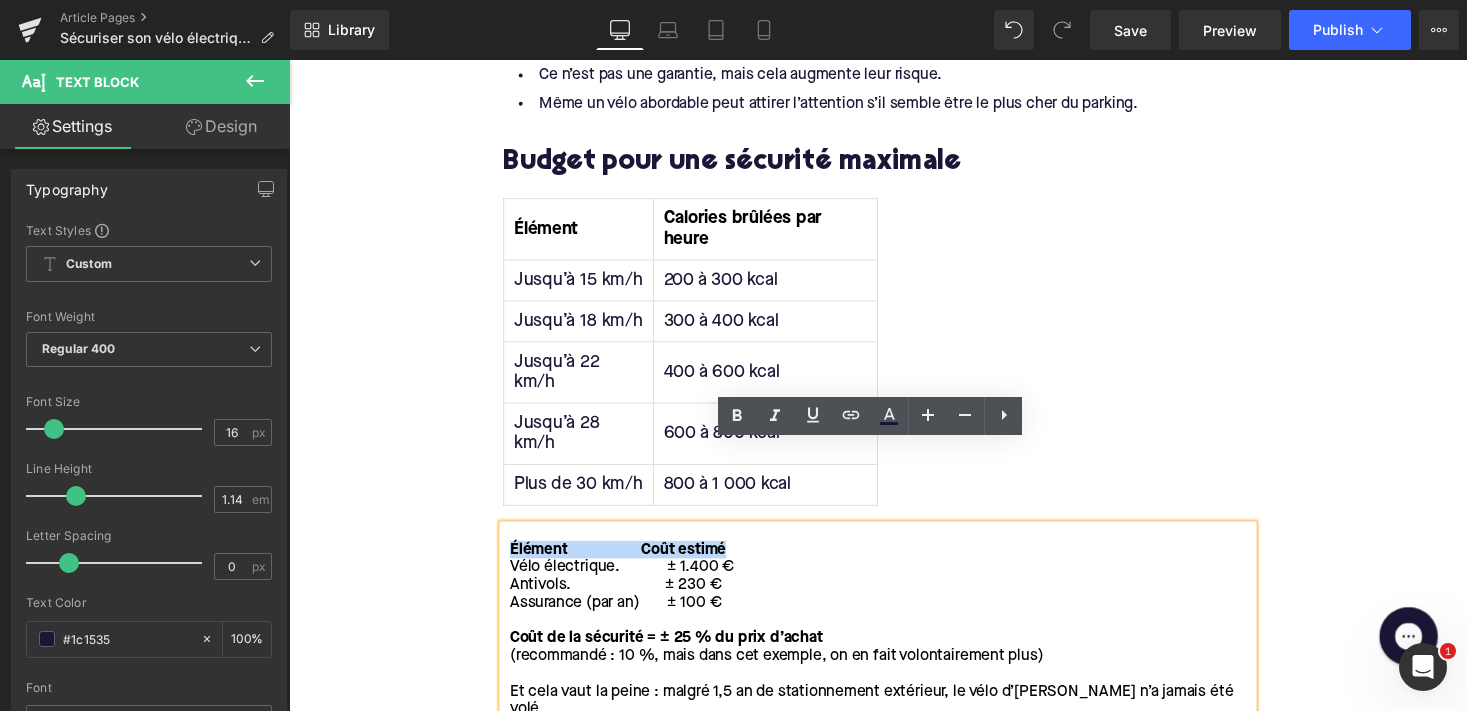 click on "Coût estimé" at bounding box center (694, 563) 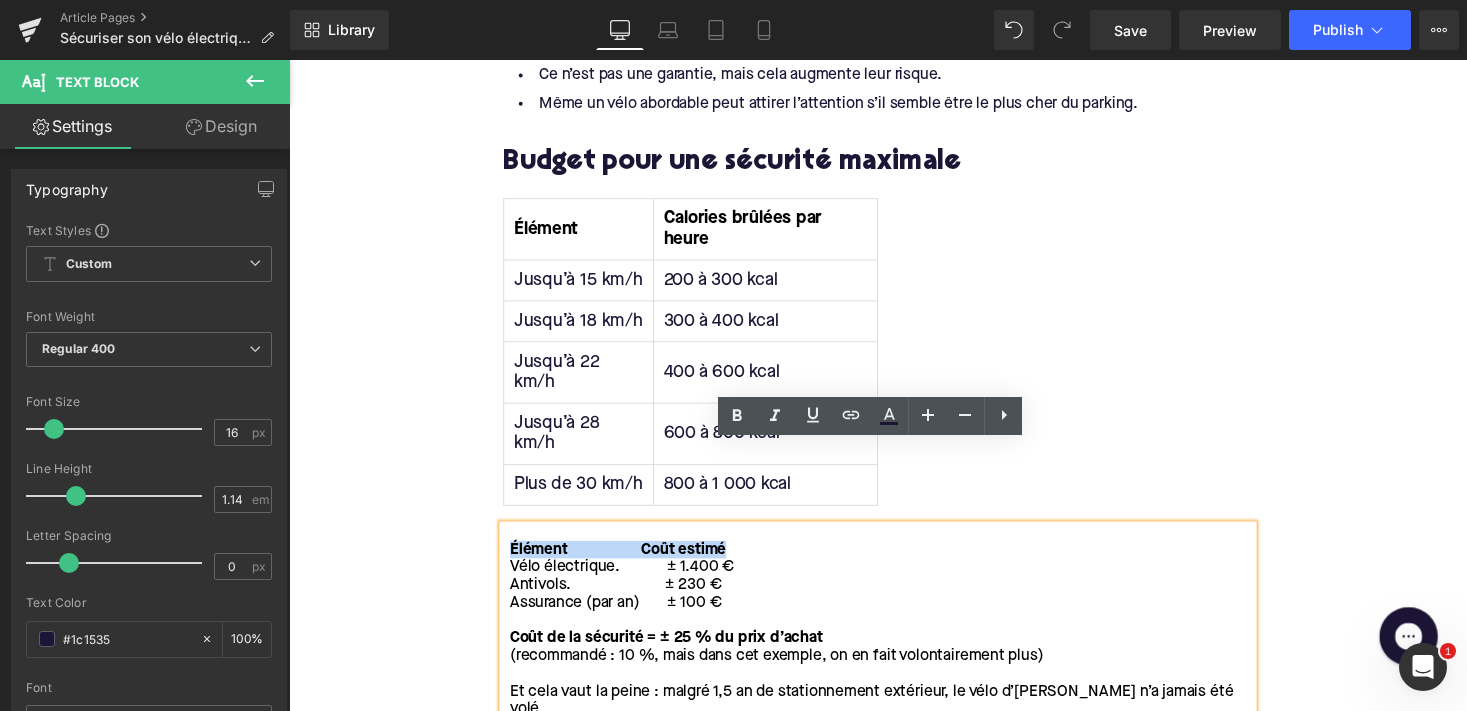drag, startPoint x: 673, startPoint y: 480, endPoint x: 761, endPoint y: 480, distance: 88 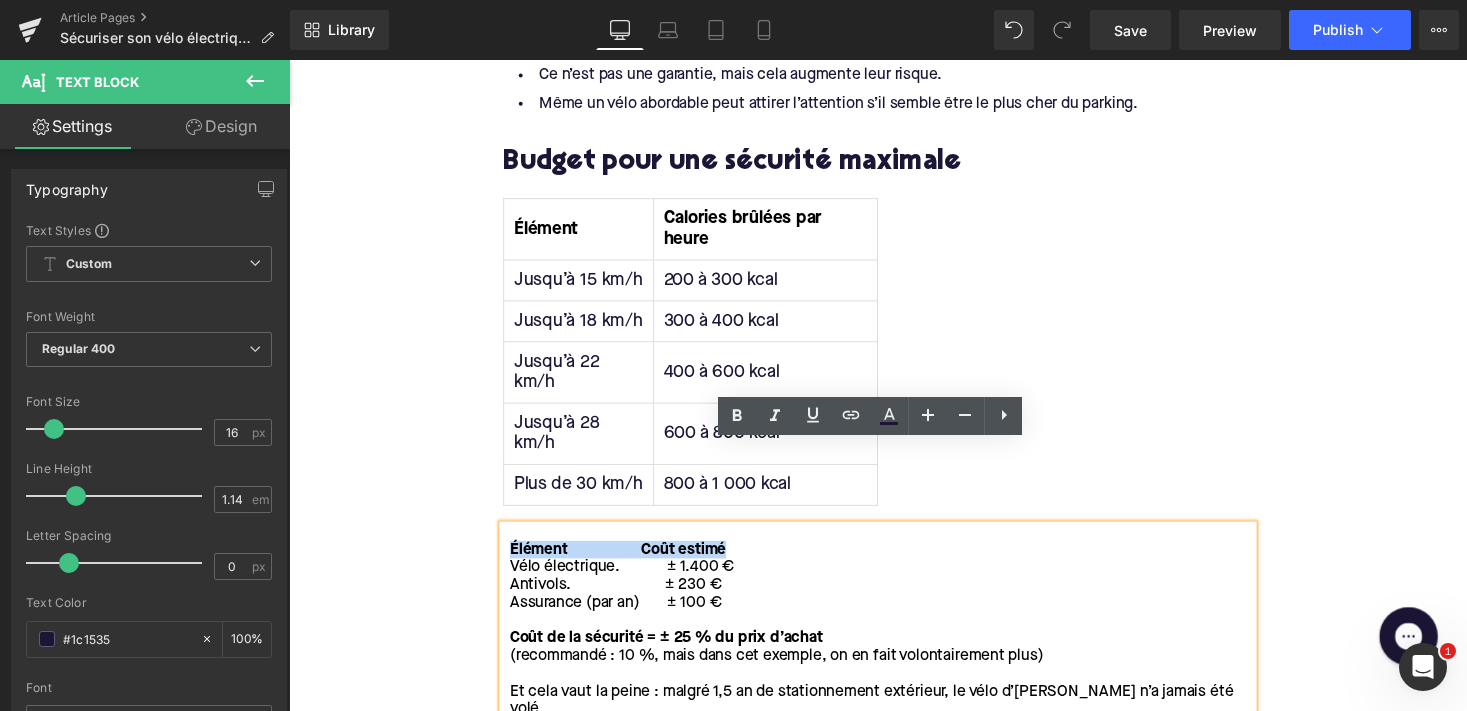 click on "Élément                         Coût estimé Vélo électrique.            ± 1.400 € Antivols.                        ± 230 € Assurance (par an)       ± 100 € Coût de la sécurité = ± 25 % du prix d’achat (recommandé : 10 %, mais dans cet exemple, on en fait volontairement plus) Et cela vaut la peine : malgré 1,5 an de stationnement extérieur, le vélo d’Augustin n’a jamais été volé." at bounding box center [894, 637] 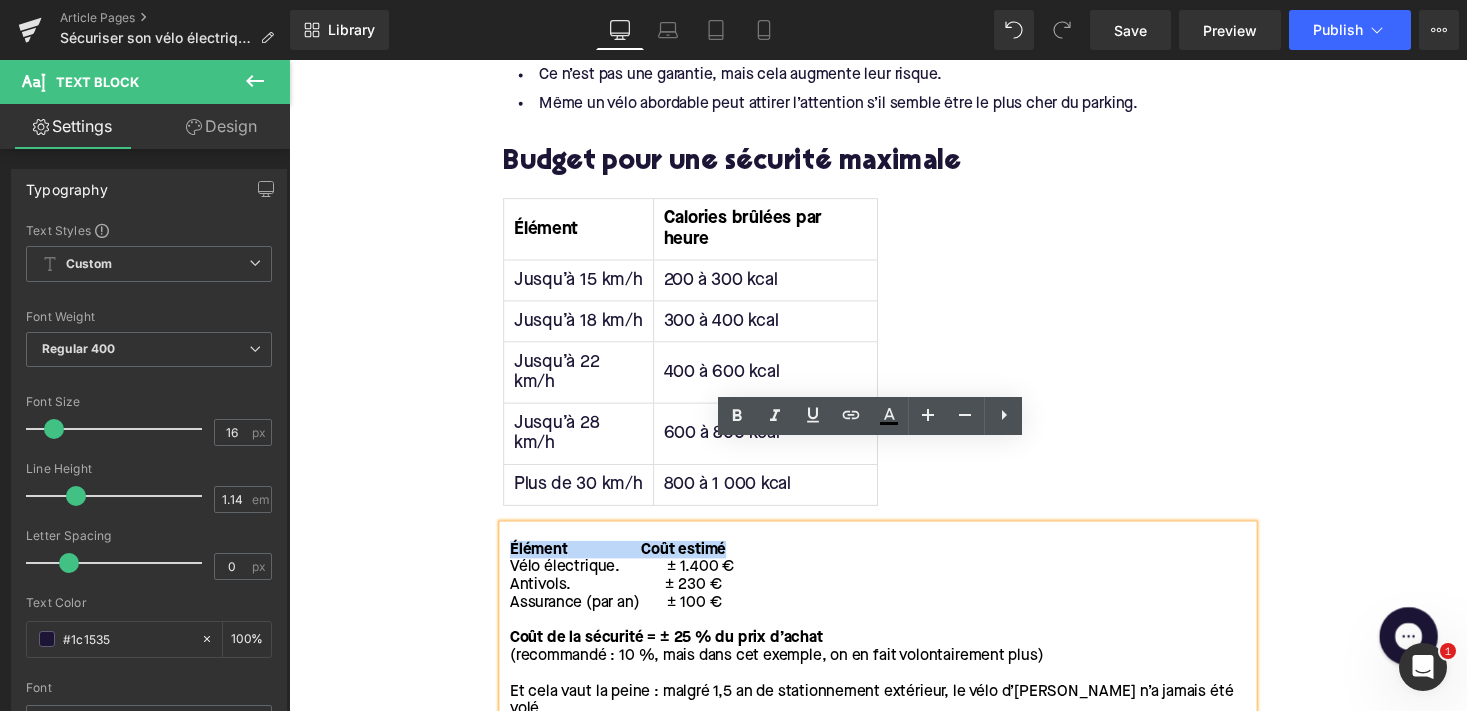 copy on "Coût estimé" 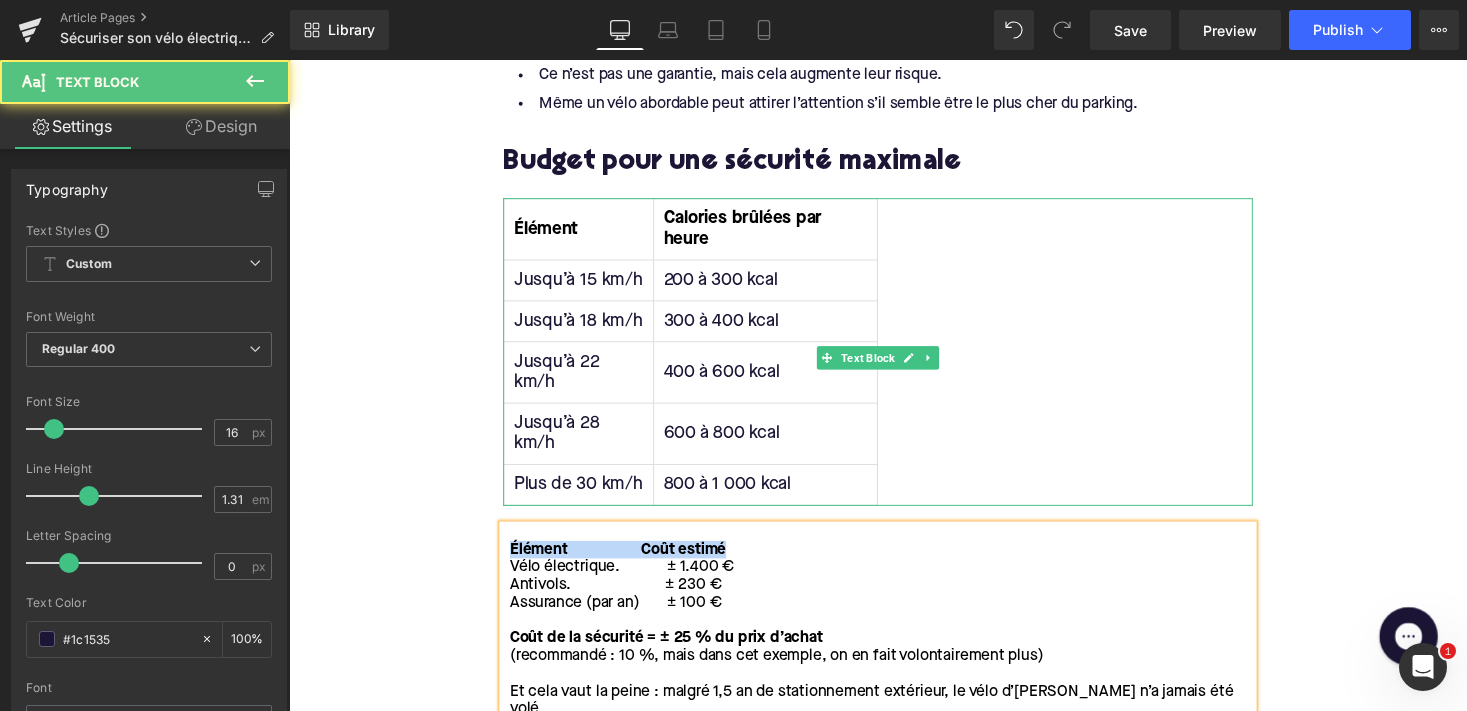 click on "Calories brûlées par heure" at bounding box center [778, 234] 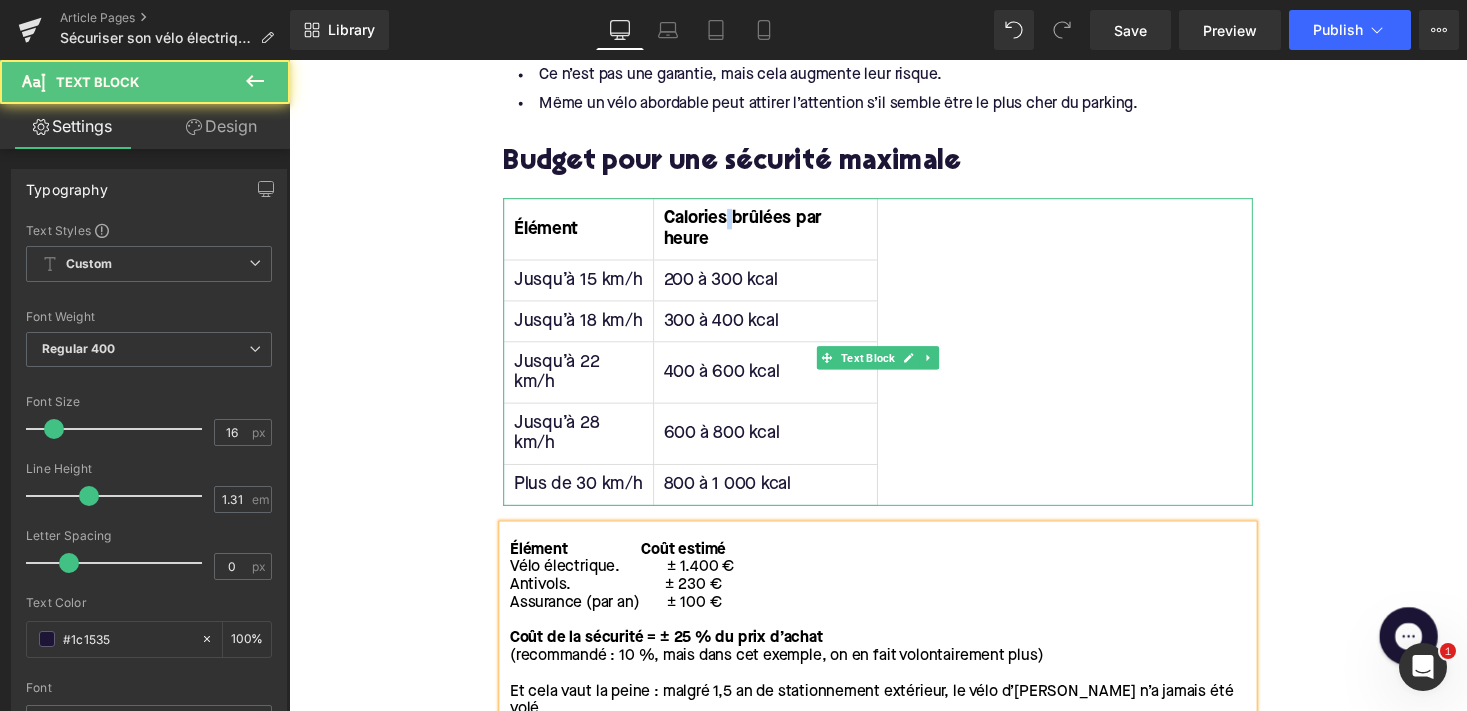 click on "Calories brûlées par heure" at bounding box center (778, 234) 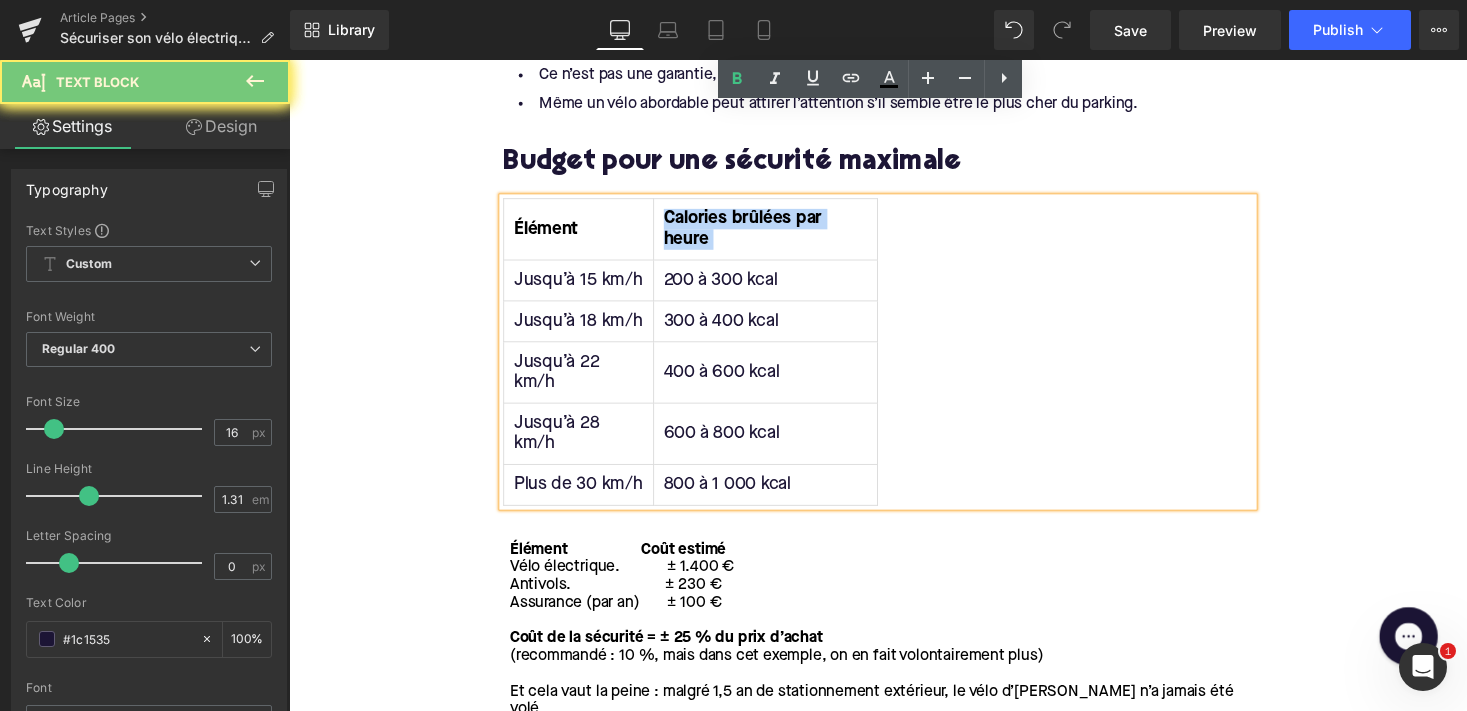 click on "Calories brûlées par heure" at bounding box center [778, 234] 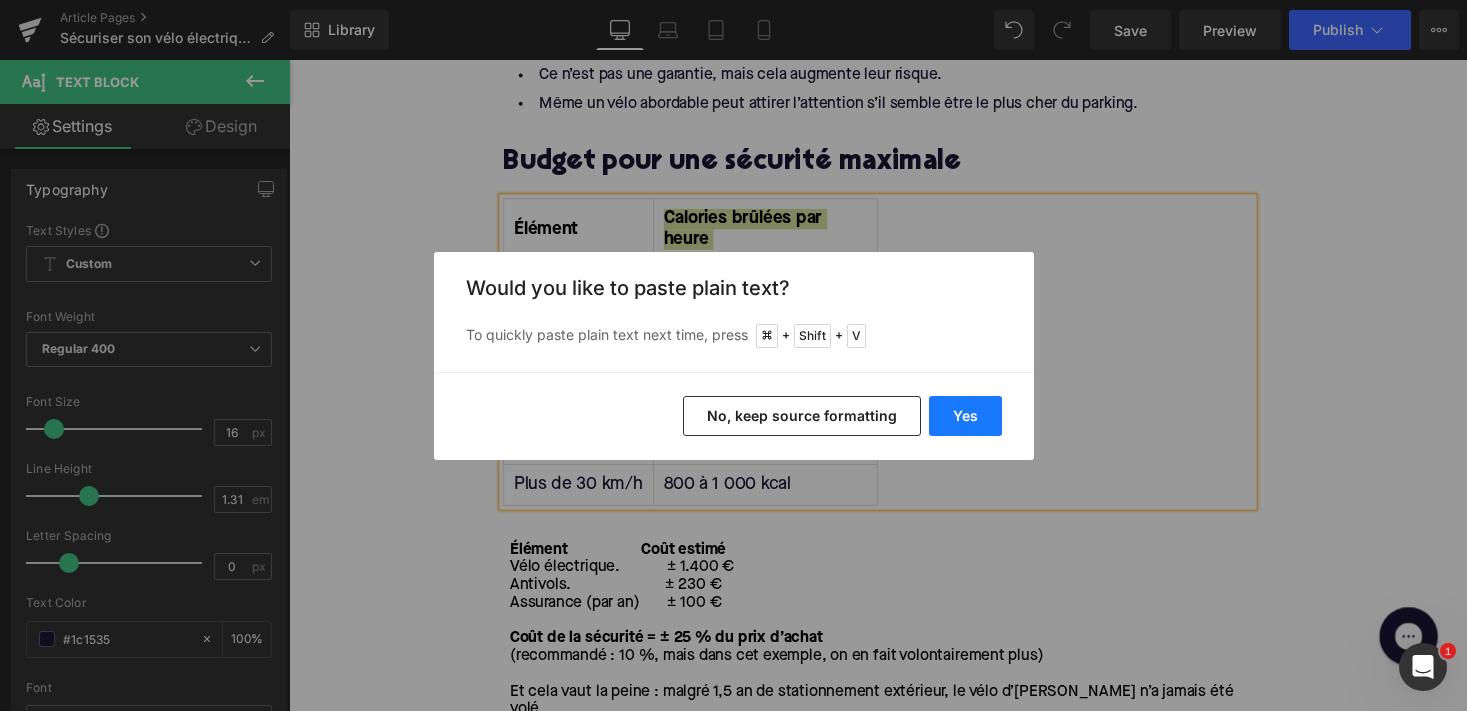 click on "Yes" at bounding box center (965, 416) 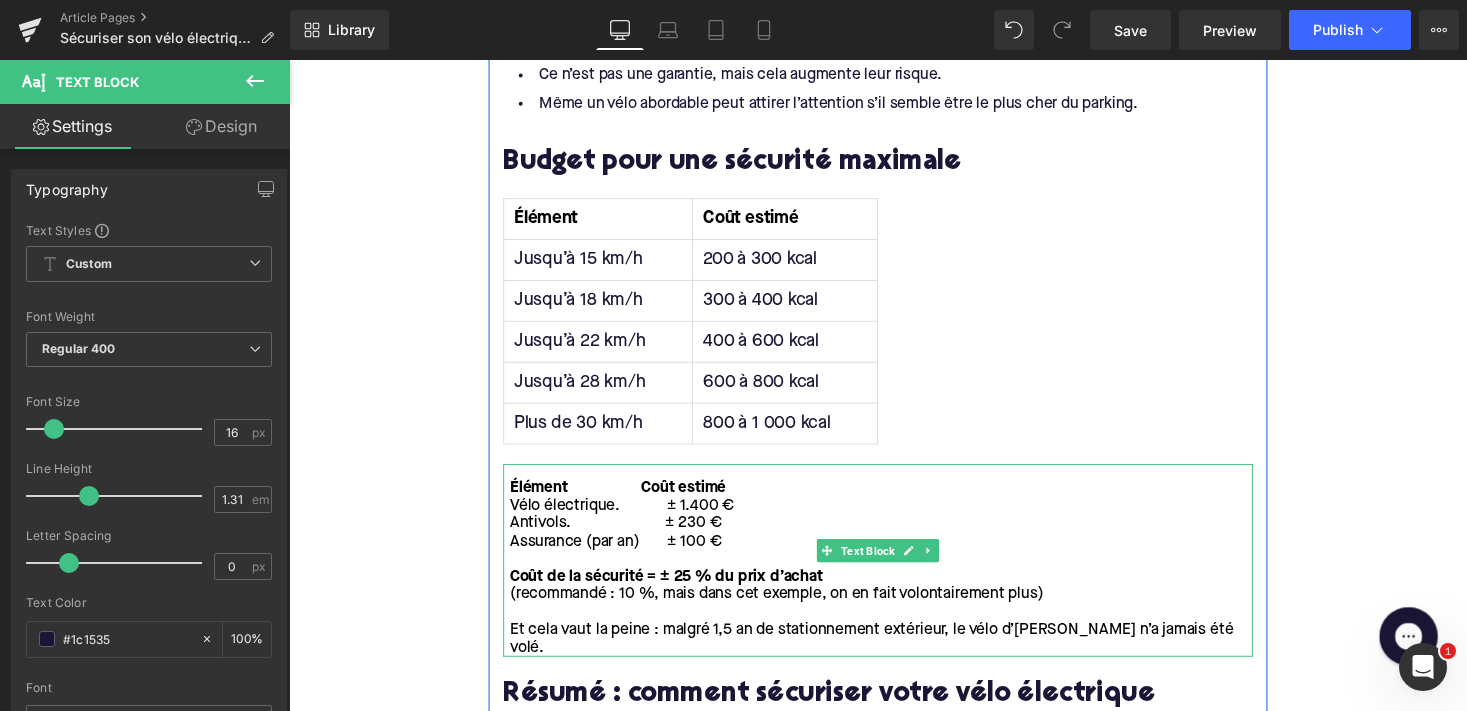 click on "Vélo électrique.            ± 1.400 €" at bounding box center (631, 518) 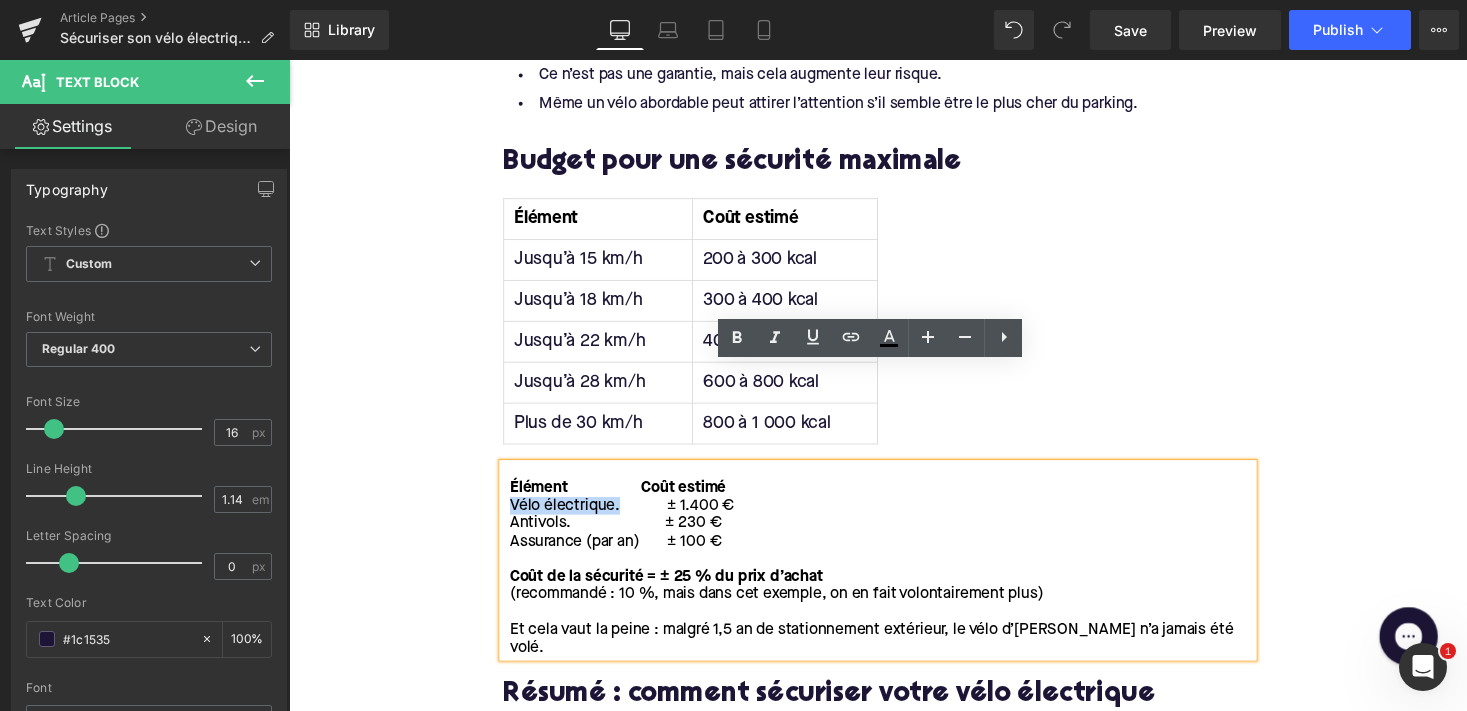 drag, startPoint x: 626, startPoint y: 418, endPoint x: 478, endPoint y: 418, distance: 148 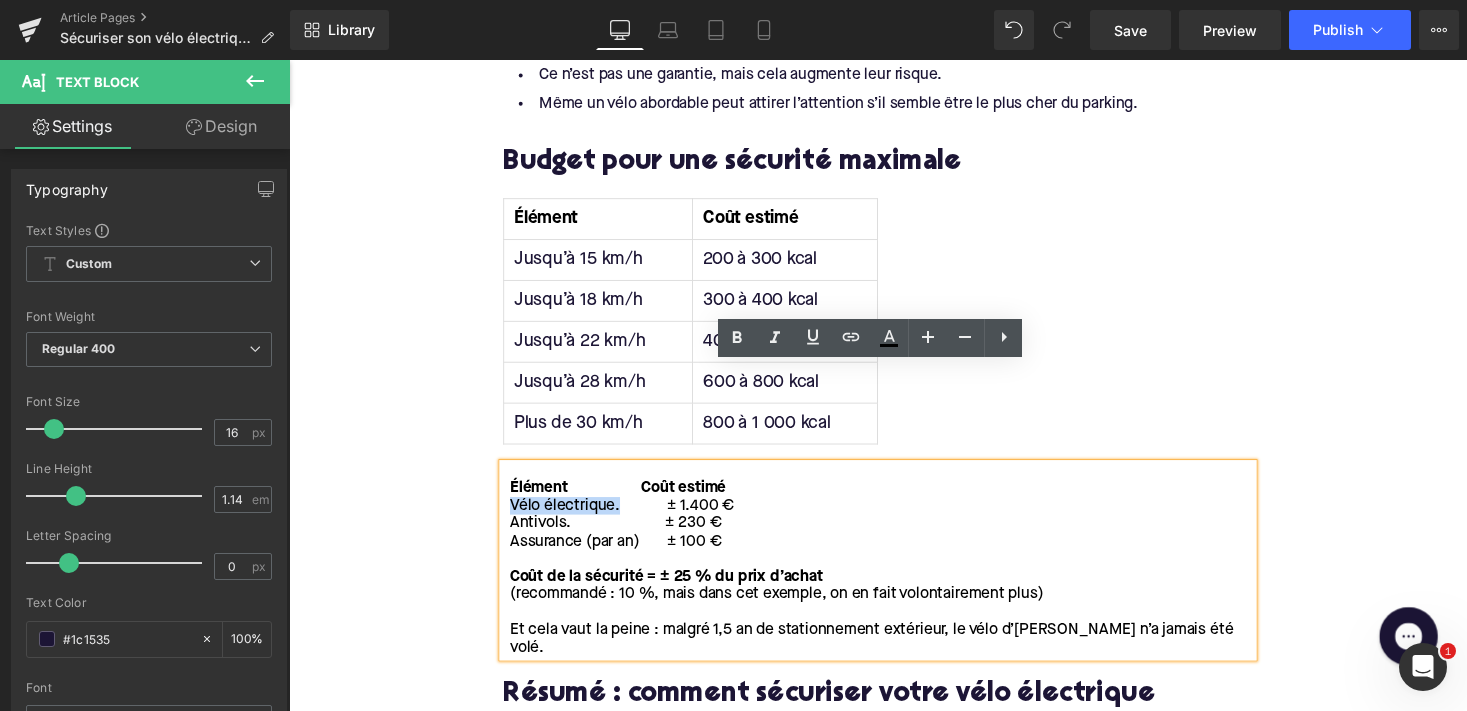click on "Home / Sécuriser son vélo électrique 101 : guide complet pour protéger votre e-bike Breadcrumbs         Sécuriser son vélo électrique 101 : guide complet pour protéger votre e-bike Heading         Vous ne savez pas comment sécuriser efficacement votre vélo électrique ? Nous avons rédigé un guide complet basé sur des expériences personnelles et notre expertise, afin de vous aider à éviter le vol de votre vélo. Découvrez comment Augustin a gardé son vélo électrique en sécurité pendant 1 an et demi, malgré un emplacement de stationnement à haut risque. À votre tour de rendre votre e-bike antivol ! Text Block         Row         Image         Row         Row         Les bases pour bien sécuriser votre vélo électrique Heading         Pour une protection optimale, commencez par ces fondamentaux : Text Block         Pas de vélo hors de prix :  Chez  Upway , vous achetez un e-bike jusqu’à 60 % moins cher qu’un neuf. Batterie amovible  : Apprenez à bien attacher votre vélo :" at bounding box center (894, -880) 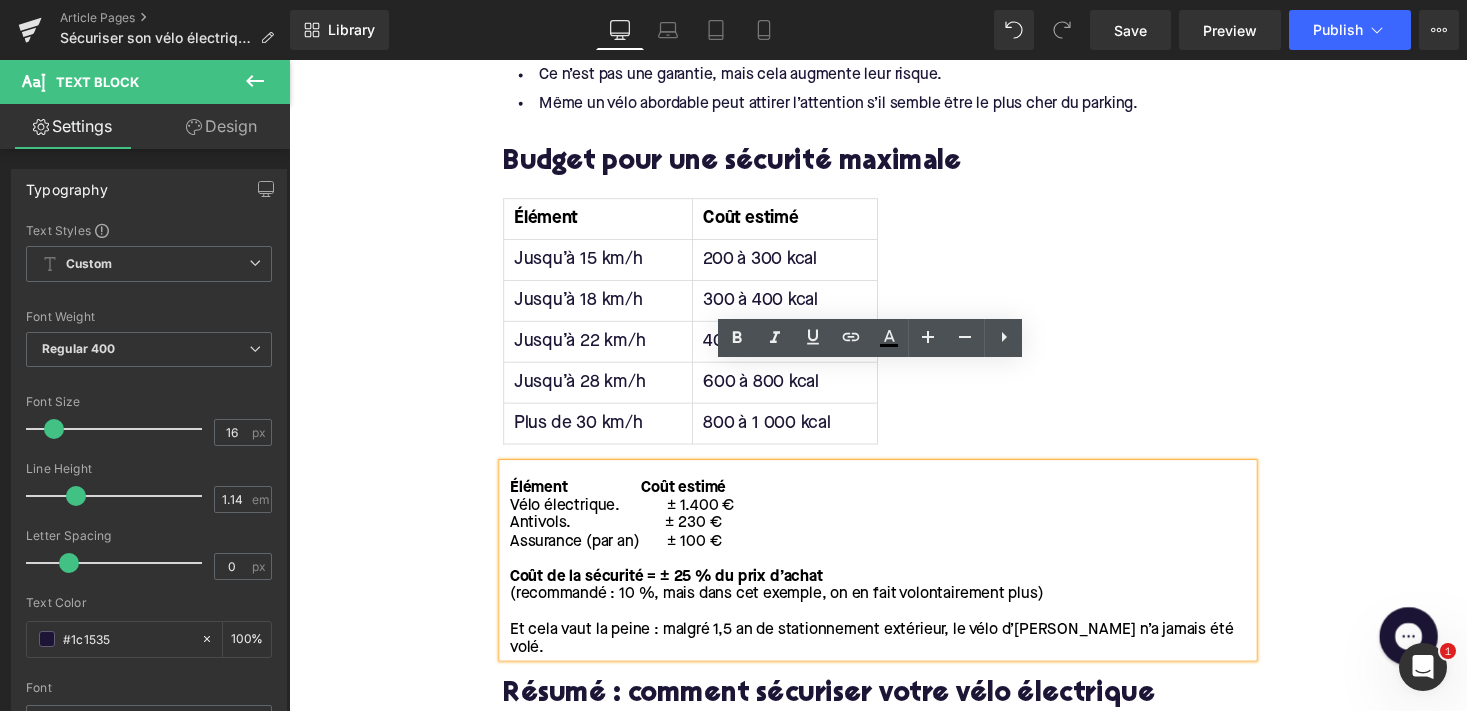 click on "Antivols.                        ± 230 €" at bounding box center (625, 536) 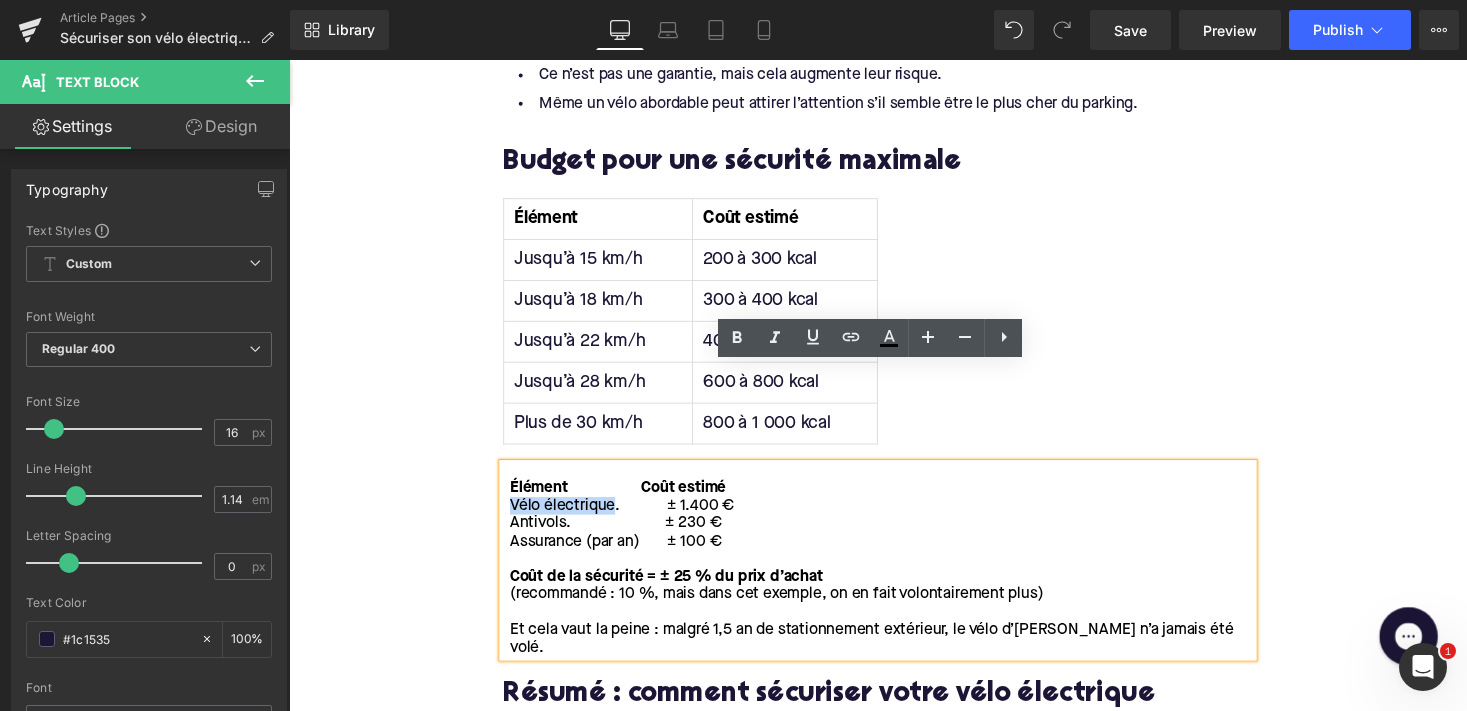 drag, startPoint x: 617, startPoint y: 421, endPoint x: 508, endPoint y: 421, distance: 109 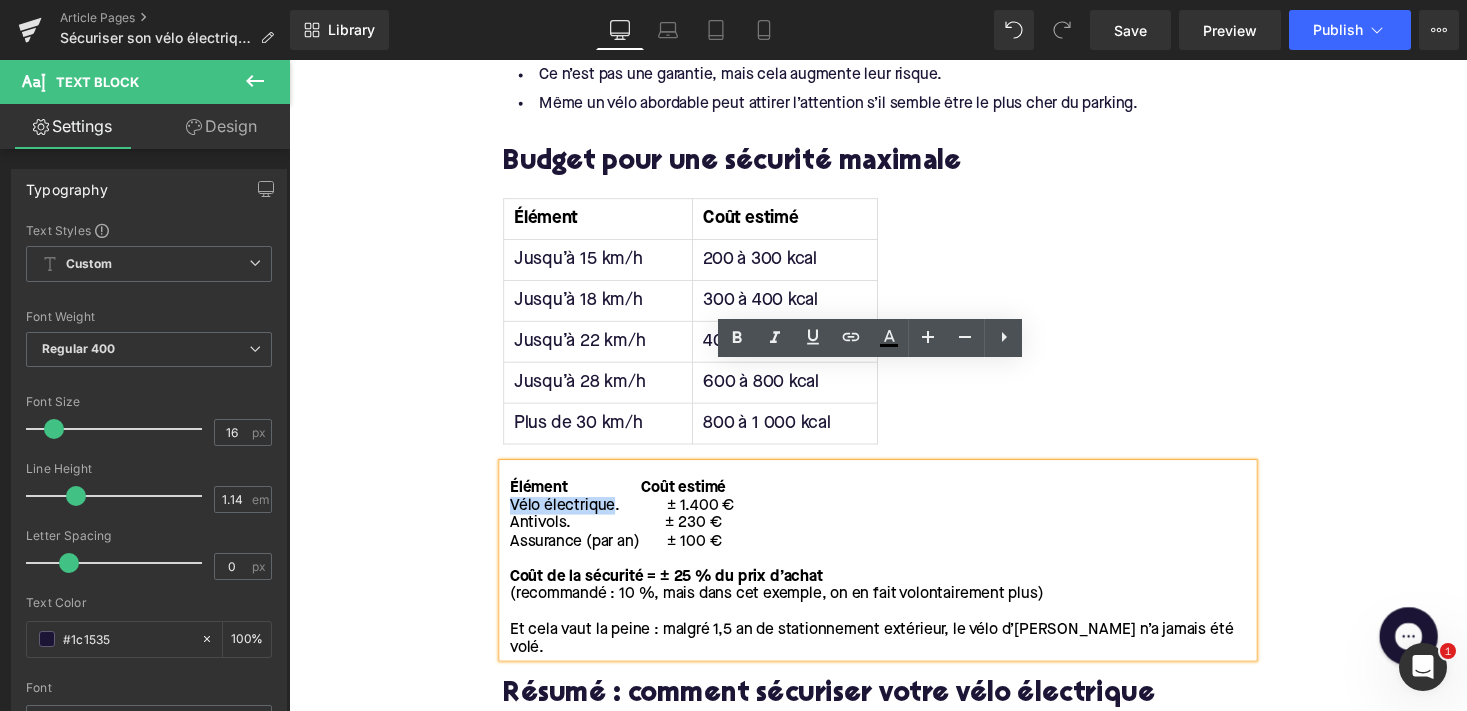 click on "Élément                         Coût estimé Vélo électrique.            ± 1.400 € Antivols.                        ± 230 € Assurance (par an)       ± 100 € Coût de la sécurité = ± 25 % du prix d’achat (recommandé : 10 %, mais dans cet exemple, on en fait volontairement plus) Et cela vaut la peine : malgré 1,5 an de stationnement extérieur, le vélo d’Augustin n’a jamais été volé." at bounding box center (894, 574) 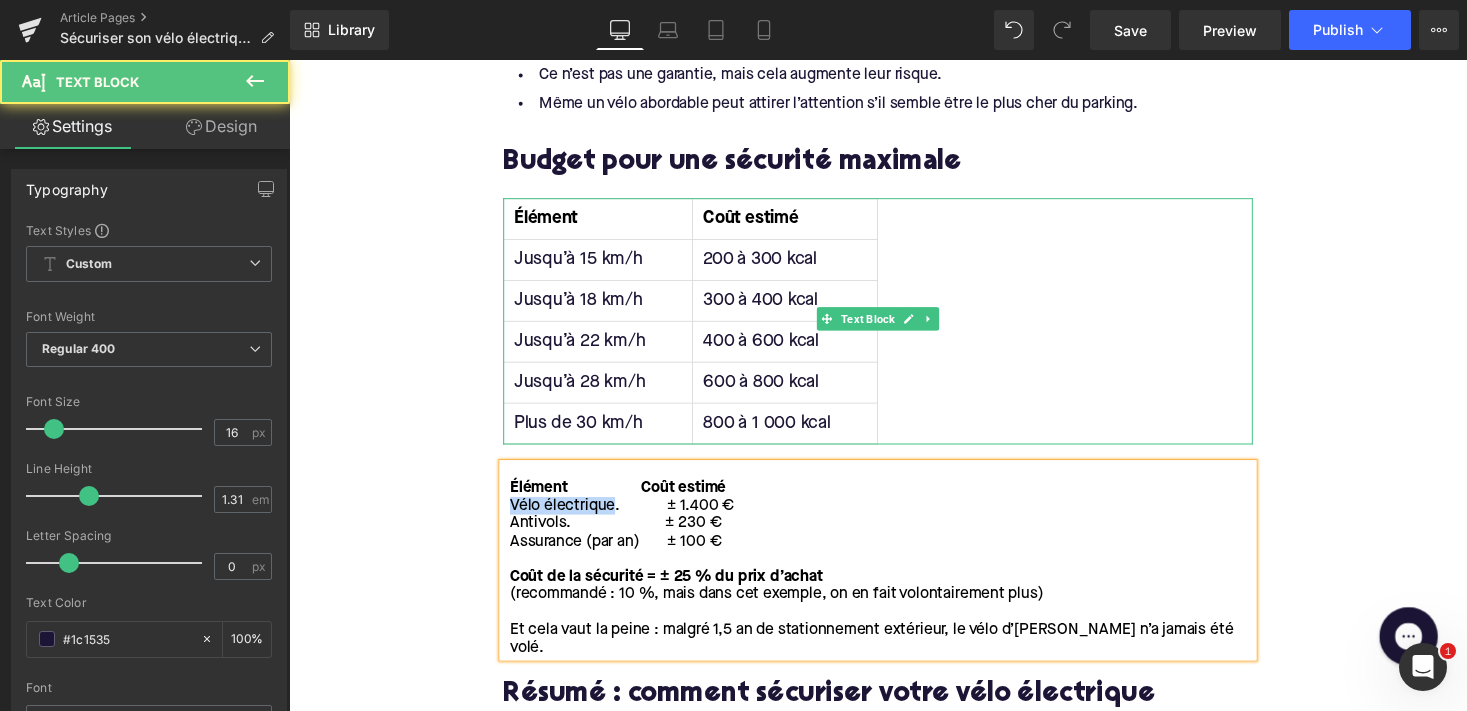click on "Jusqu’à 15 km/h" at bounding box center [607, 266] 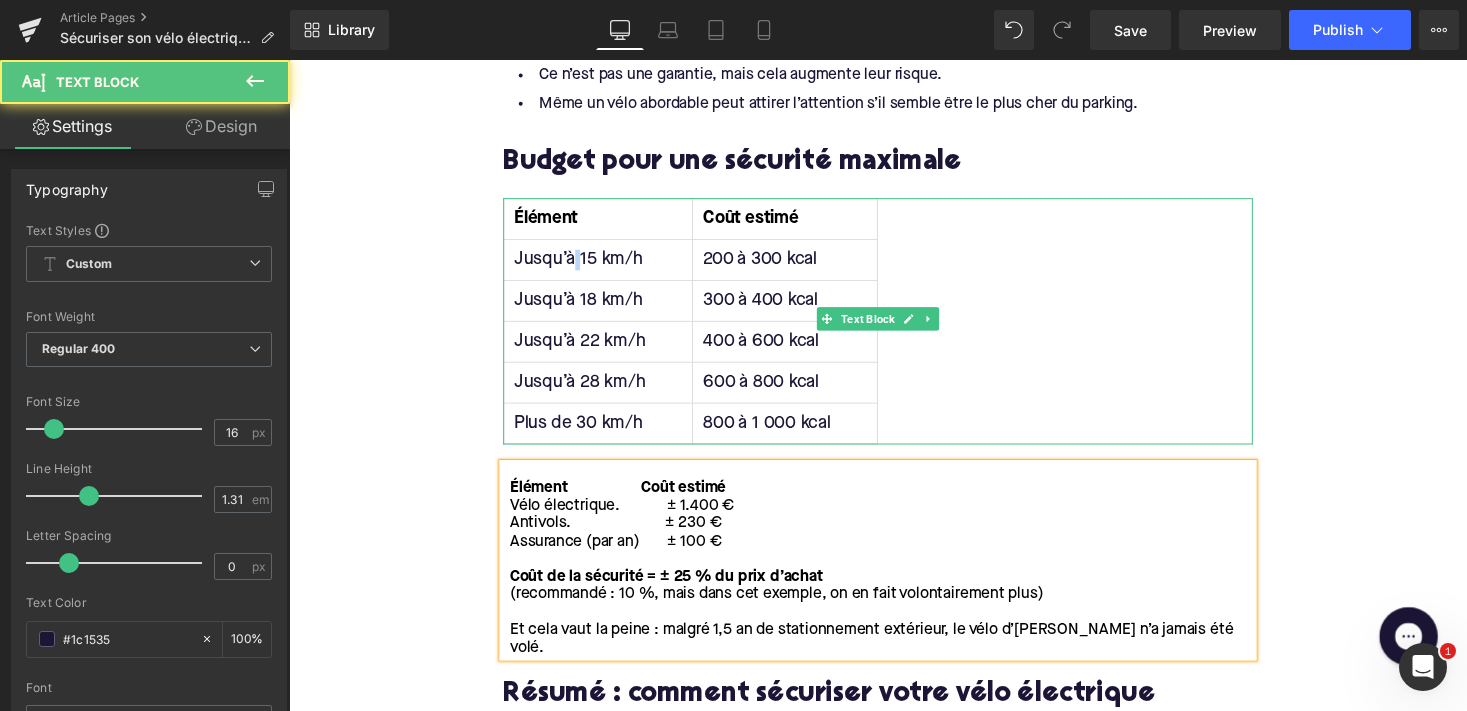click on "Jusqu’à 15 km/h" at bounding box center (607, 266) 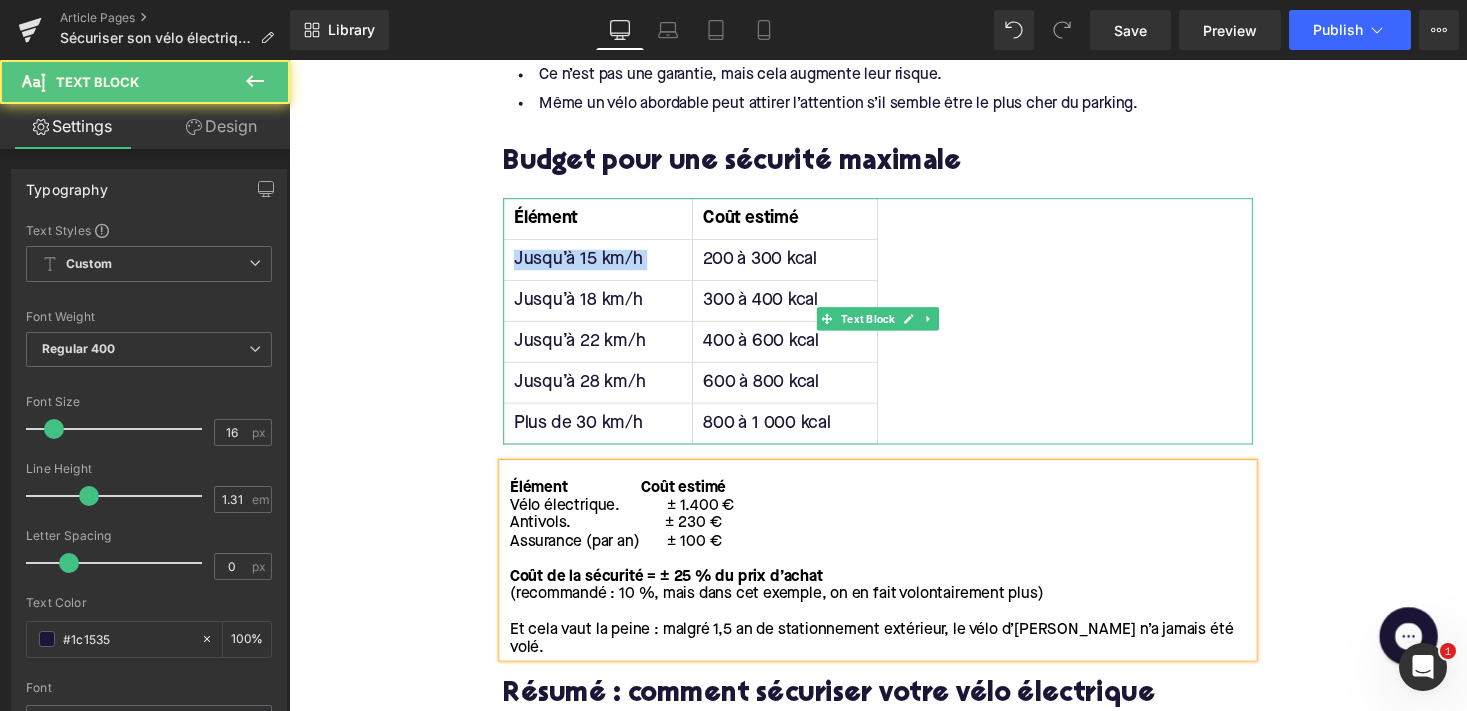 click on "Jusqu’à 15 km/h" at bounding box center (607, 266) 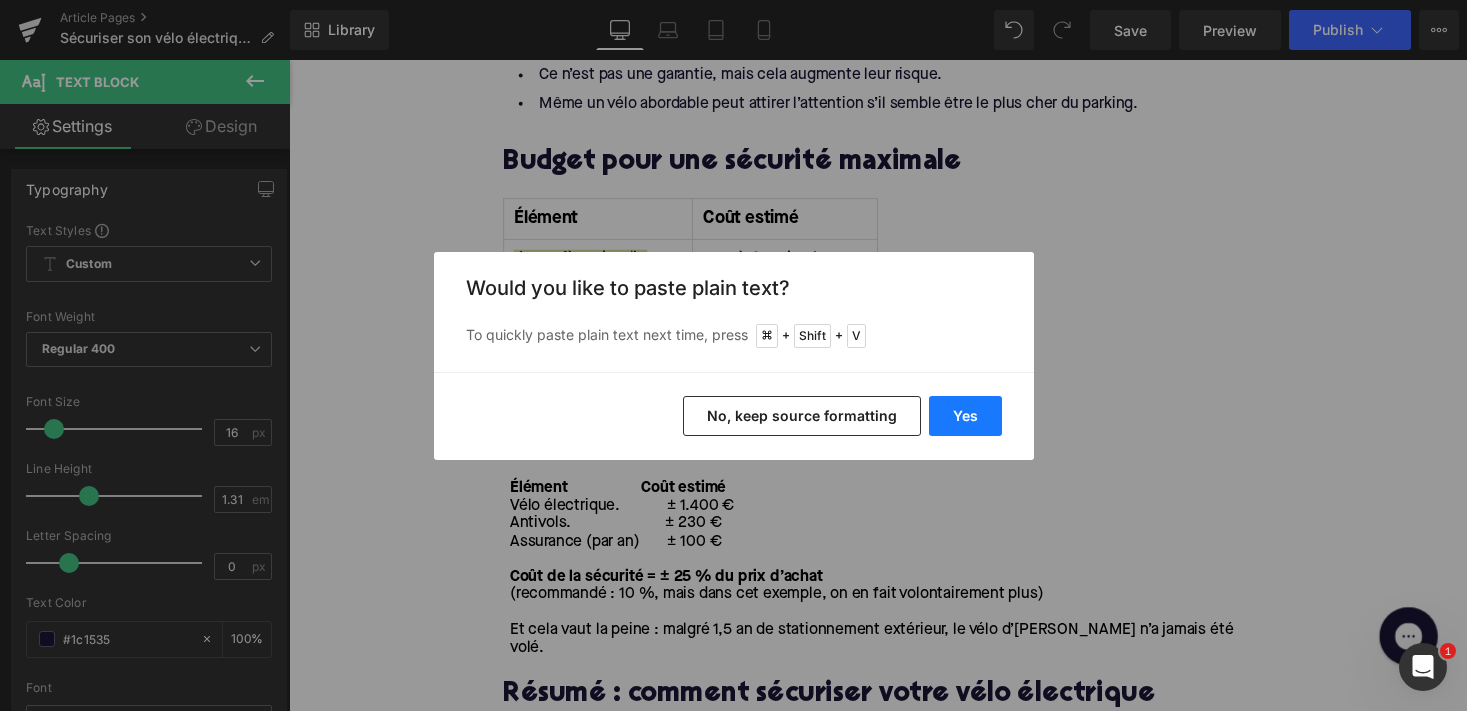 click on "Yes" at bounding box center (965, 416) 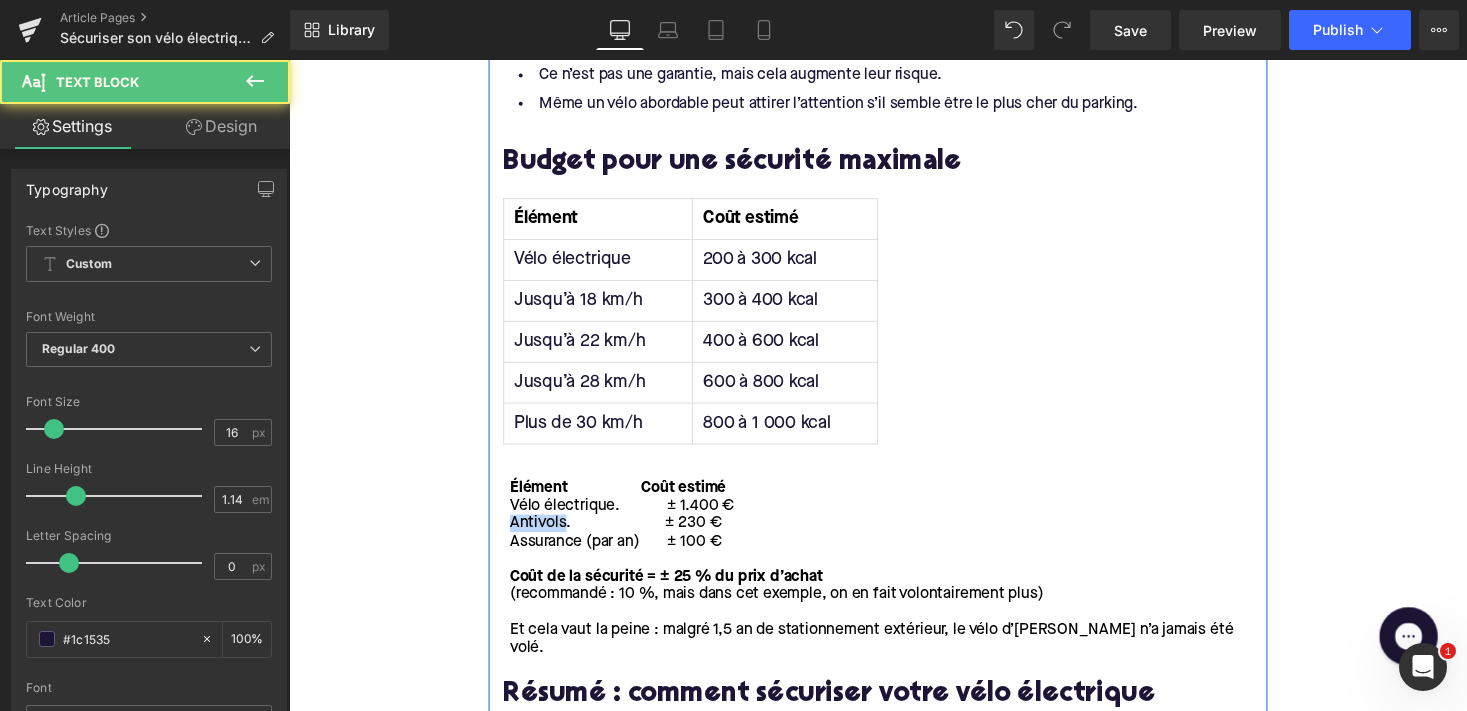 drag, startPoint x: 568, startPoint y: 438, endPoint x: 488, endPoint y: 438, distance: 80 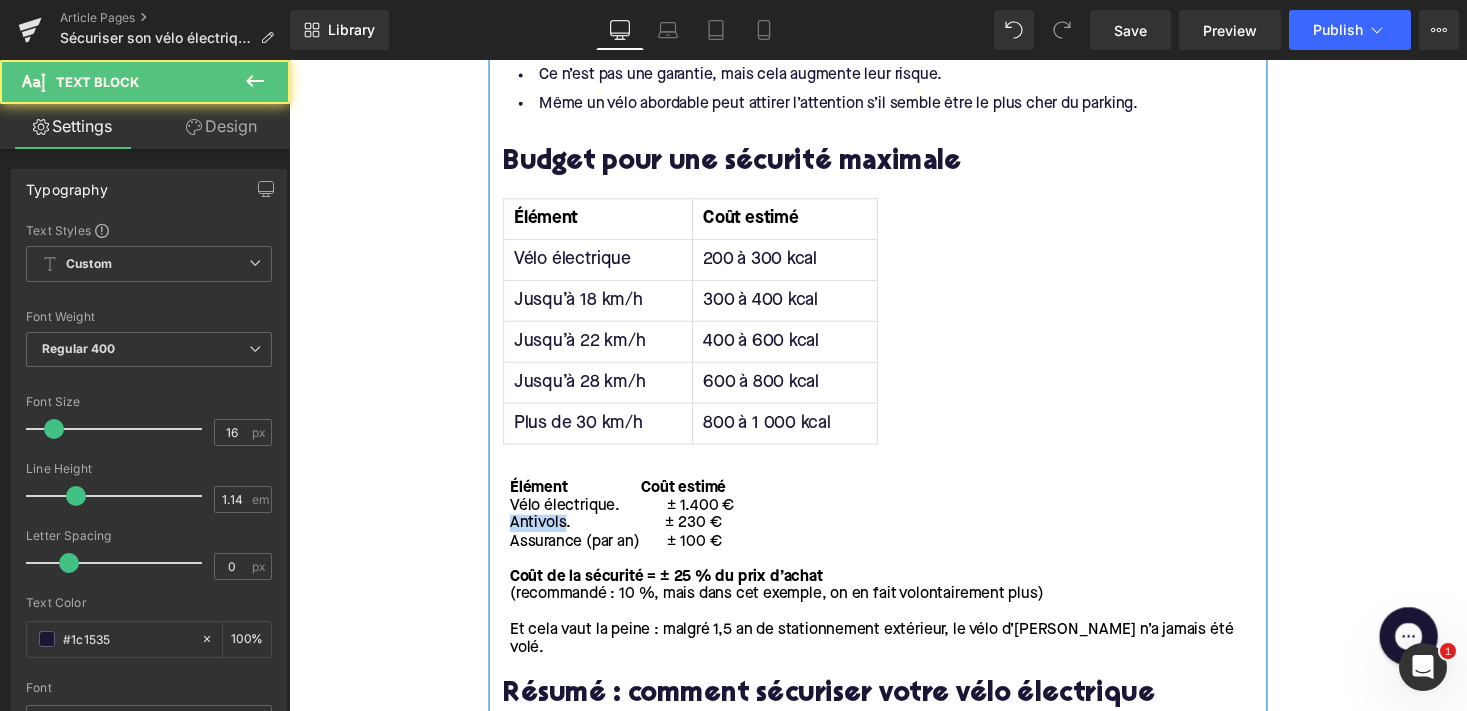 click on "Home / Sécuriser son vélo électrique 101 : guide complet pour protéger votre e-bike Breadcrumbs         Sécuriser son vélo électrique 101 : guide complet pour protéger votre e-bike Heading         Vous ne savez pas comment sécuriser efficacement votre vélo électrique ? Nous avons rédigé un guide complet basé sur des expériences personnelles et notre expertise, afin de vous aider à éviter le vol de votre vélo. Découvrez comment Augustin a gardé son vélo électrique en sécurité pendant 1 an et demi, malgré un emplacement de stationnement à haut risque. À votre tour de rendre votre e-bike antivol ! Text Block         Row         Image         Row         Row         Les bases pour bien sécuriser votre vélo électrique Heading         Pour une protection optimale, commencez par ces fondamentaux : Text Block         Pas de vélo hors de prix :  Chez  Upway , vous achetez un e-bike jusqu’à 60 % moins cher qu’un neuf. Batterie amovible  : Apprenez à bien attacher votre vélo :" at bounding box center (894, -880) 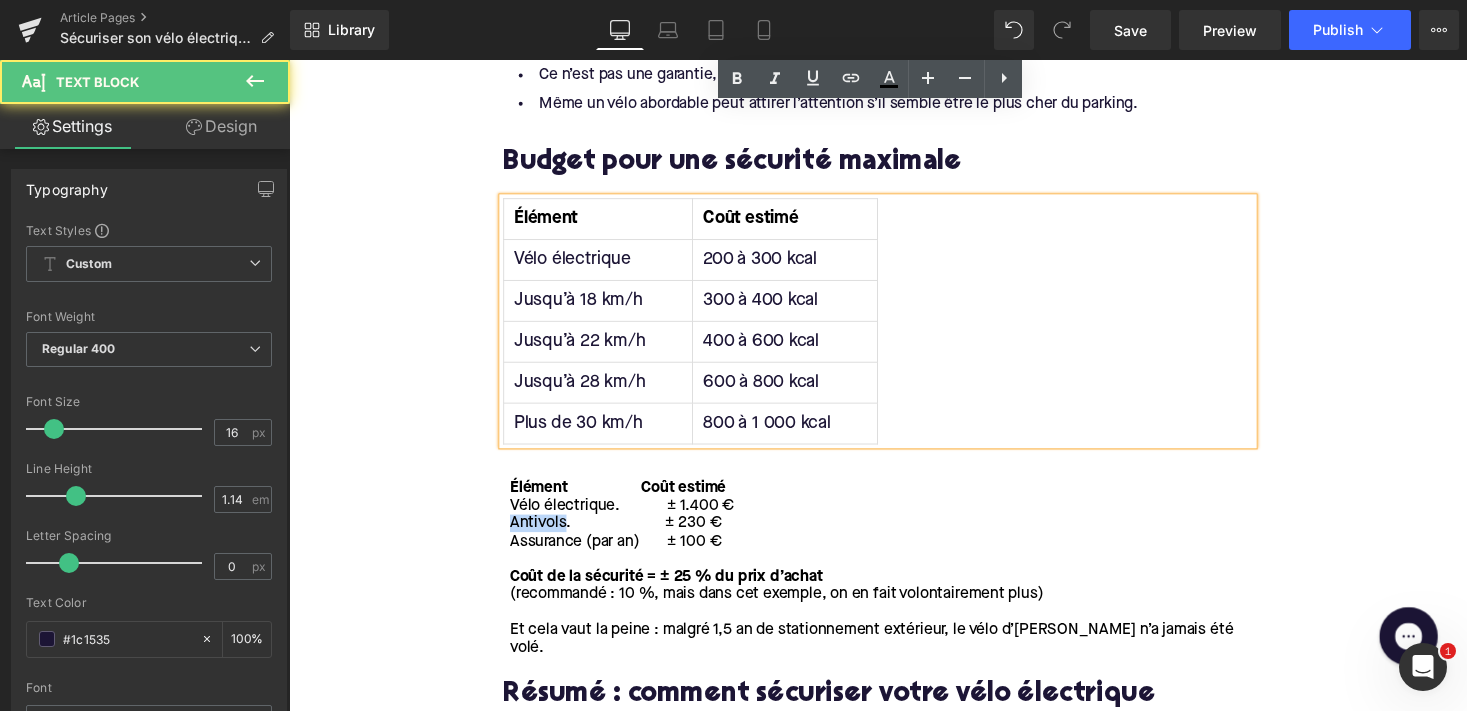 copy on "Antivols" 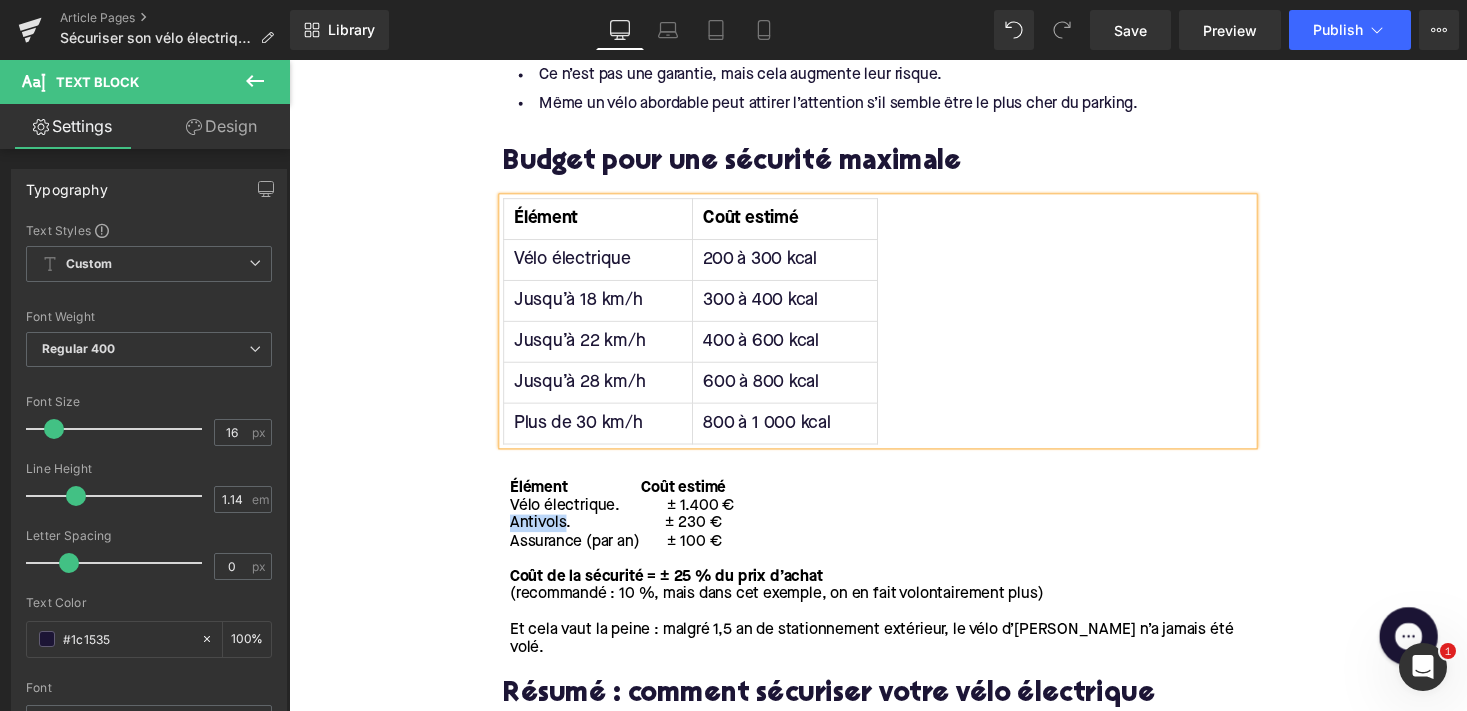 click on "Jusqu’à 18 km/h" at bounding box center [607, 308] 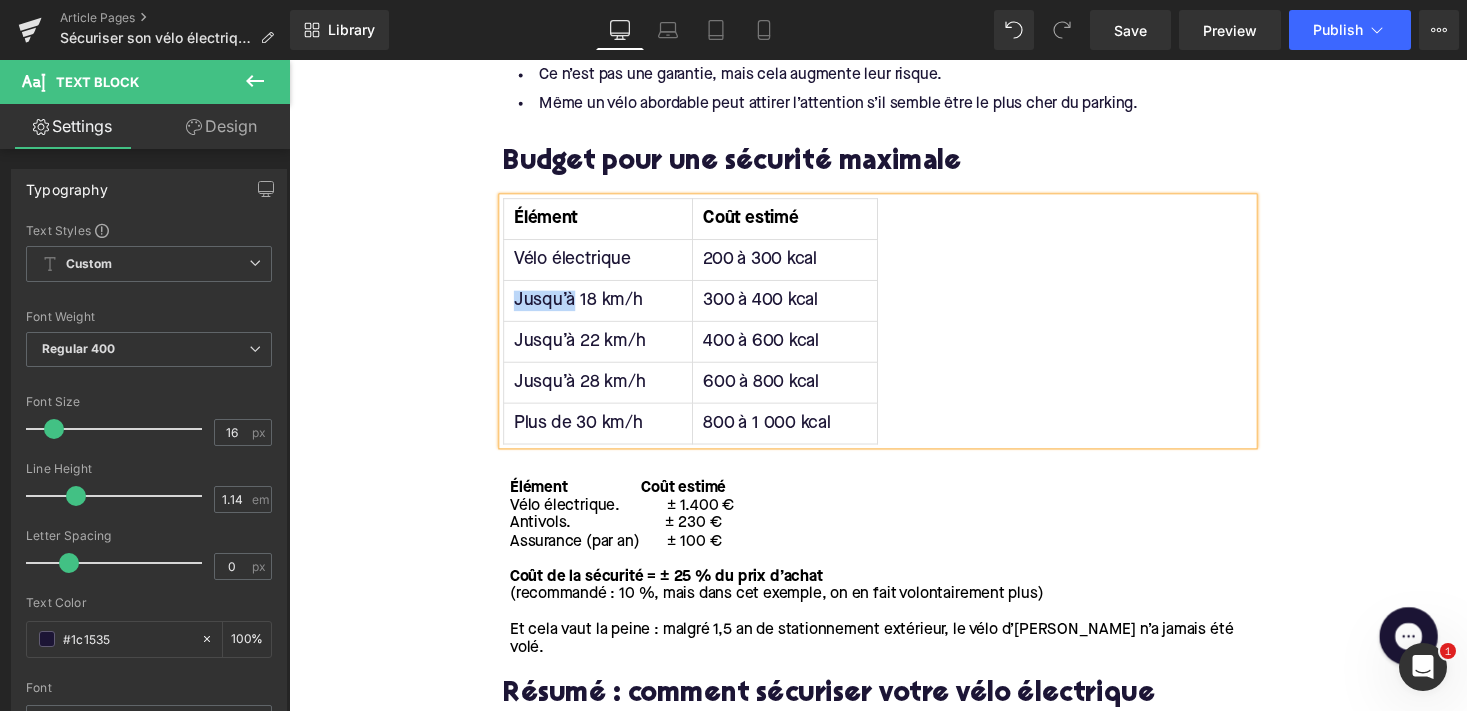 click on "Jusqu’à 18 km/h" at bounding box center [607, 308] 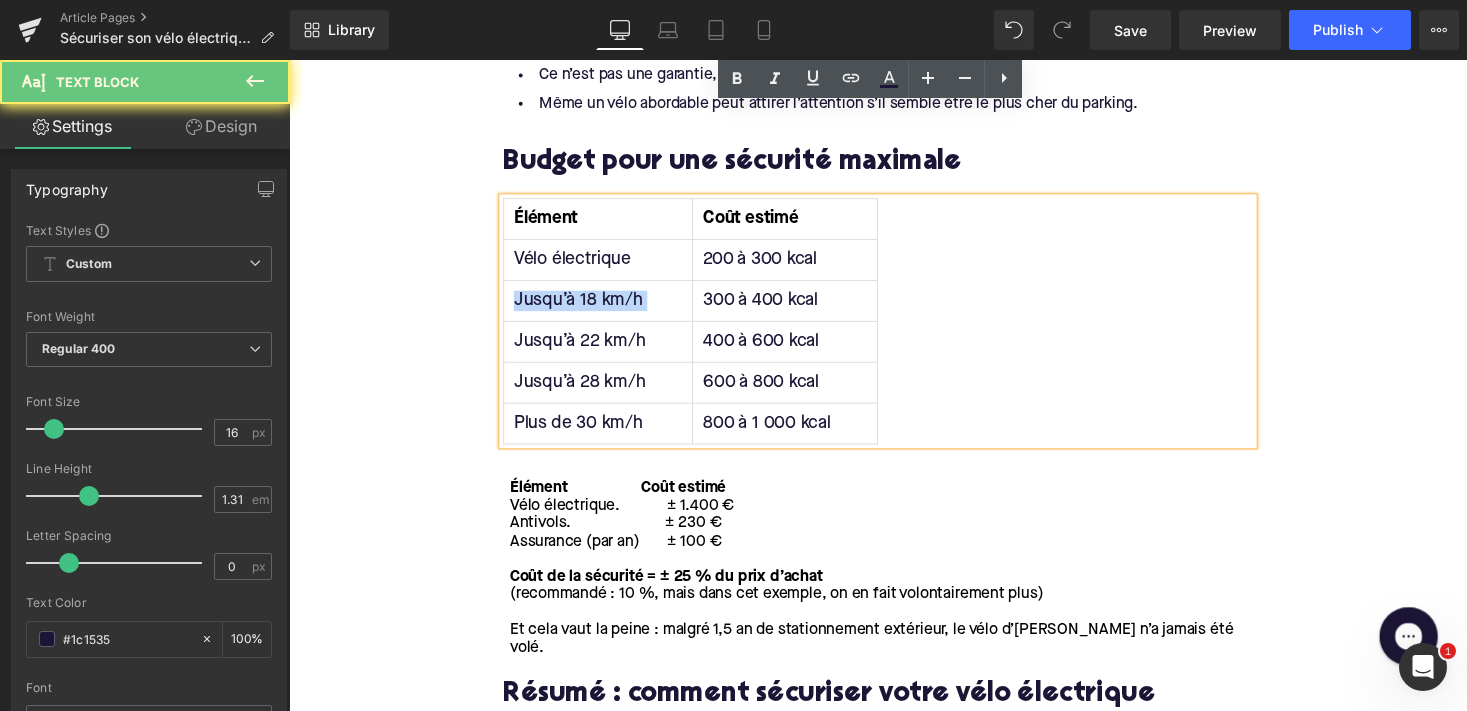 click on "Jusqu’à 18 km/h" at bounding box center (607, 308) 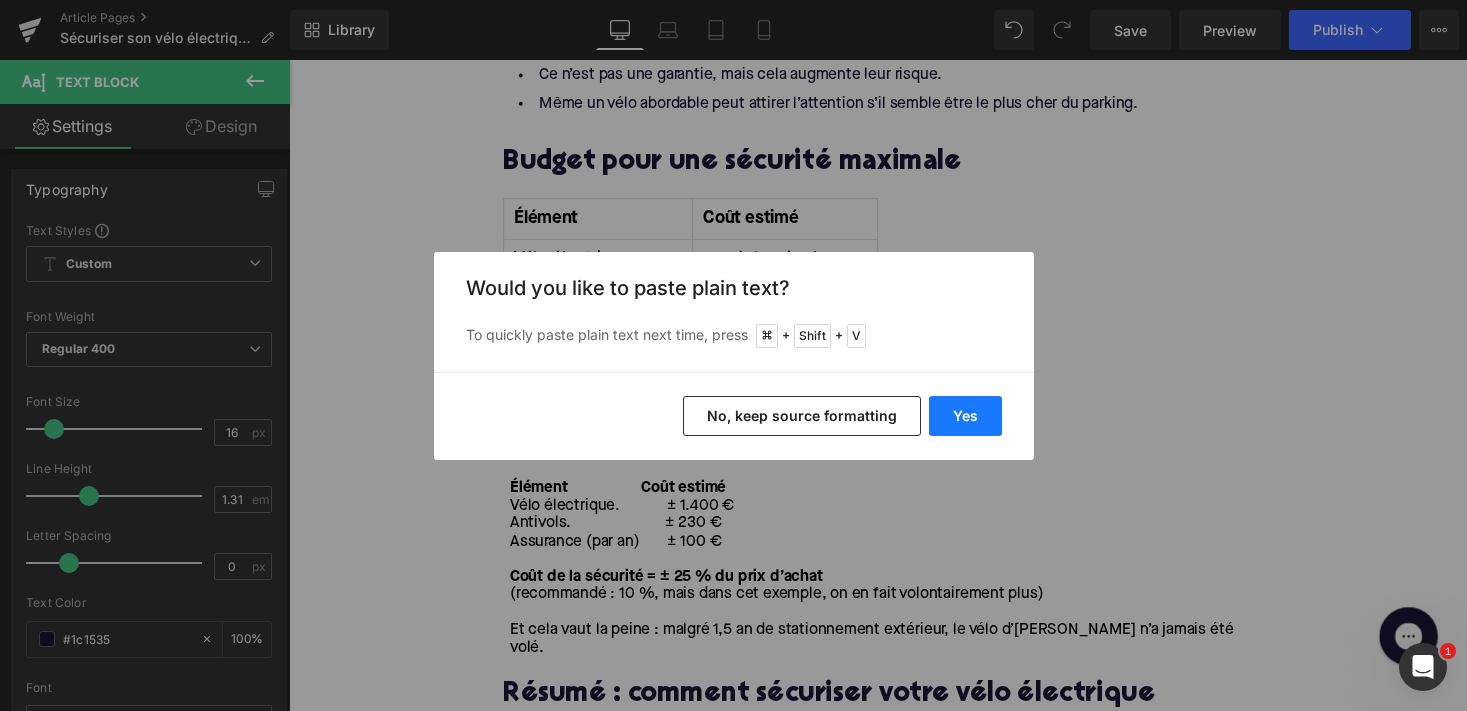click on "Yes" at bounding box center [965, 416] 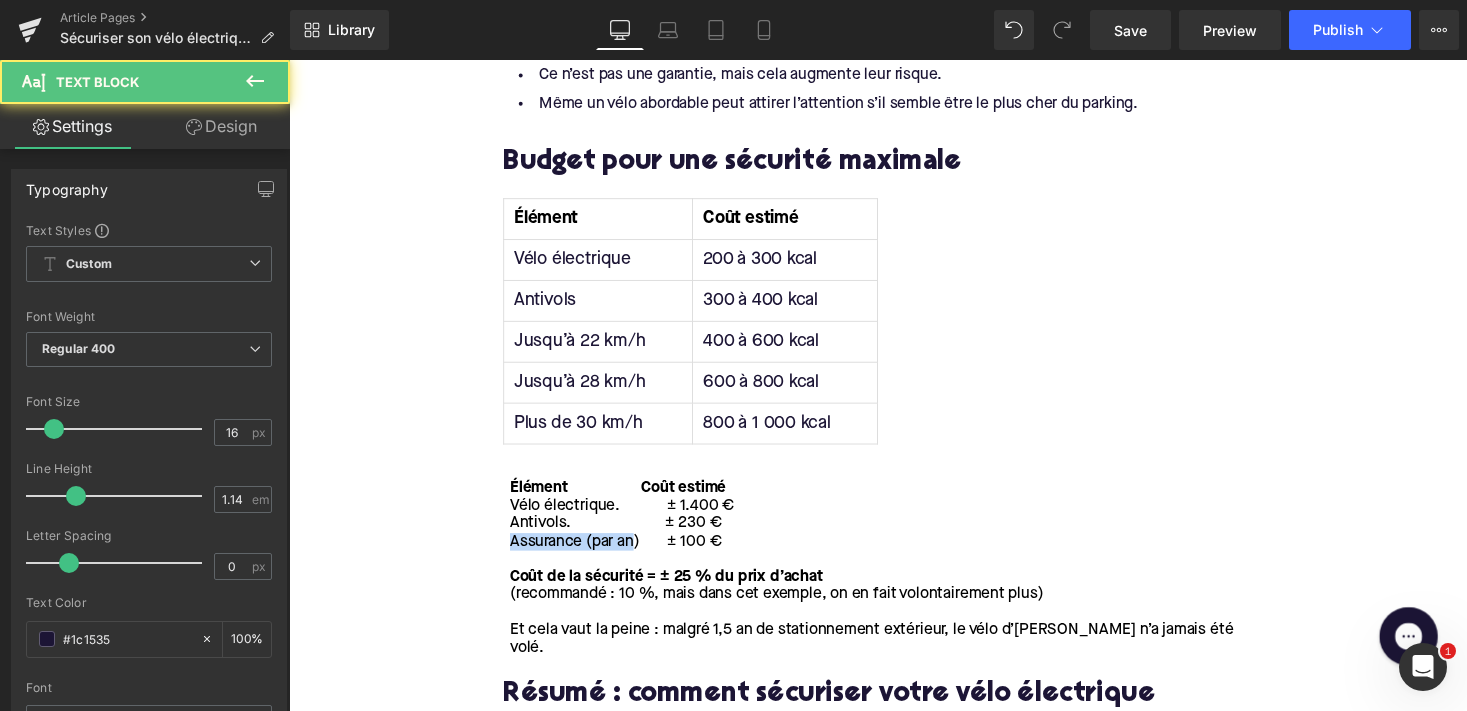 drag, startPoint x: 643, startPoint y: 454, endPoint x: 475, endPoint y: 454, distance: 168 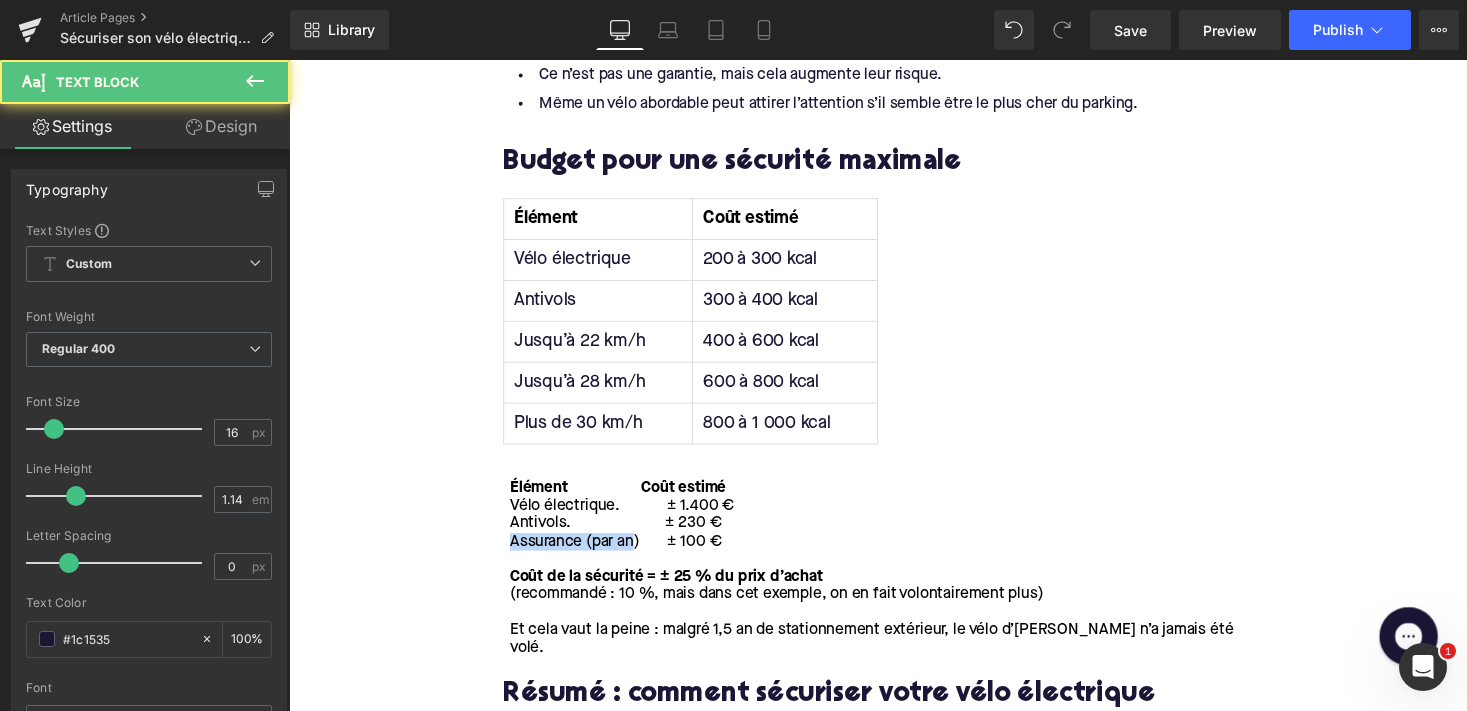 click on "Home / Sécuriser son vélo électrique 101 : guide complet pour protéger votre e-bike Breadcrumbs         Sécuriser son vélo électrique 101 : guide complet pour protéger votre e-bike Heading         Vous ne savez pas comment sécuriser efficacement votre vélo électrique ? Nous avons rédigé un guide complet basé sur des expériences personnelles et notre expertise, afin de vous aider à éviter le vol de votre vélo. Découvrez comment Augustin a gardé son vélo électrique en sécurité pendant 1 an et demi, malgré un emplacement de stationnement à haut risque. À votre tour de rendre votre e-bike antivol ! Text Block         Row         Image         Row         Row         Les bases pour bien sécuriser votre vélo électrique Heading         Pour une protection optimale, commencez par ces fondamentaux : Text Block         Pas de vélo hors de prix :  Chez  Upway , vous achetez un e-bike jusqu’à 60 % moins cher qu’un neuf. Batterie amovible  : Apprenez à bien attacher votre vélo :" at bounding box center [894, -880] 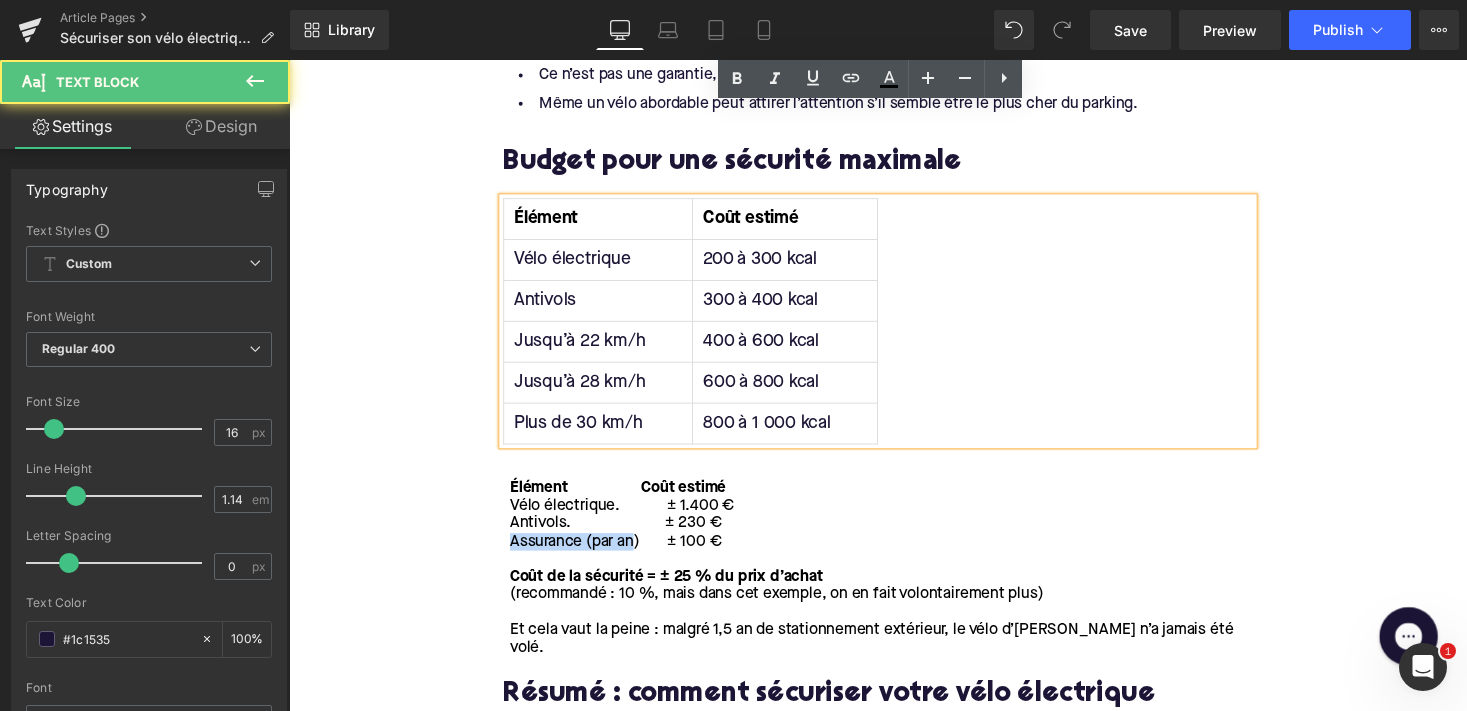 copy on "Assurance (par an" 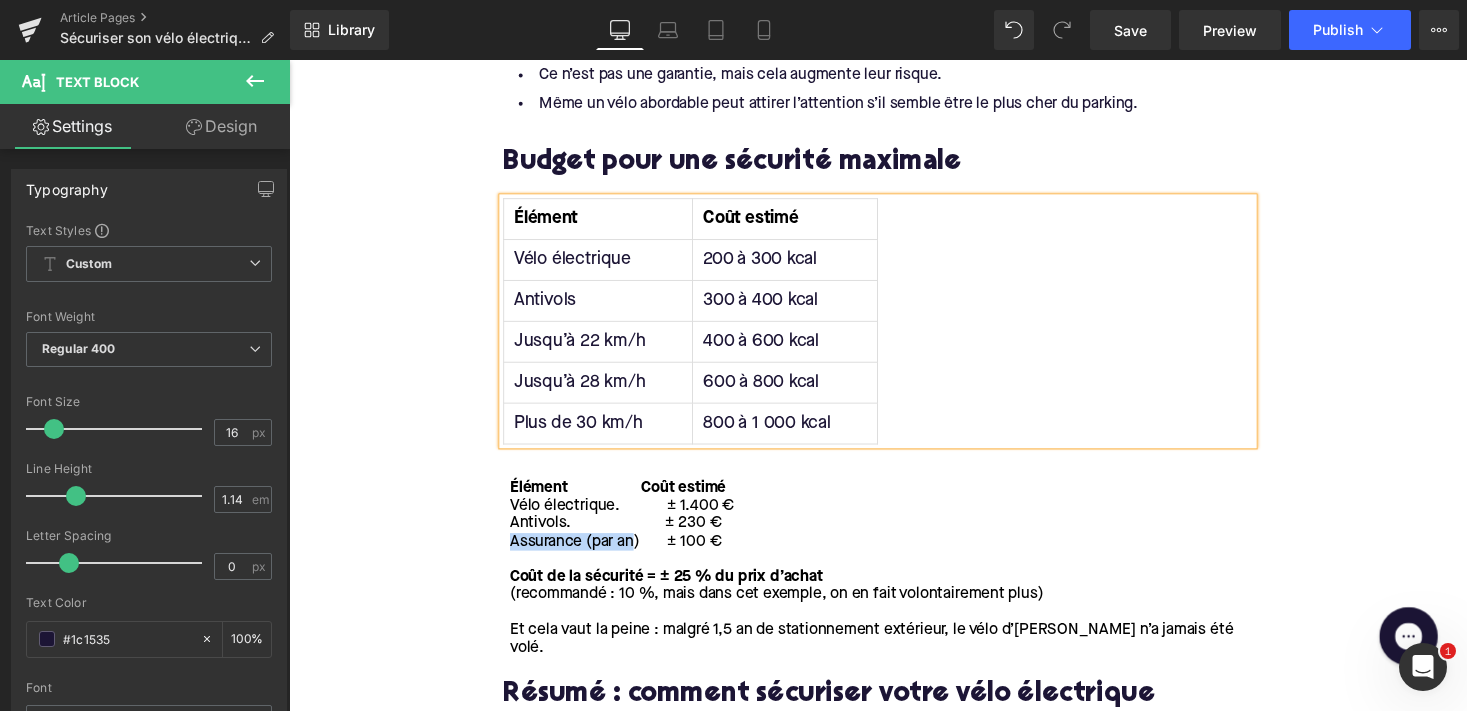 click on "Jusqu’à 22 km/h" at bounding box center [607, 350] 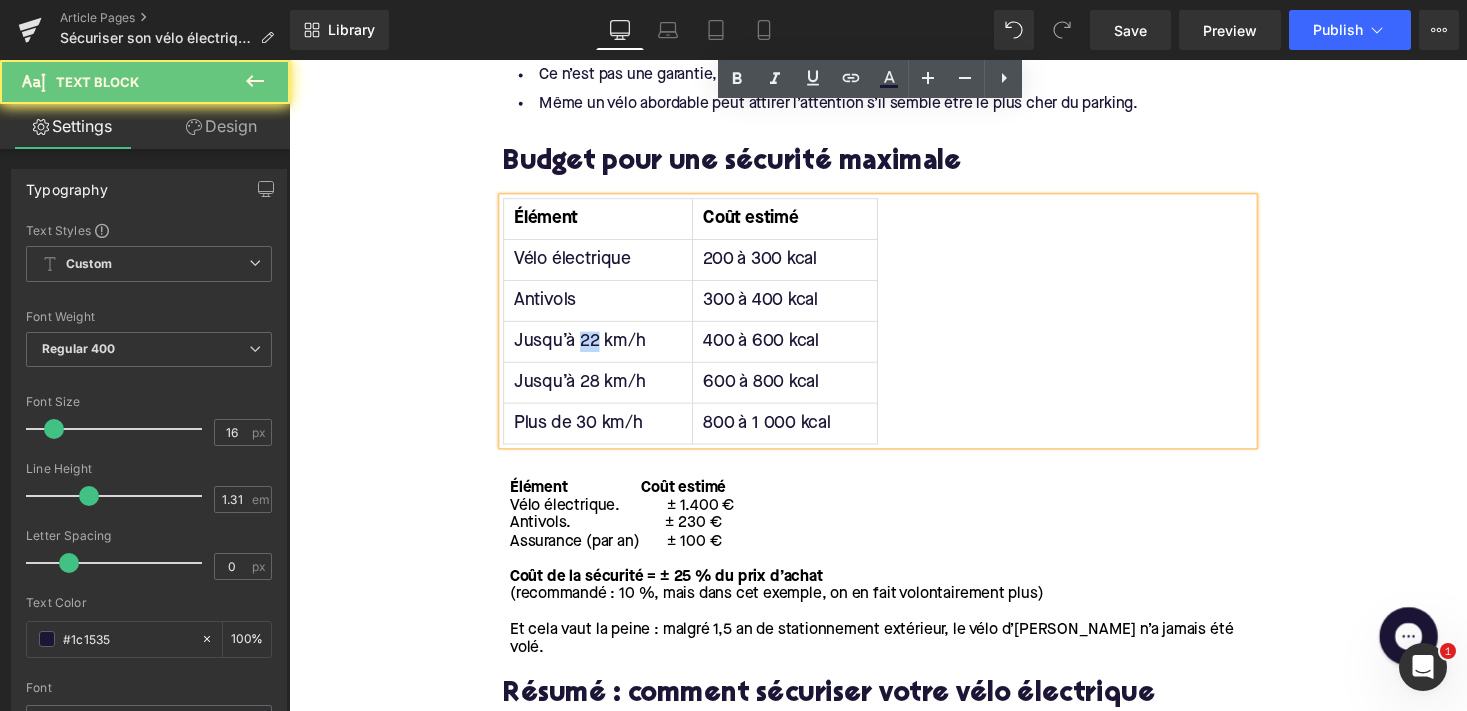 click on "Jusqu’à 22 km/h" at bounding box center [607, 350] 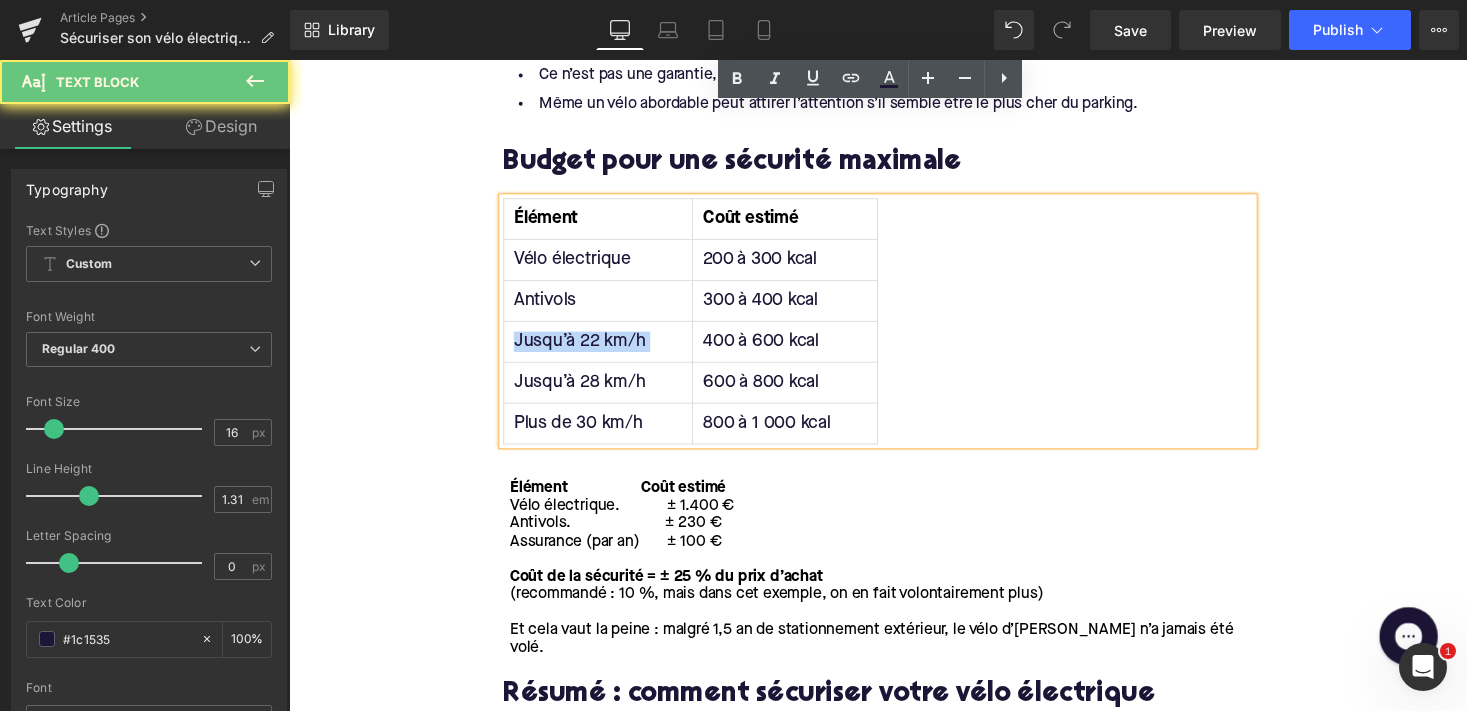 click on "Jusqu’à 22 km/h" at bounding box center [607, 350] 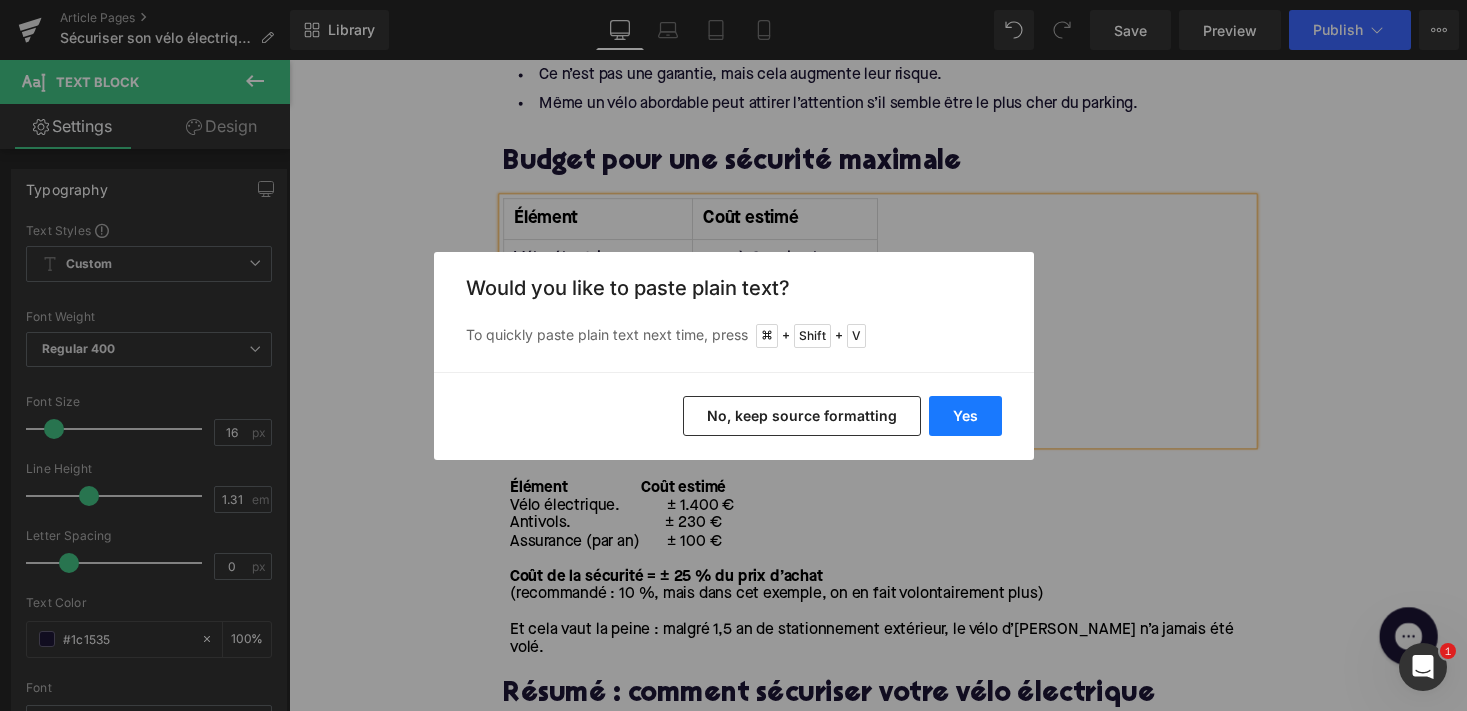 click on "Yes" at bounding box center (965, 416) 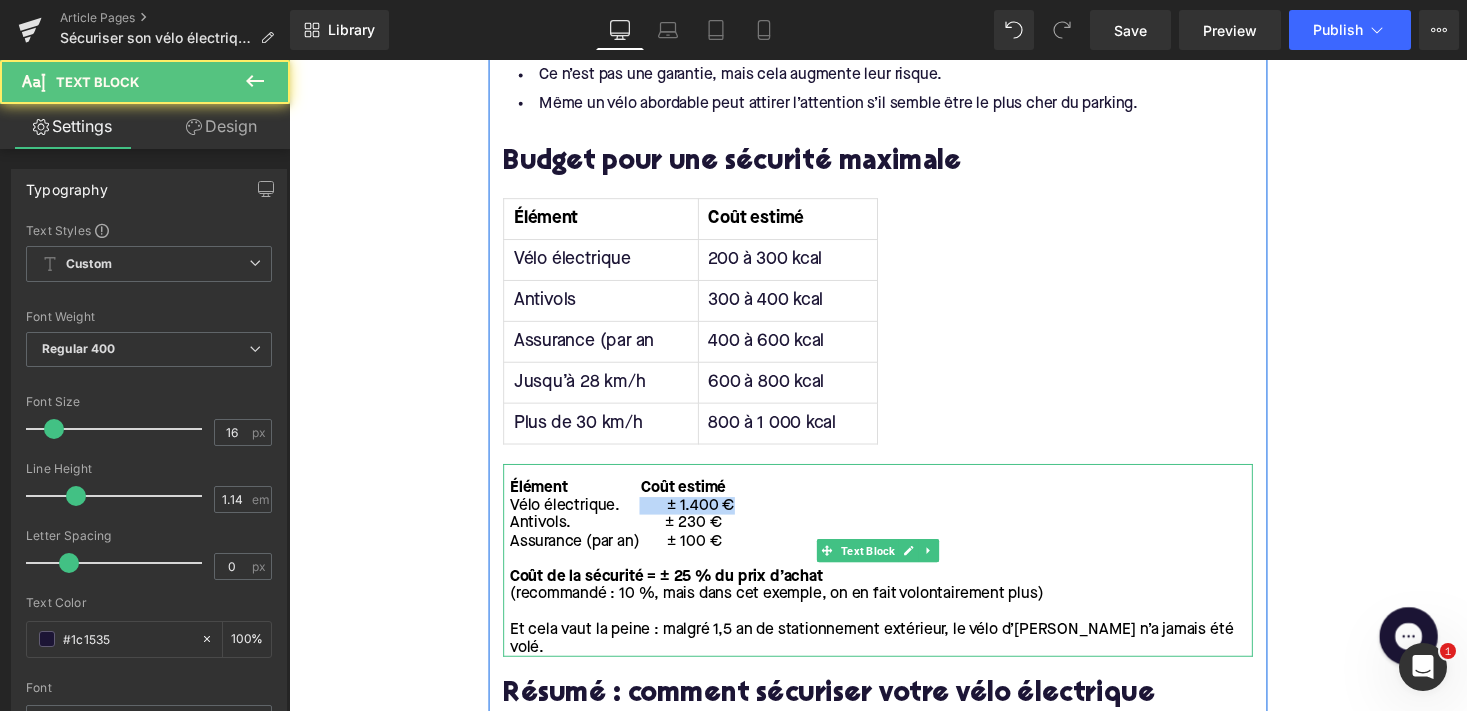 drag, startPoint x: 746, startPoint y: 412, endPoint x: 647, endPoint y: 412, distance: 99 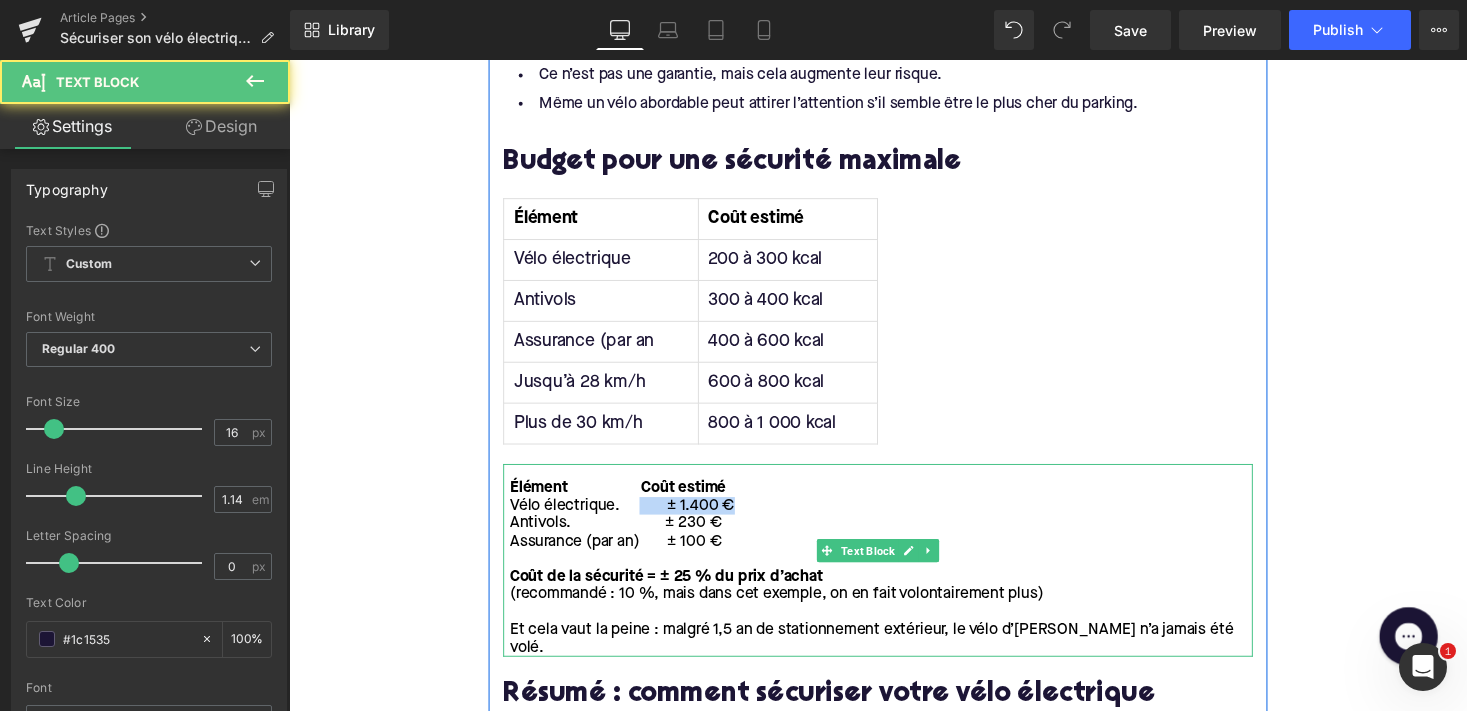 click on "Vélo électrique.            ± 1.400 €" at bounding box center (897, 518) 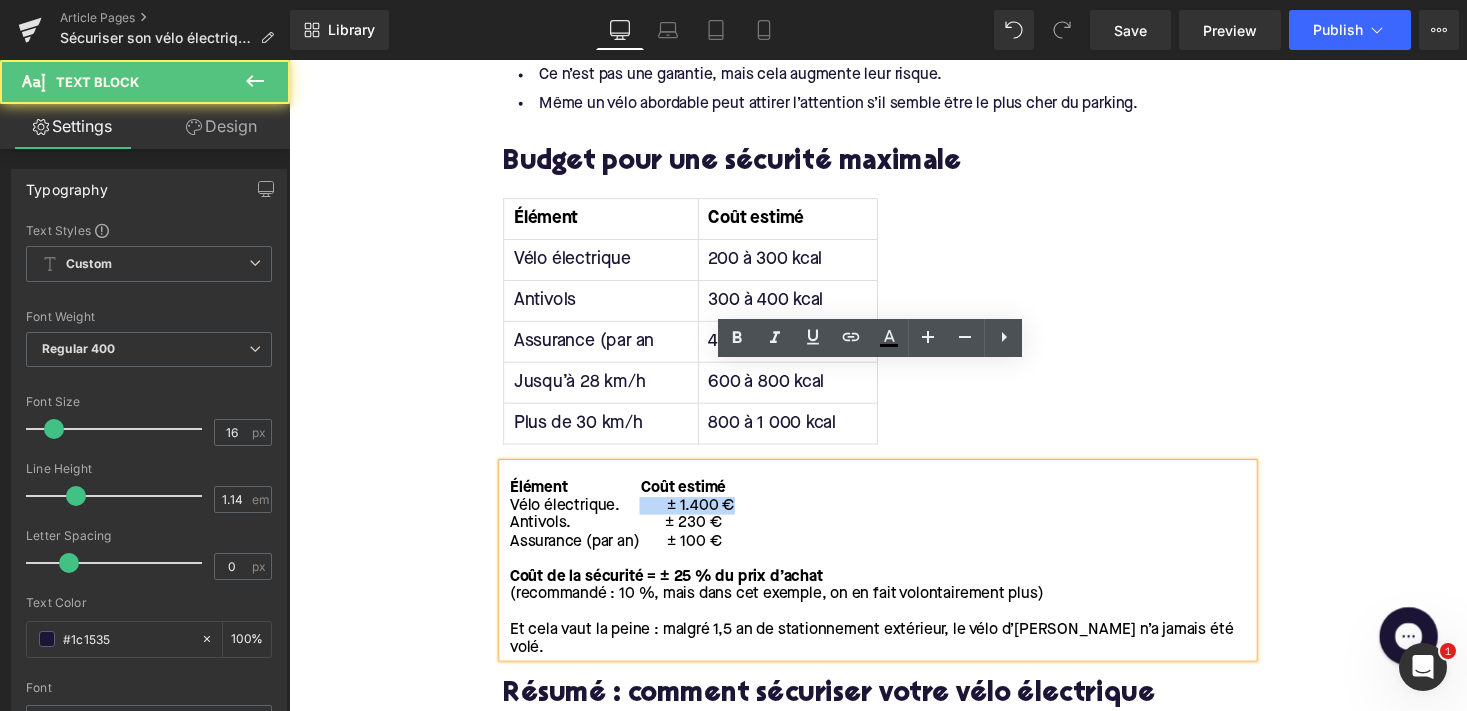 click on "Vélo électrique.            ± 1.400 €" at bounding box center [631, 518] 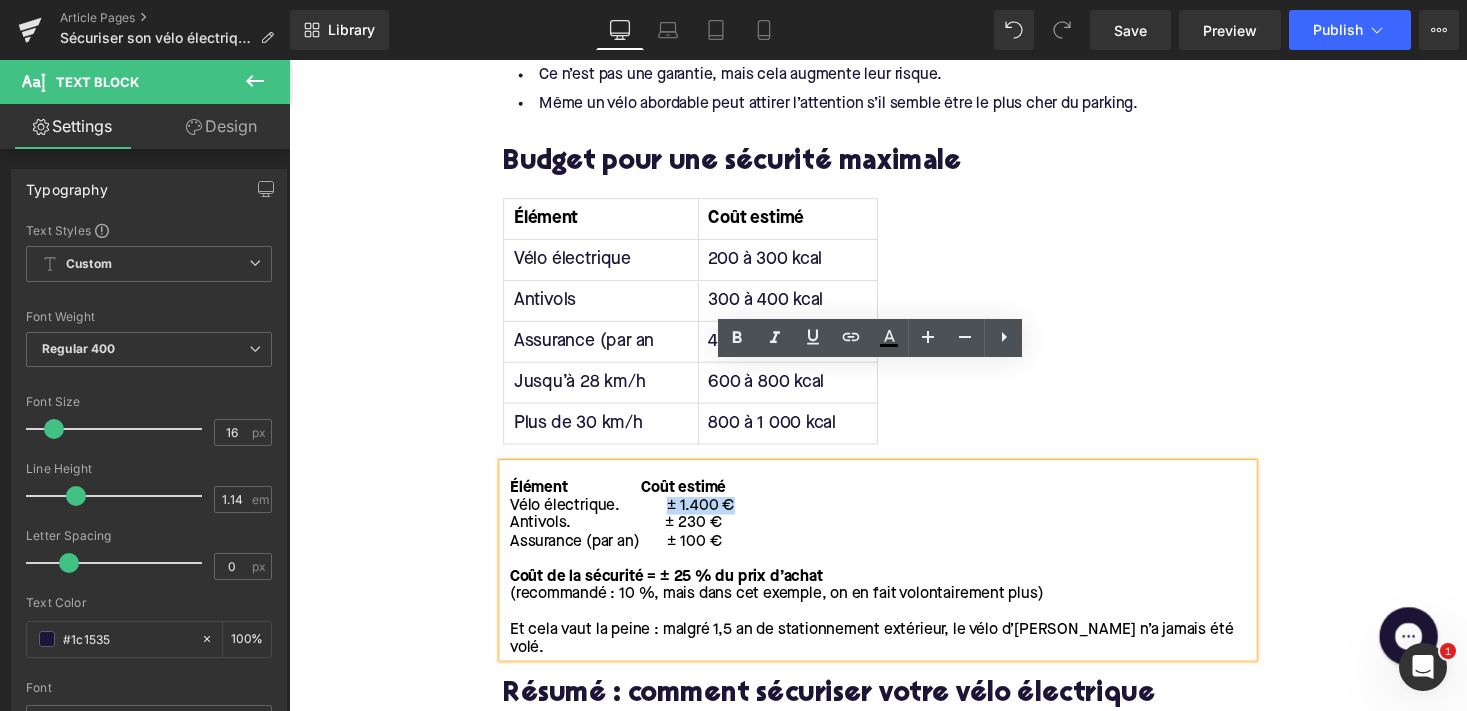 drag, startPoint x: 676, startPoint y: 412, endPoint x: 747, endPoint y: 412, distance: 71 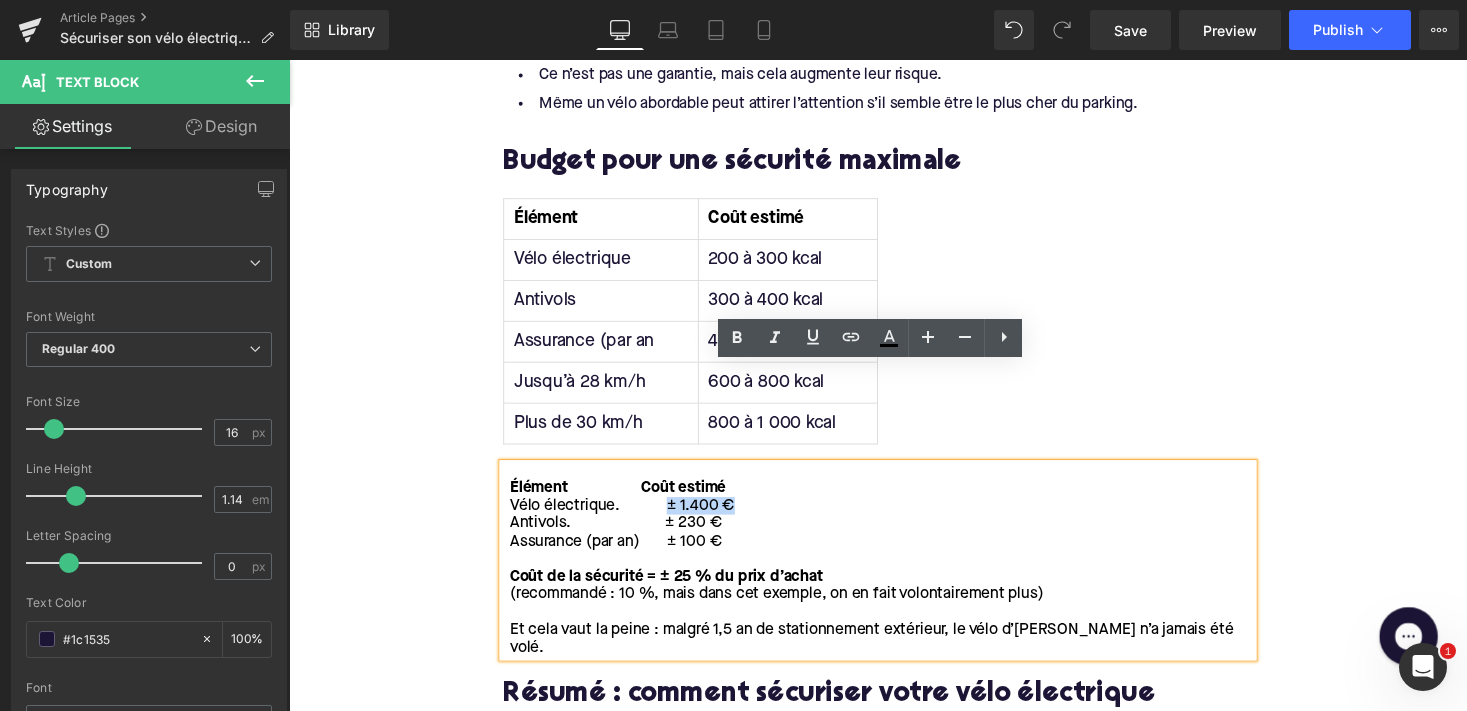 click on "Vélo électrique.            ± 1.400 €" at bounding box center (897, 518) 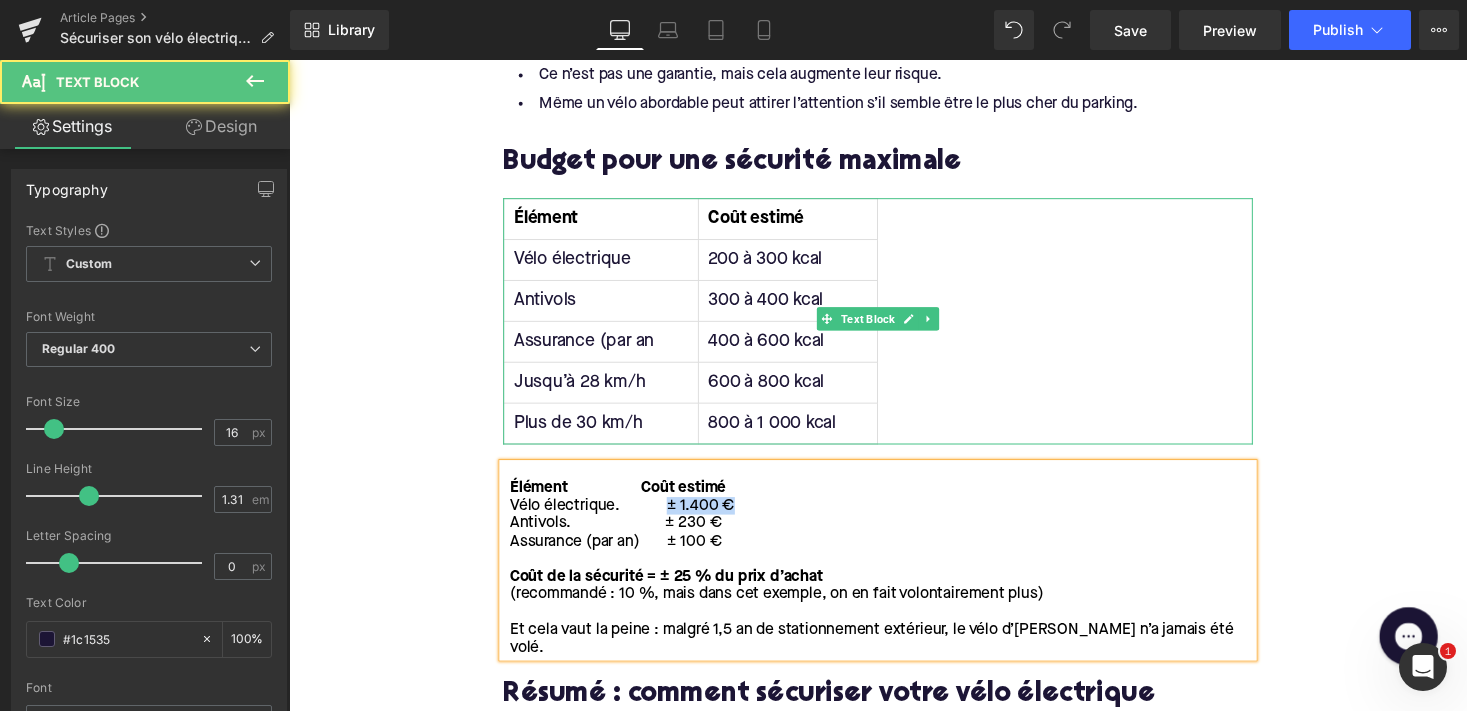 click on "200 à 300 kcal" at bounding box center [801, 266] 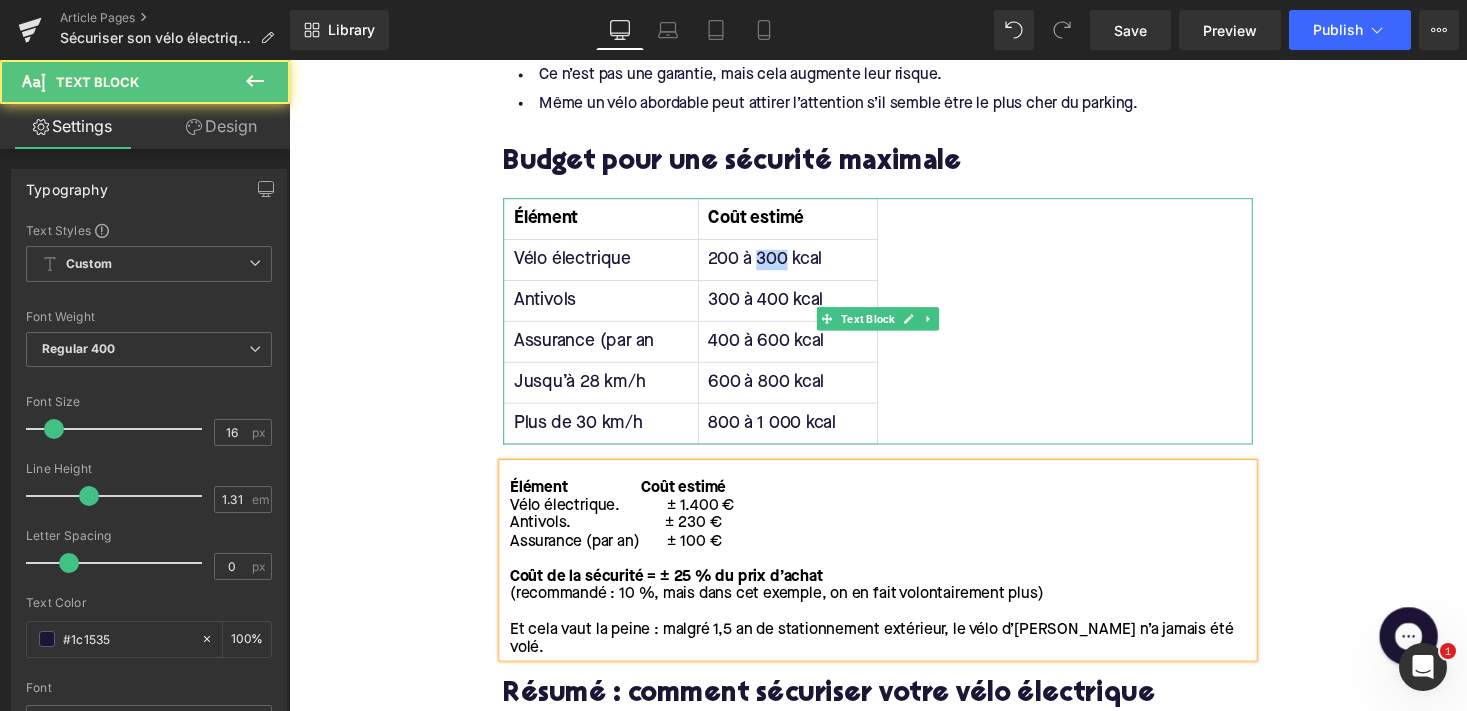 click on "200 à 300 kcal" at bounding box center (801, 266) 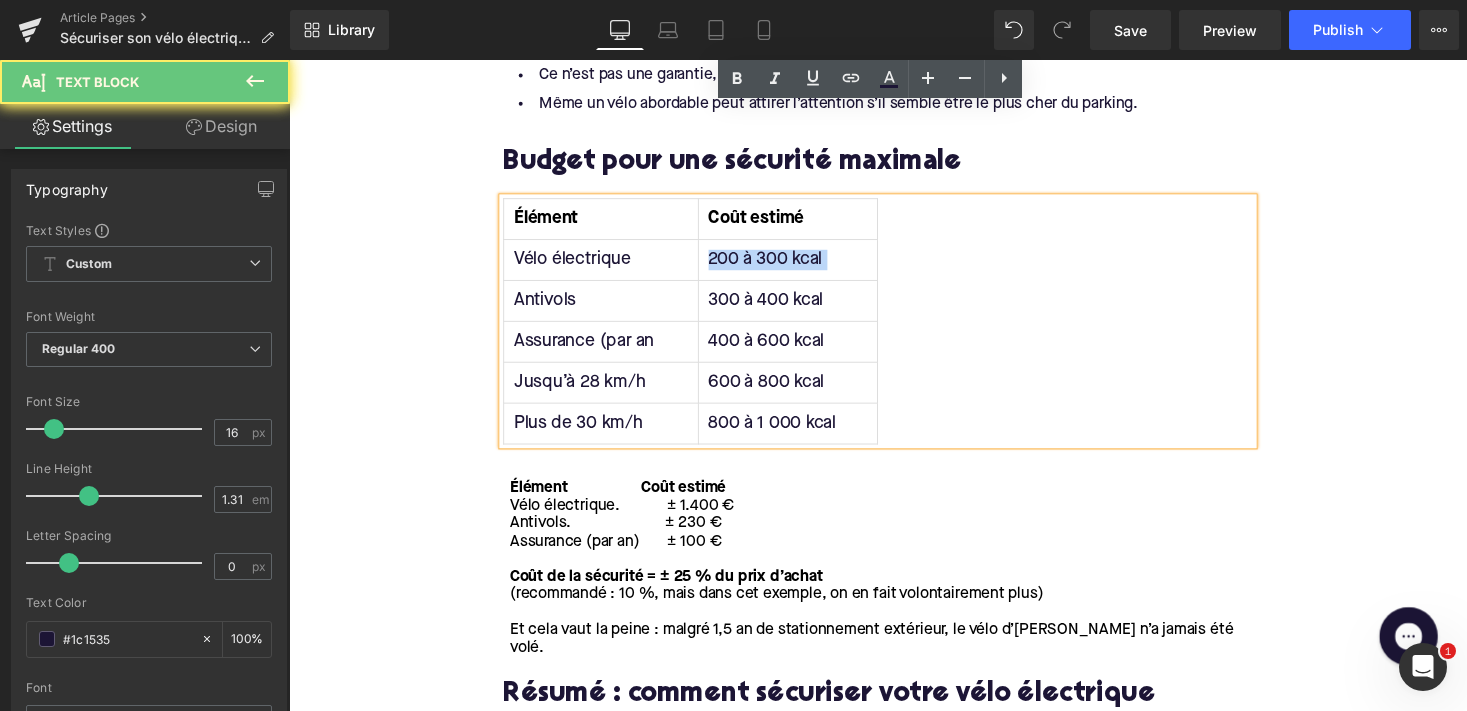 click on "200 à 300 kcal" at bounding box center [801, 266] 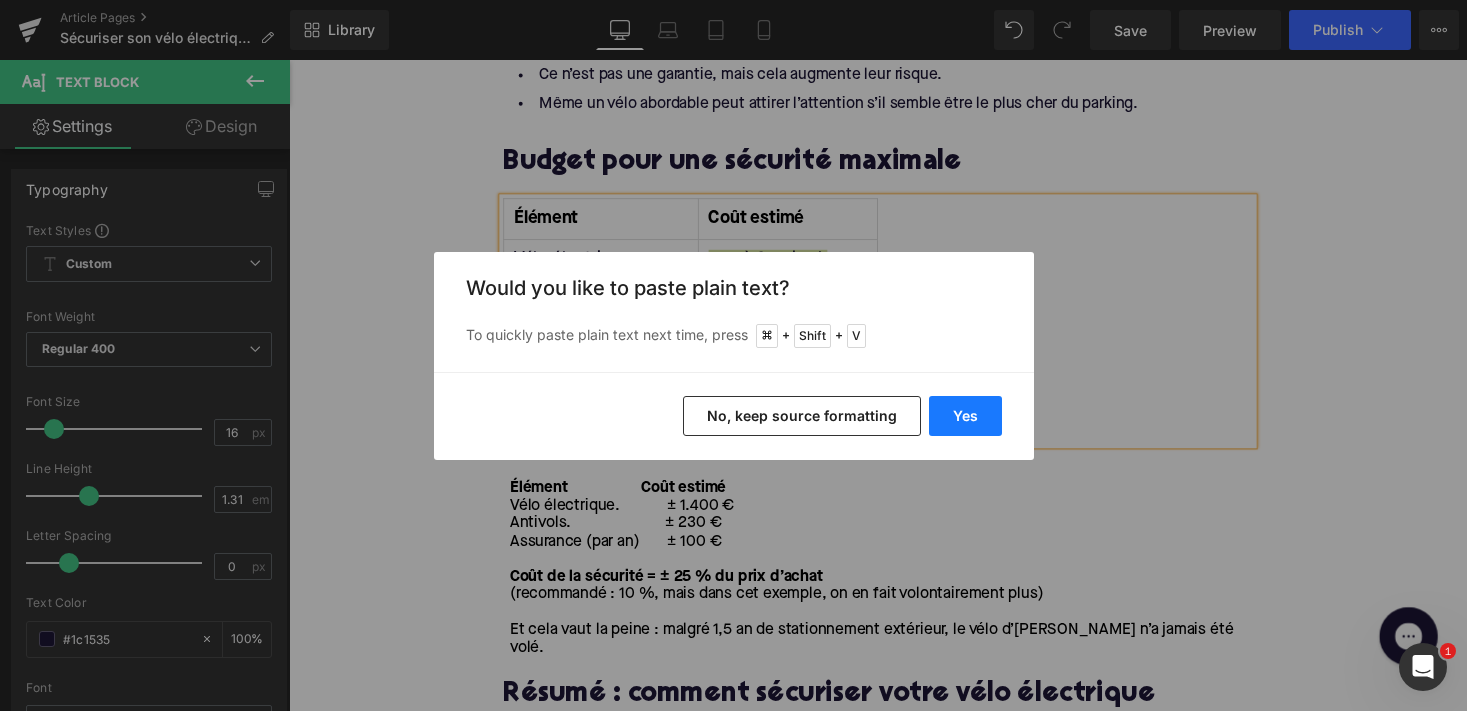 click on "Yes" at bounding box center (965, 416) 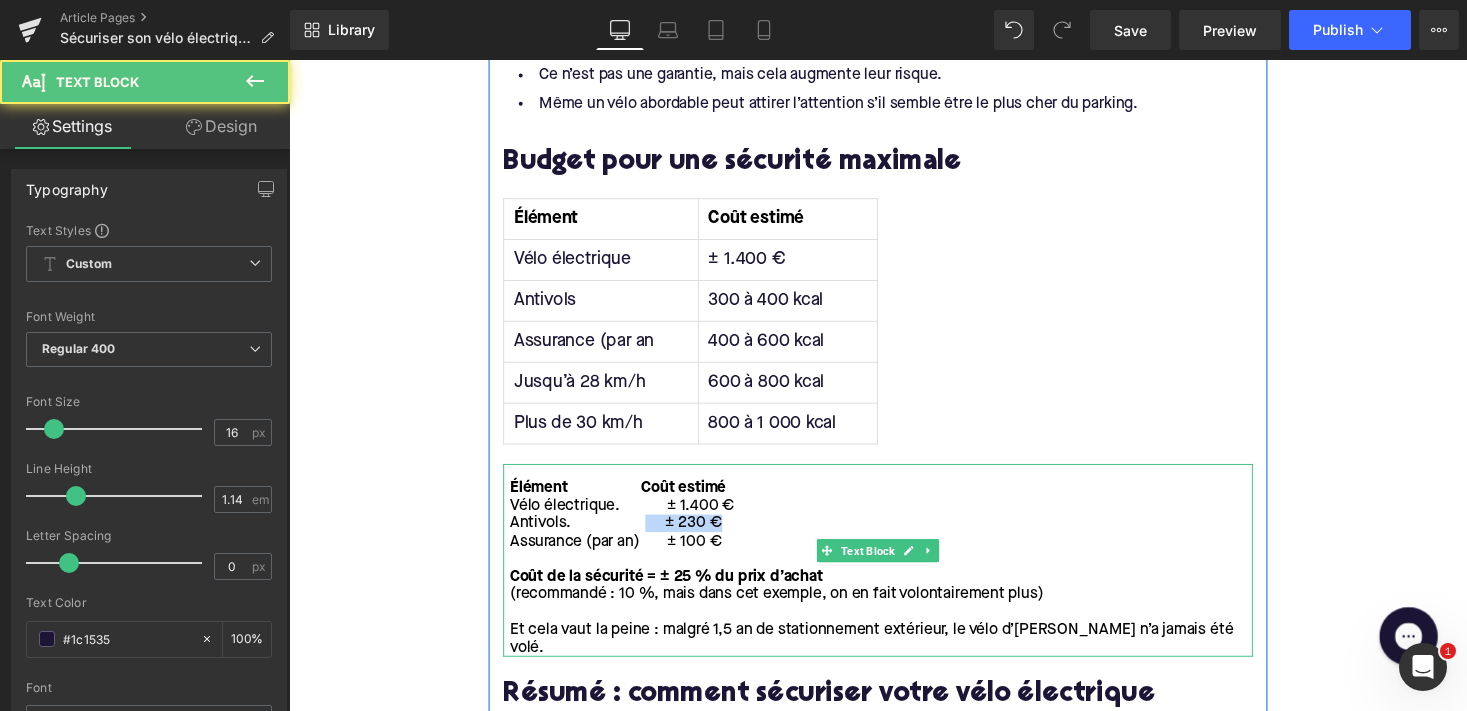 drag, startPoint x: 740, startPoint y: 430, endPoint x: 653, endPoint y: 432, distance: 87.02299 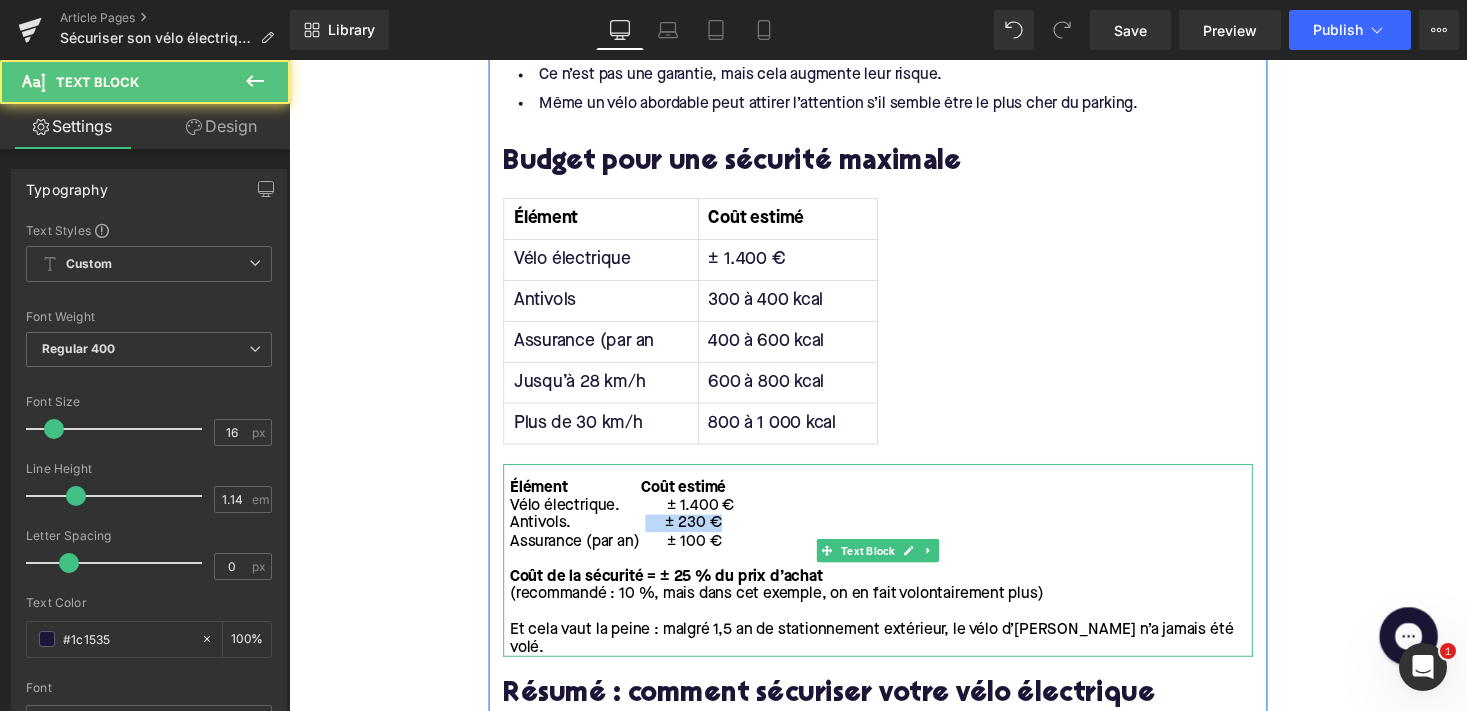 click on "Antivols.                        ± 230 €" at bounding box center (897, 536) 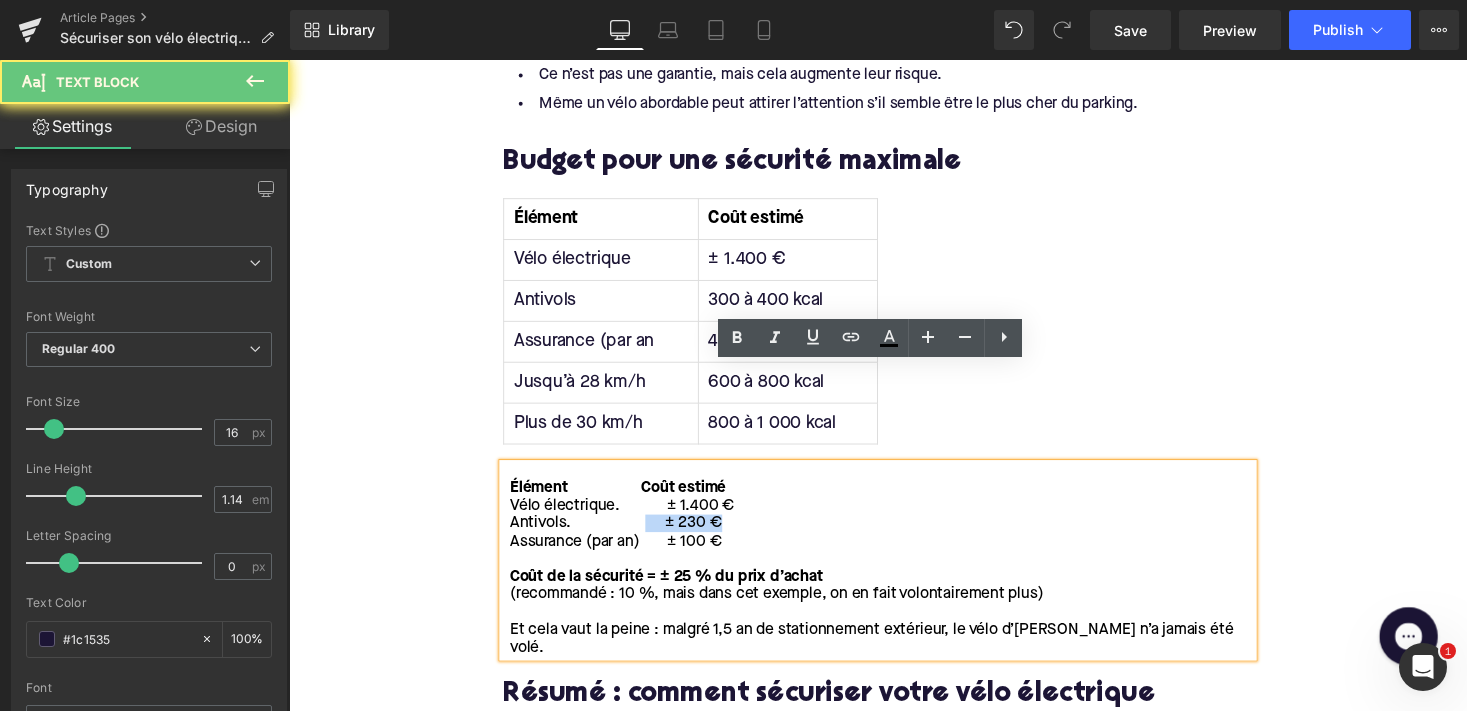click on "Antivols.                        ± 230 €" at bounding box center (625, 536) 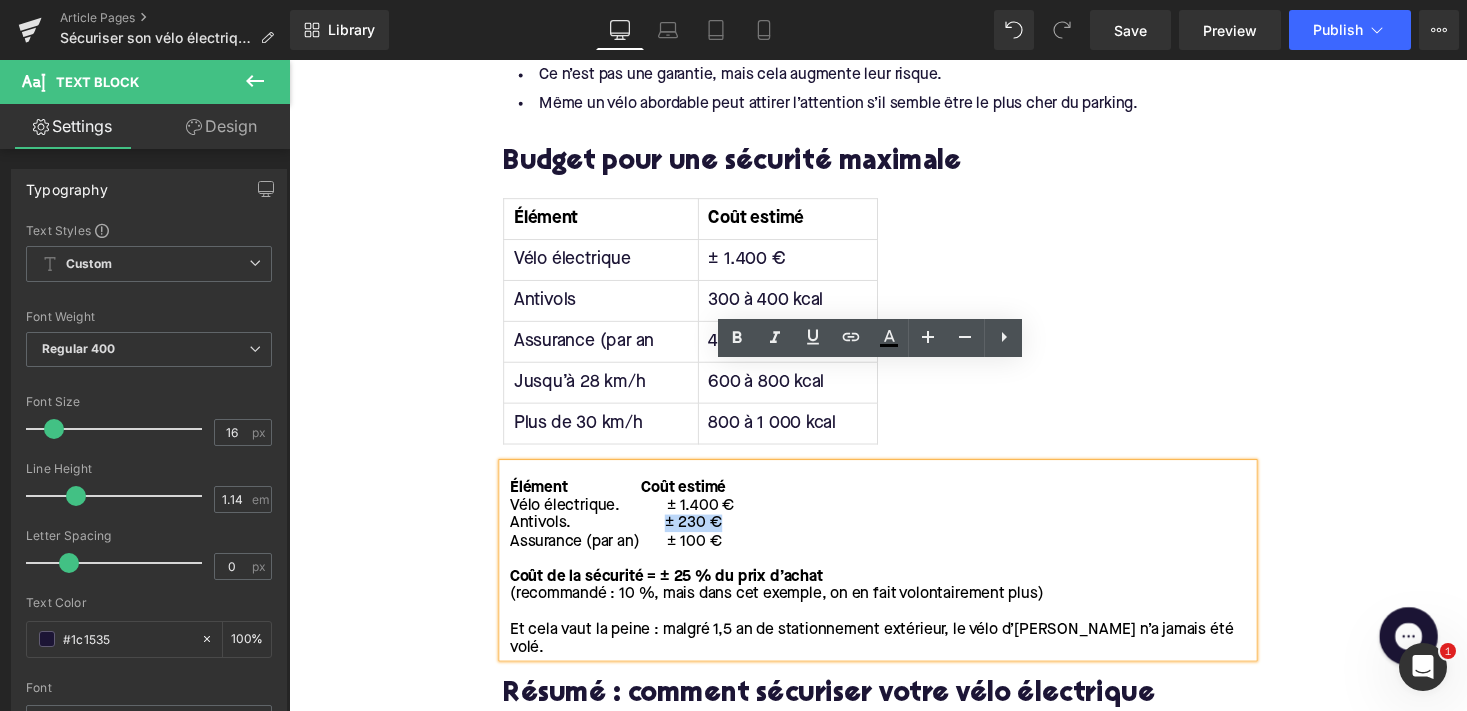 drag, startPoint x: 676, startPoint y: 434, endPoint x: 733, endPoint y: 428, distance: 57.31492 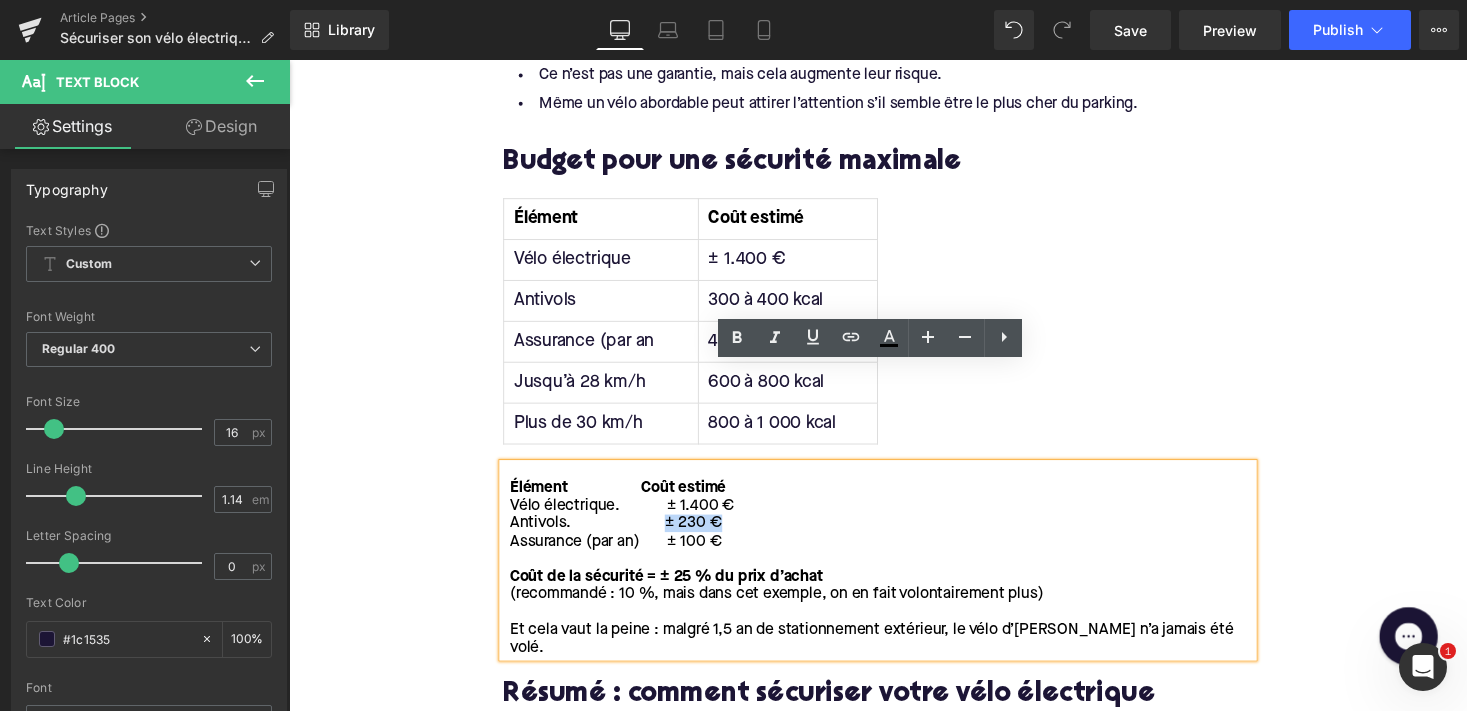 click on "Antivols.                        ± 230 €" at bounding box center [625, 536] 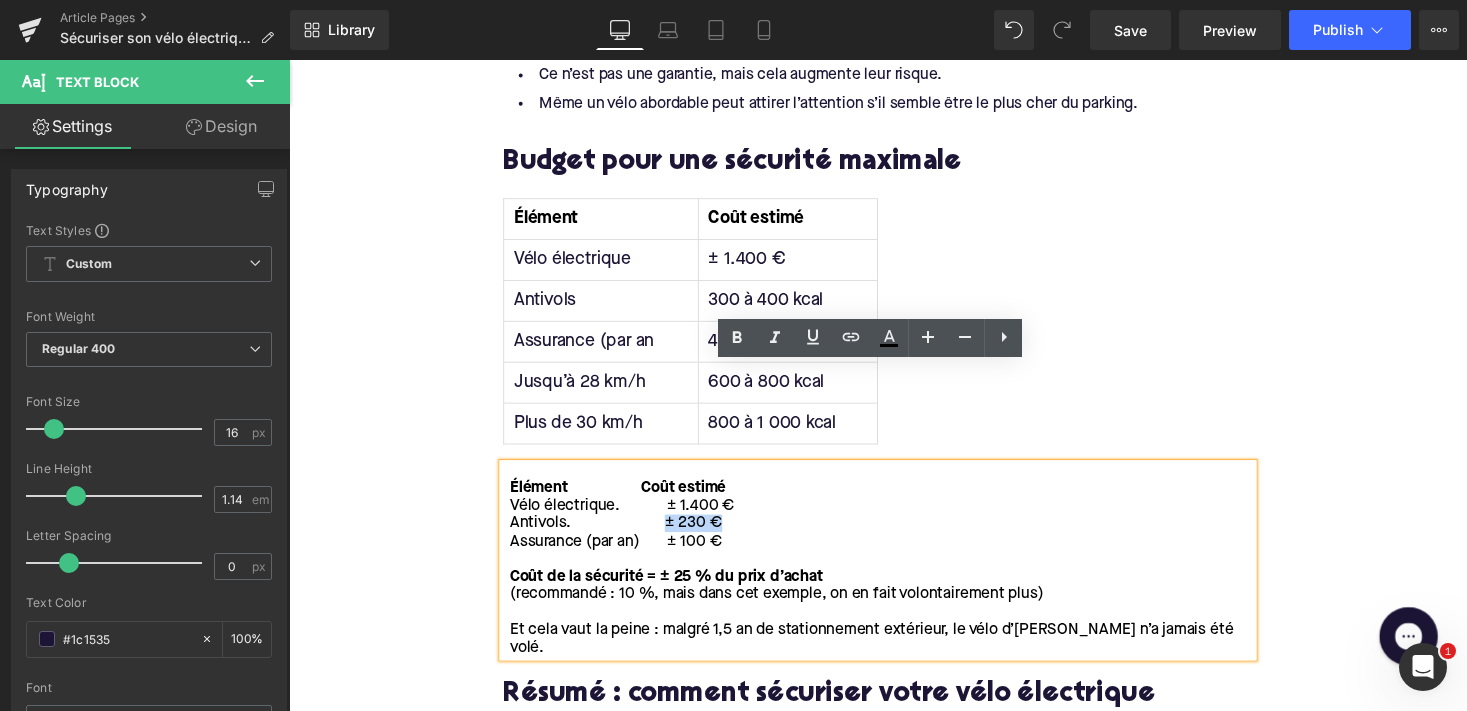 copy on "± 230 €" 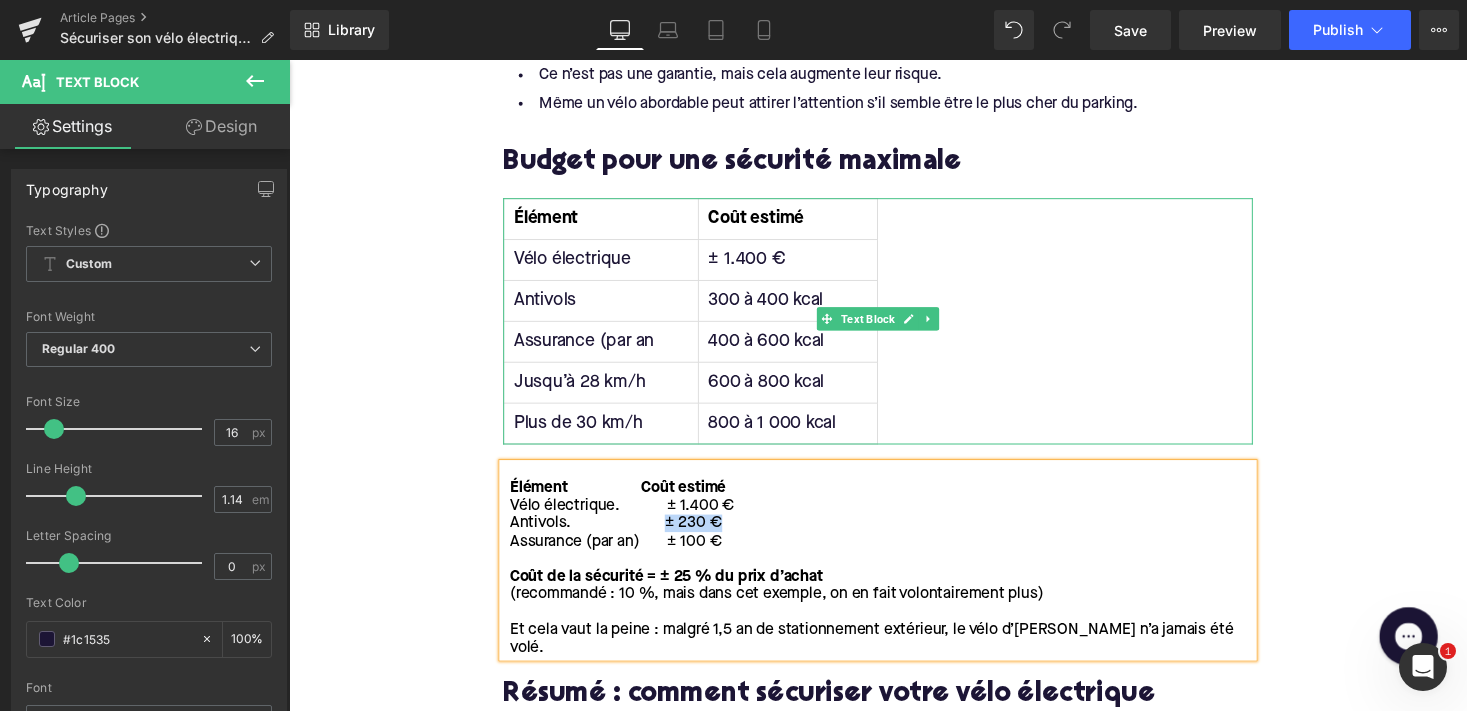 click on "300 à 400 kcal" at bounding box center [801, 308] 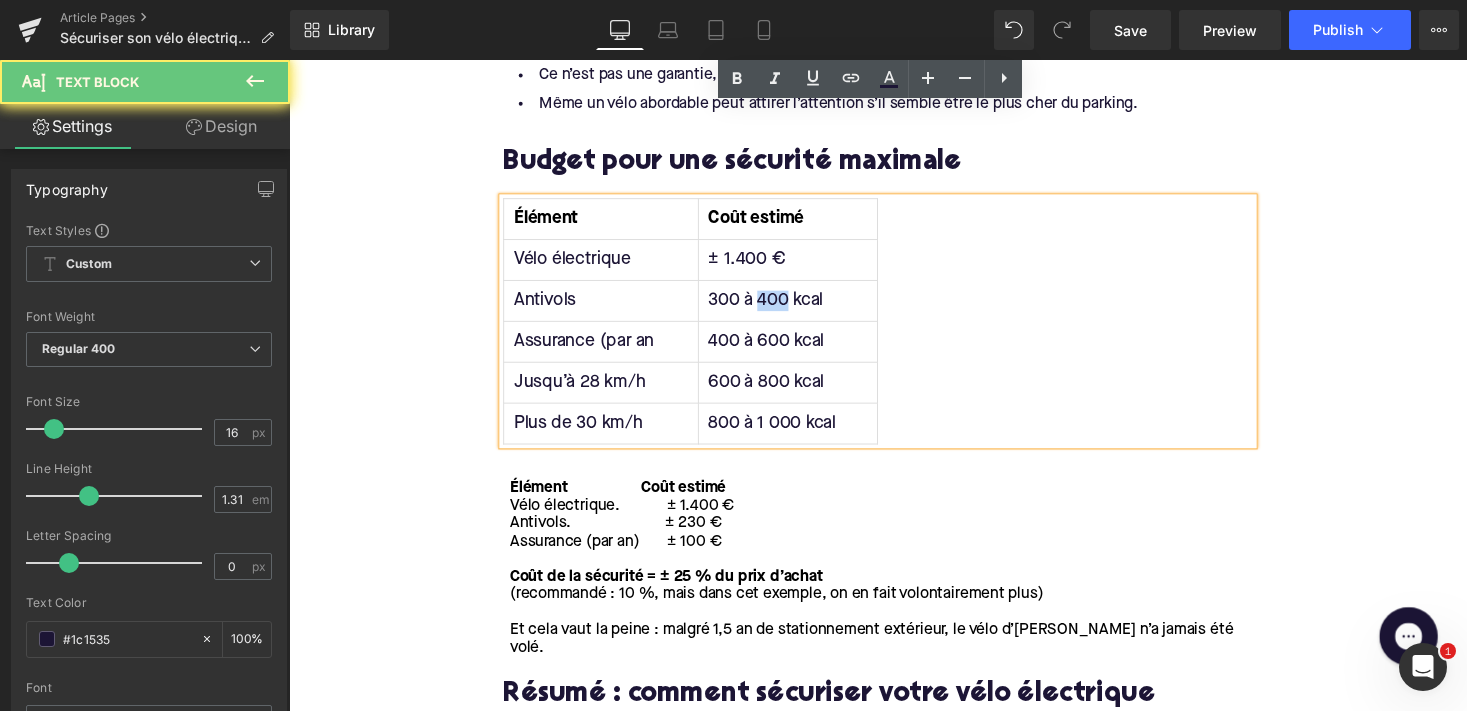 click on "300 à 400 kcal" at bounding box center (801, 308) 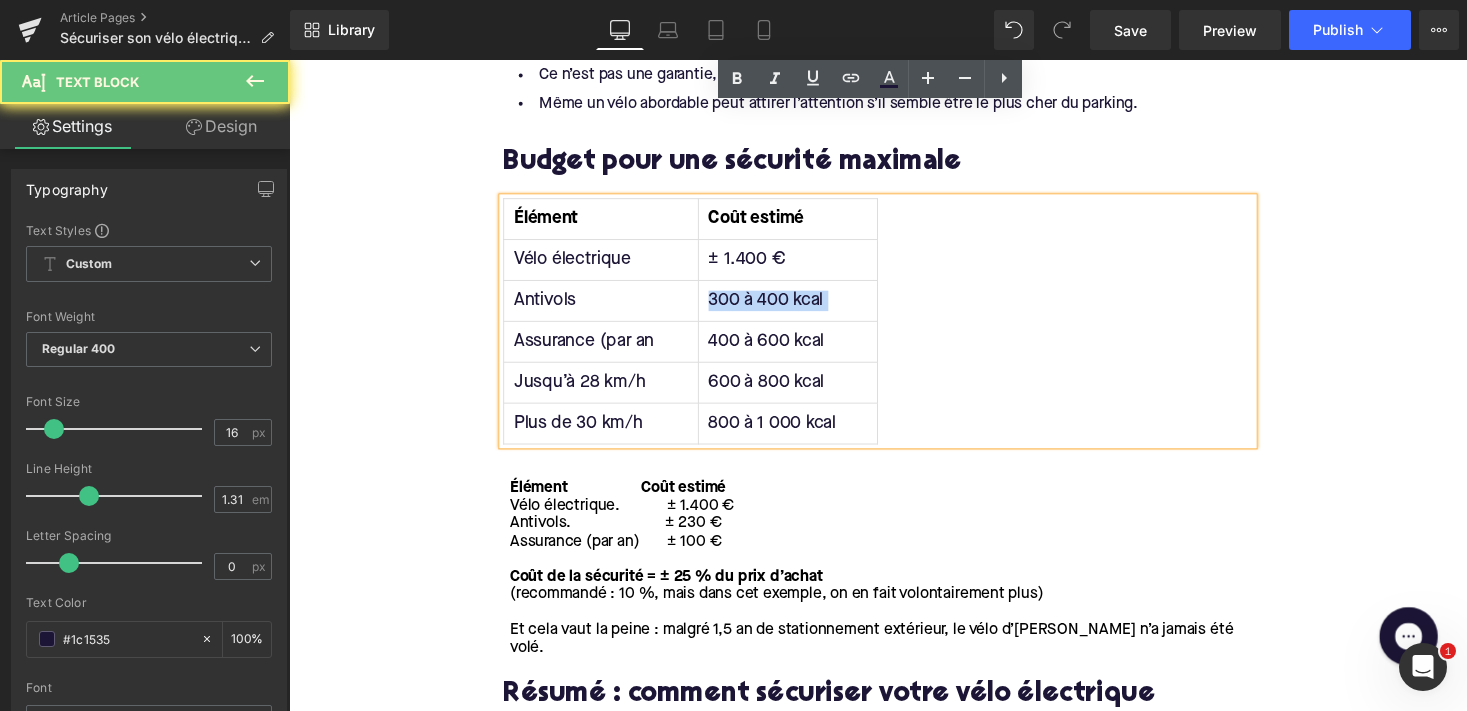 click on "300 à 400 kcal" at bounding box center [801, 308] 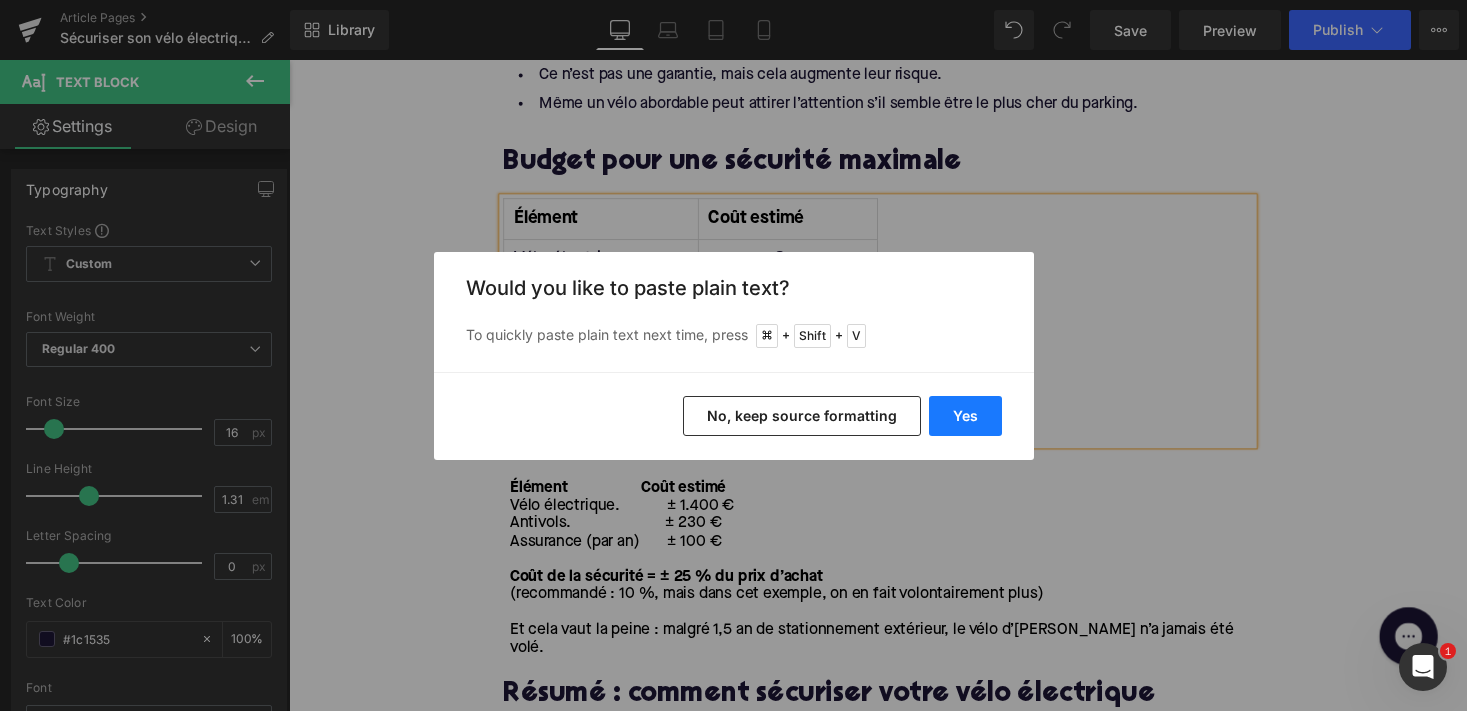 click on "Yes" at bounding box center (965, 416) 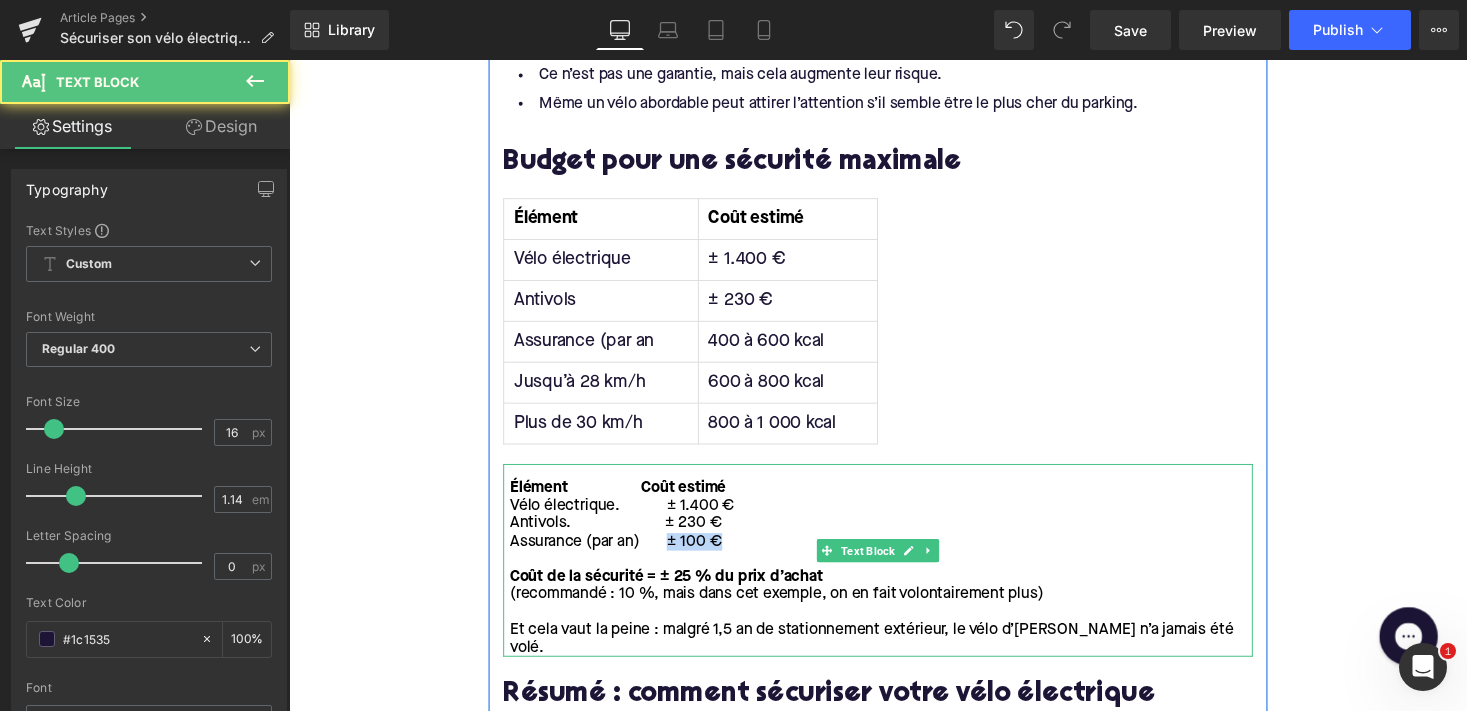 drag, startPoint x: 677, startPoint y: 452, endPoint x: 738, endPoint y: 452, distance: 61 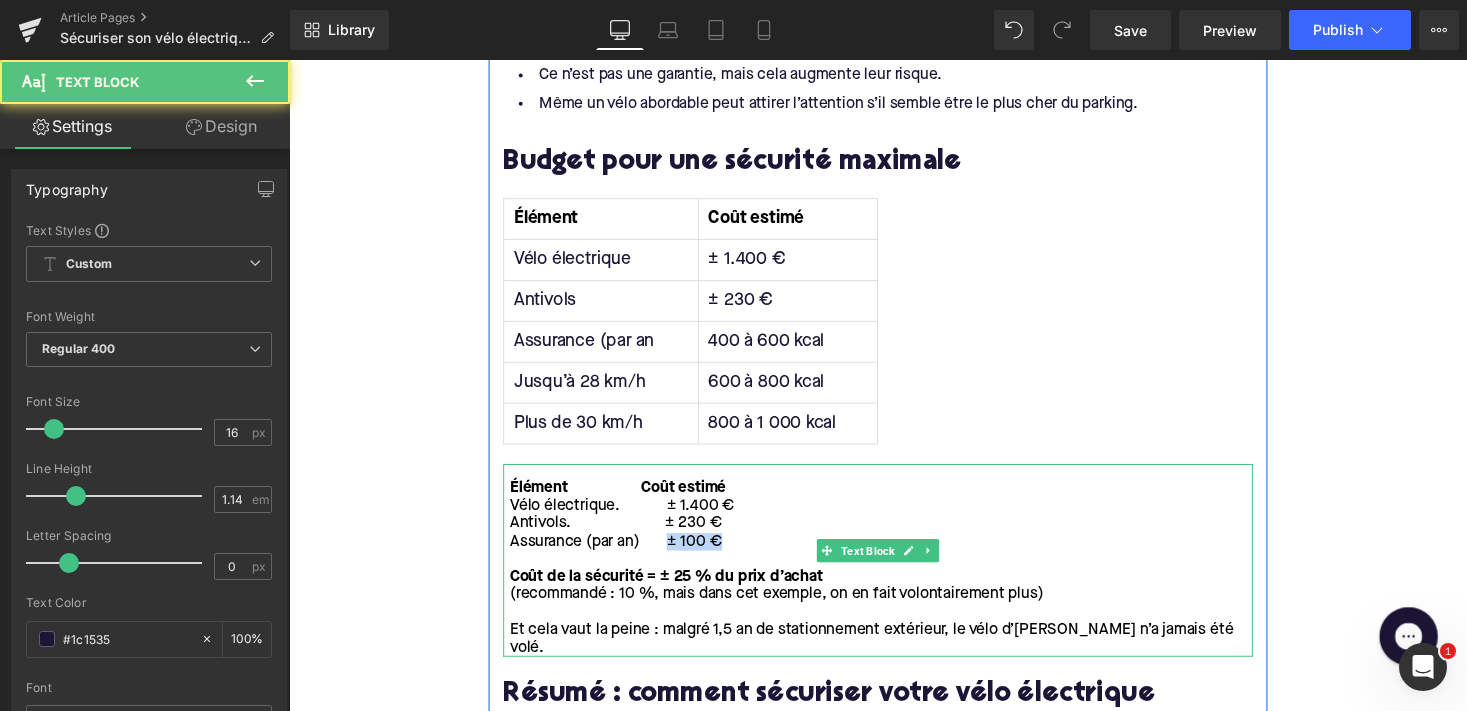 click on "Assurance (par an)       ± 100 €" at bounding box center (897, 555) 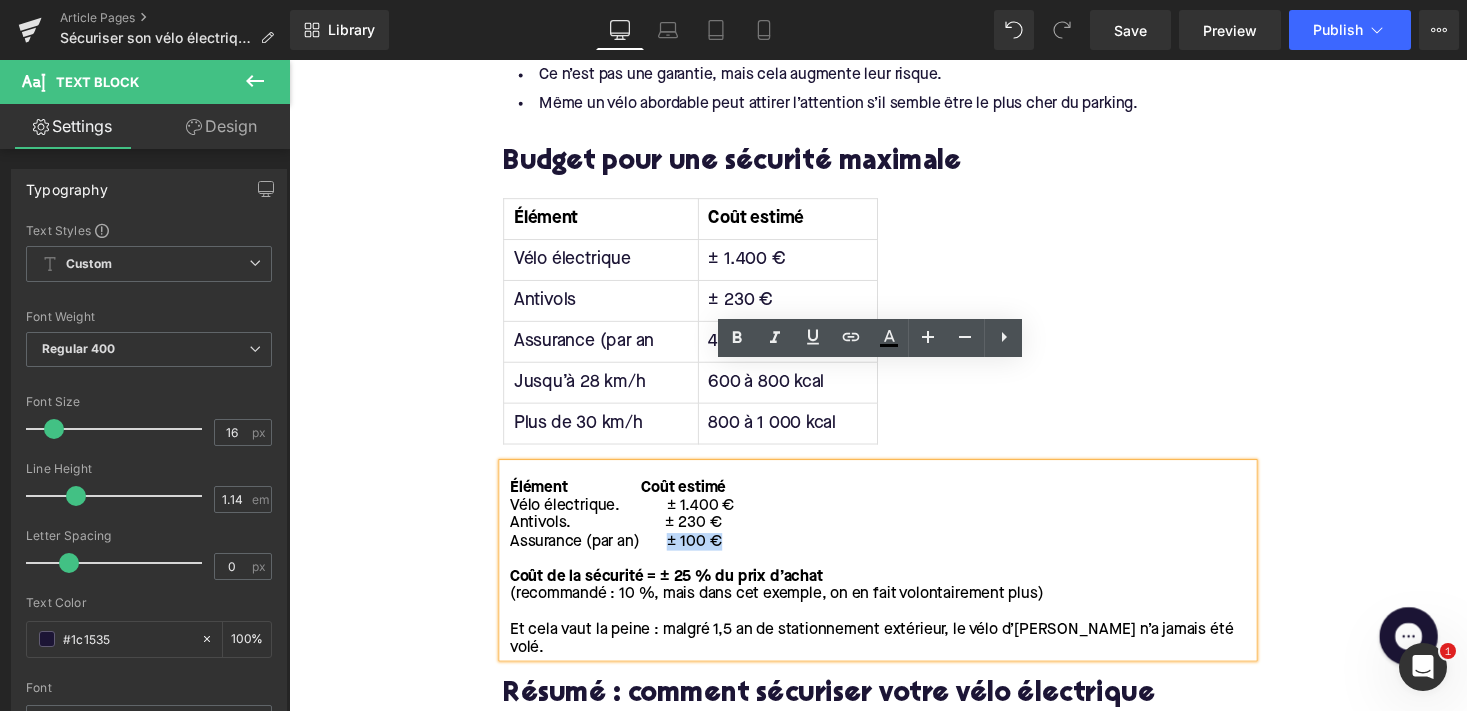 copy on "± 100 €" 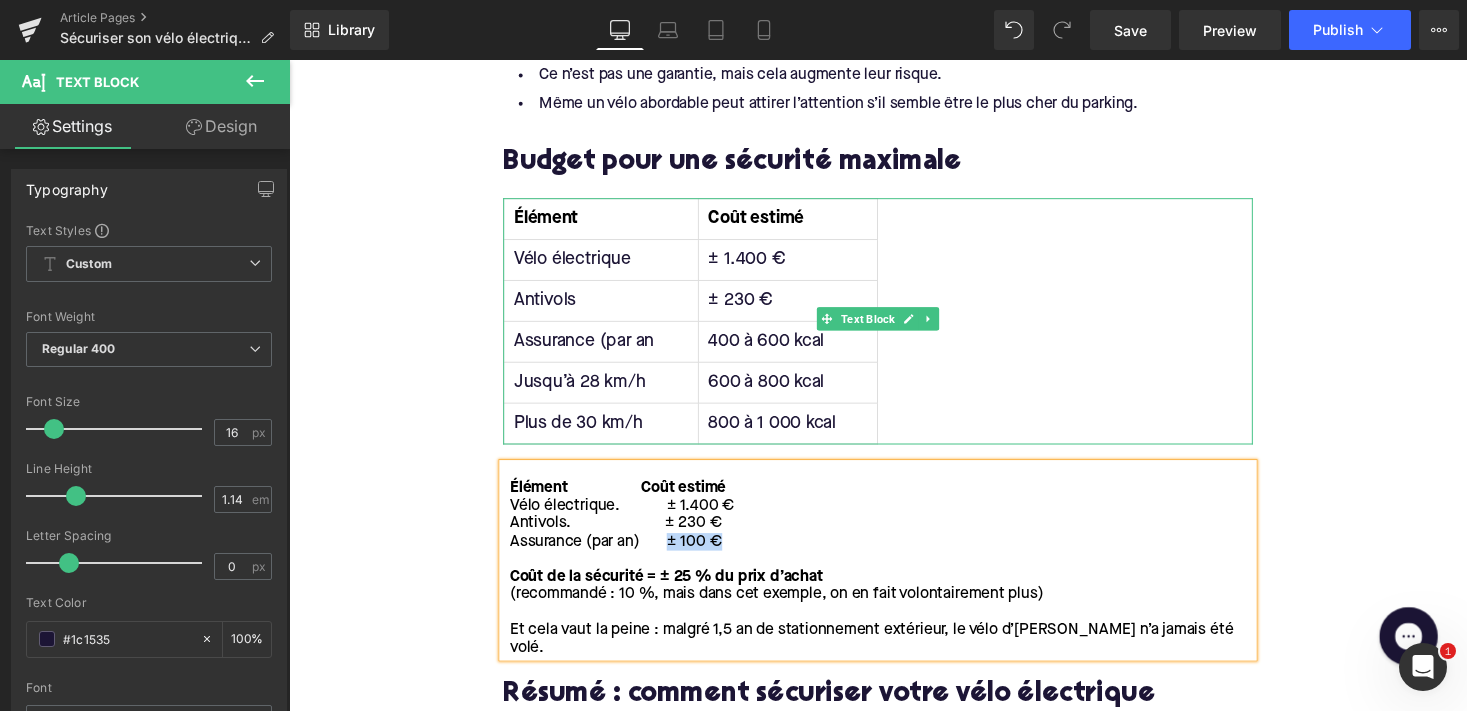 click on "400 à 600 kcal" at bounding box center [801, 350] 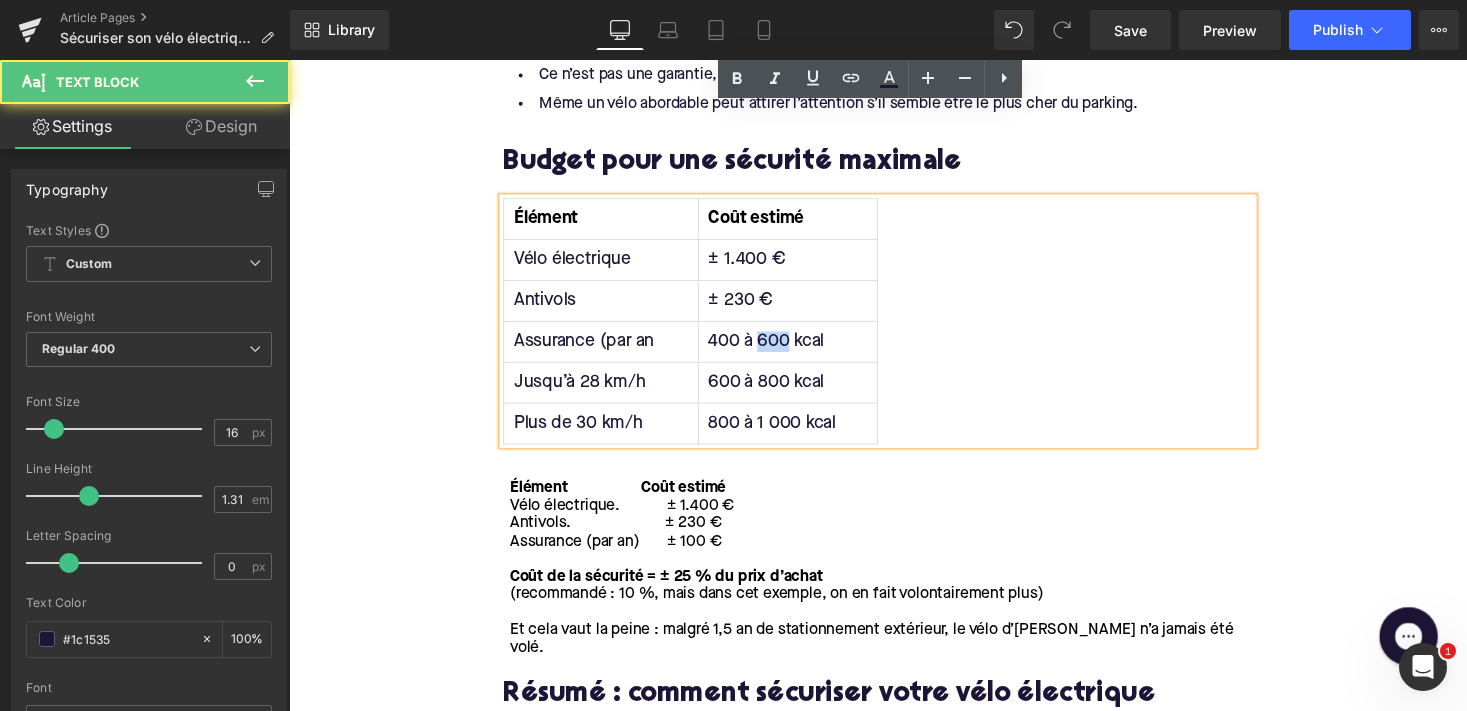 click on "400 à 600 kcal" at bounding box center [801, 350] 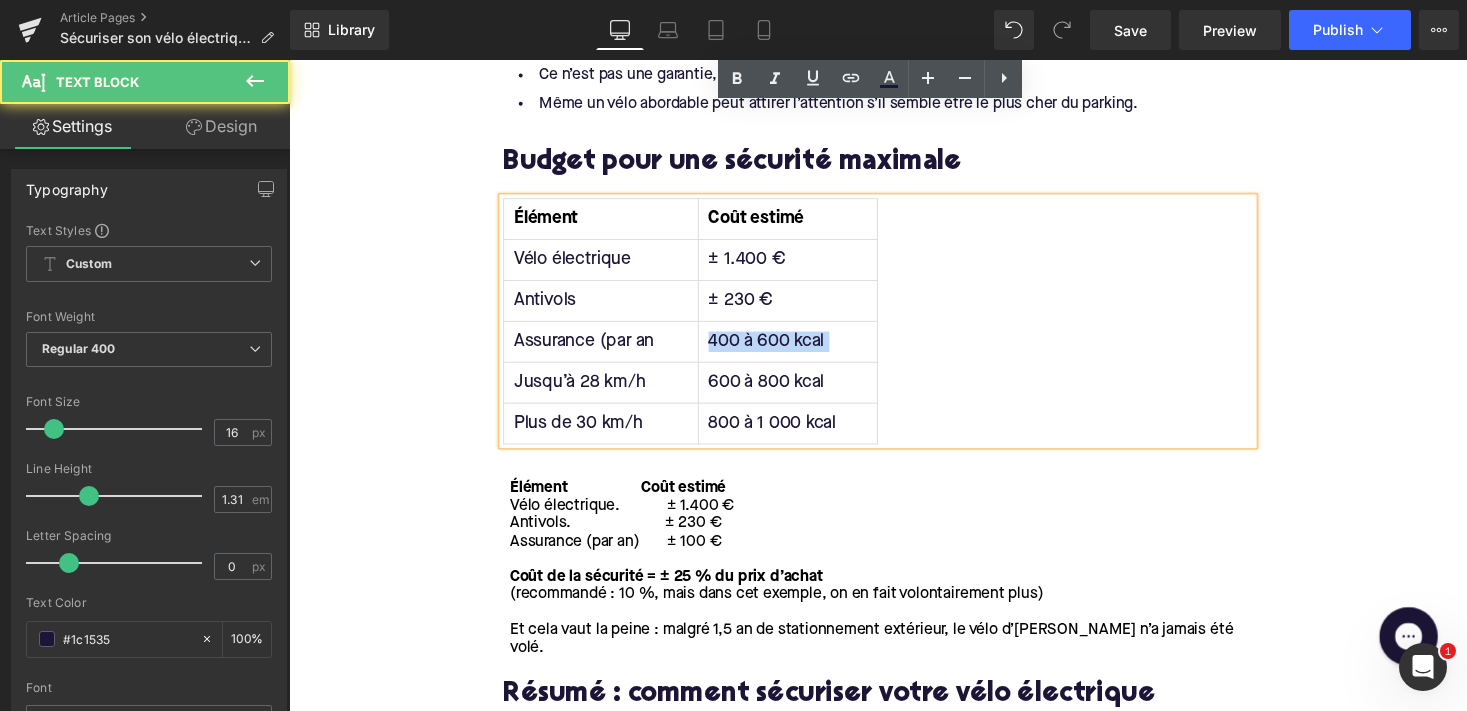 click on "400 à 600 kcal" at bounding box center (801, 350) 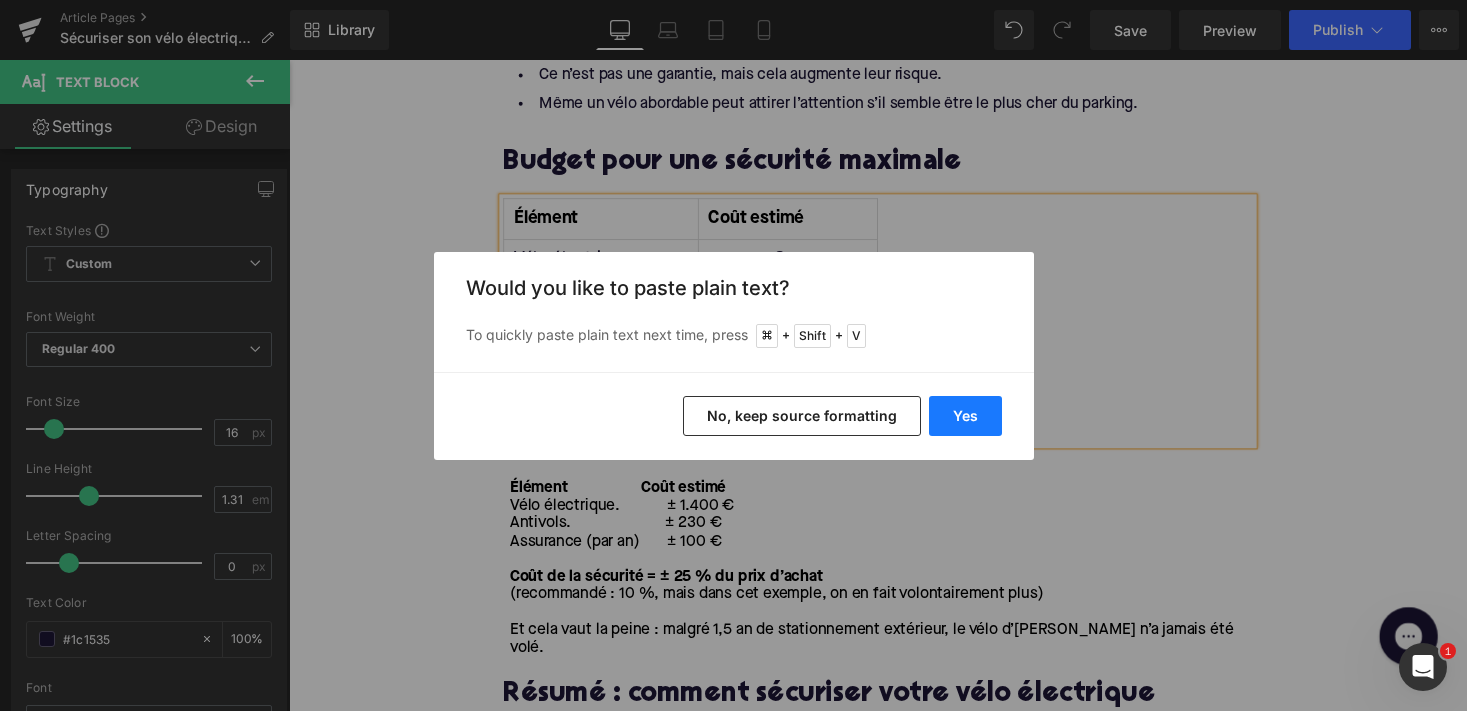 click on "Yes" at bounding box center [965, 416] 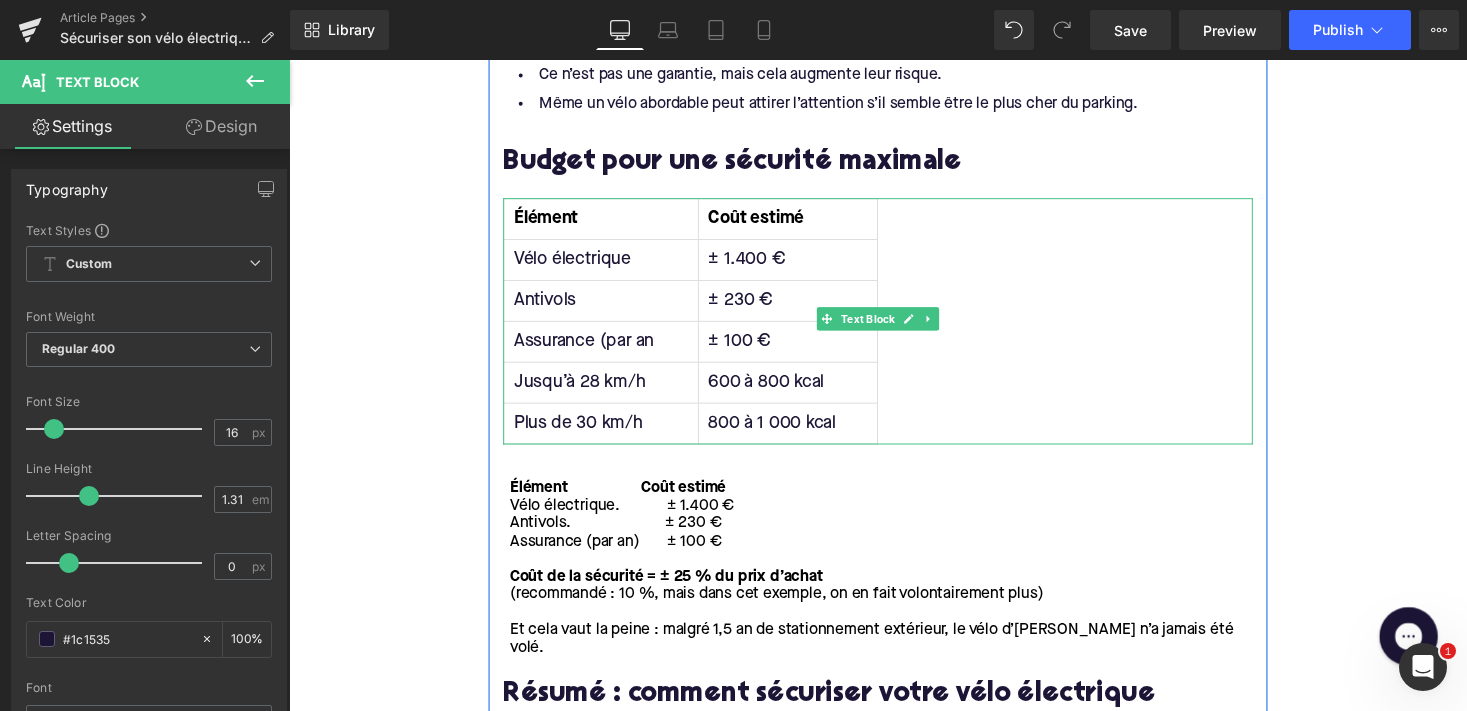 click on "Jusqu’à 28 km/h" at bounding box center (610, 392) 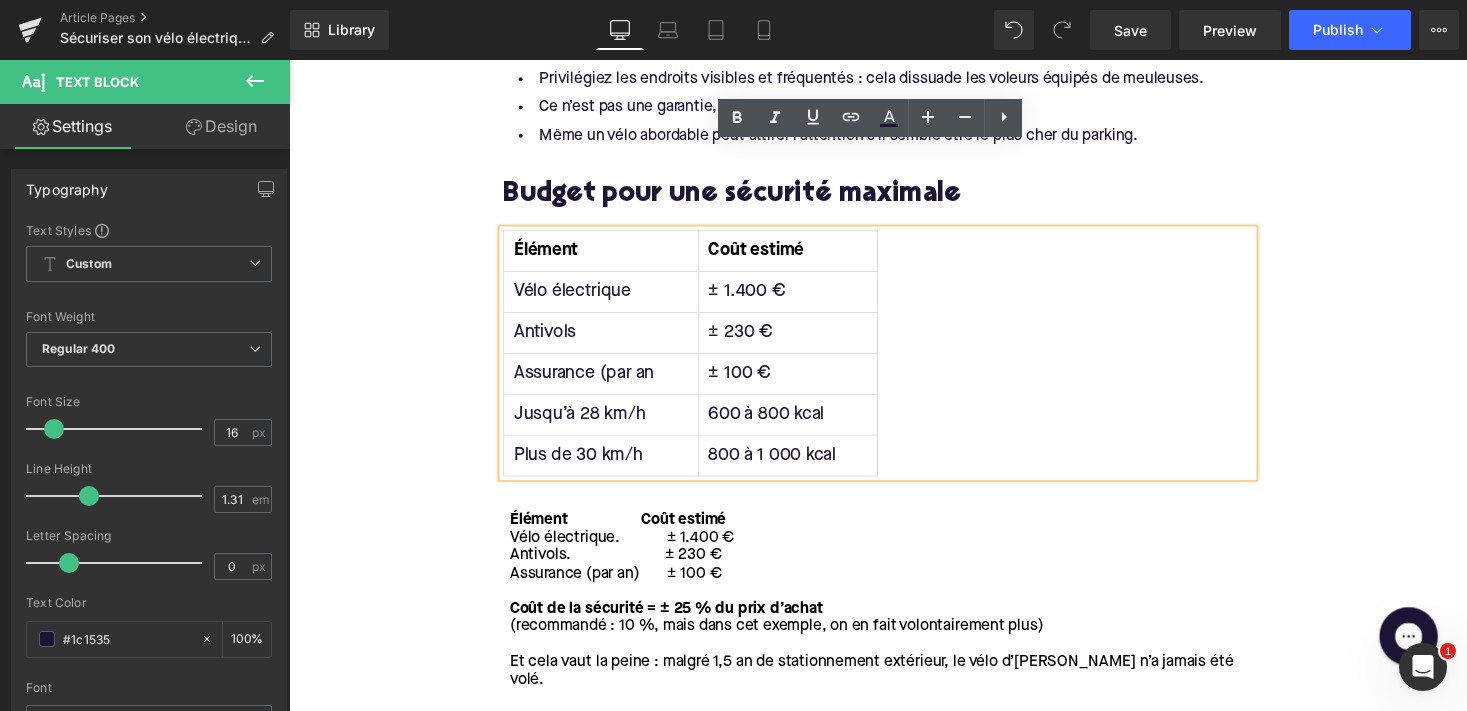 scroll, scrollTop: 3249, scrollLeft: 0, axis: vertical 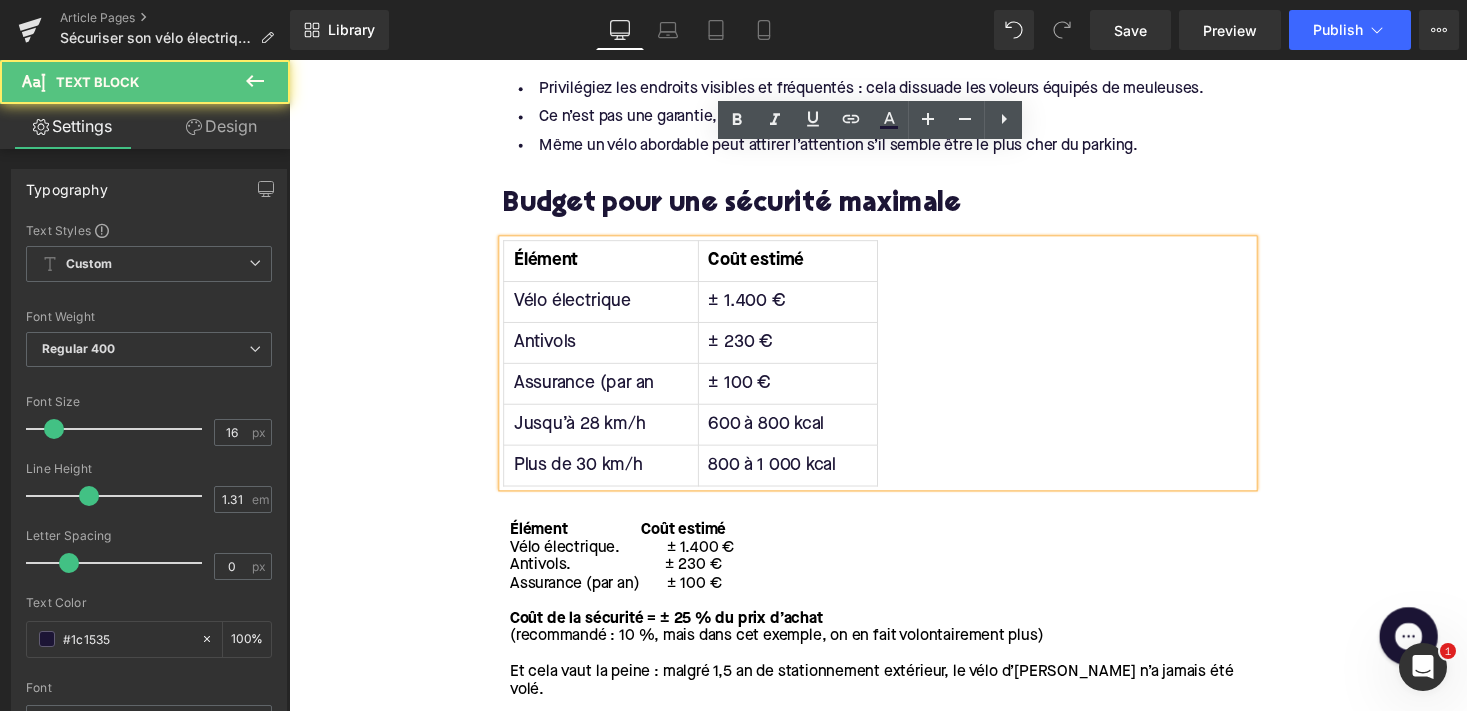 click on "600 à 800 kcal" at bounding box center (801, 435) 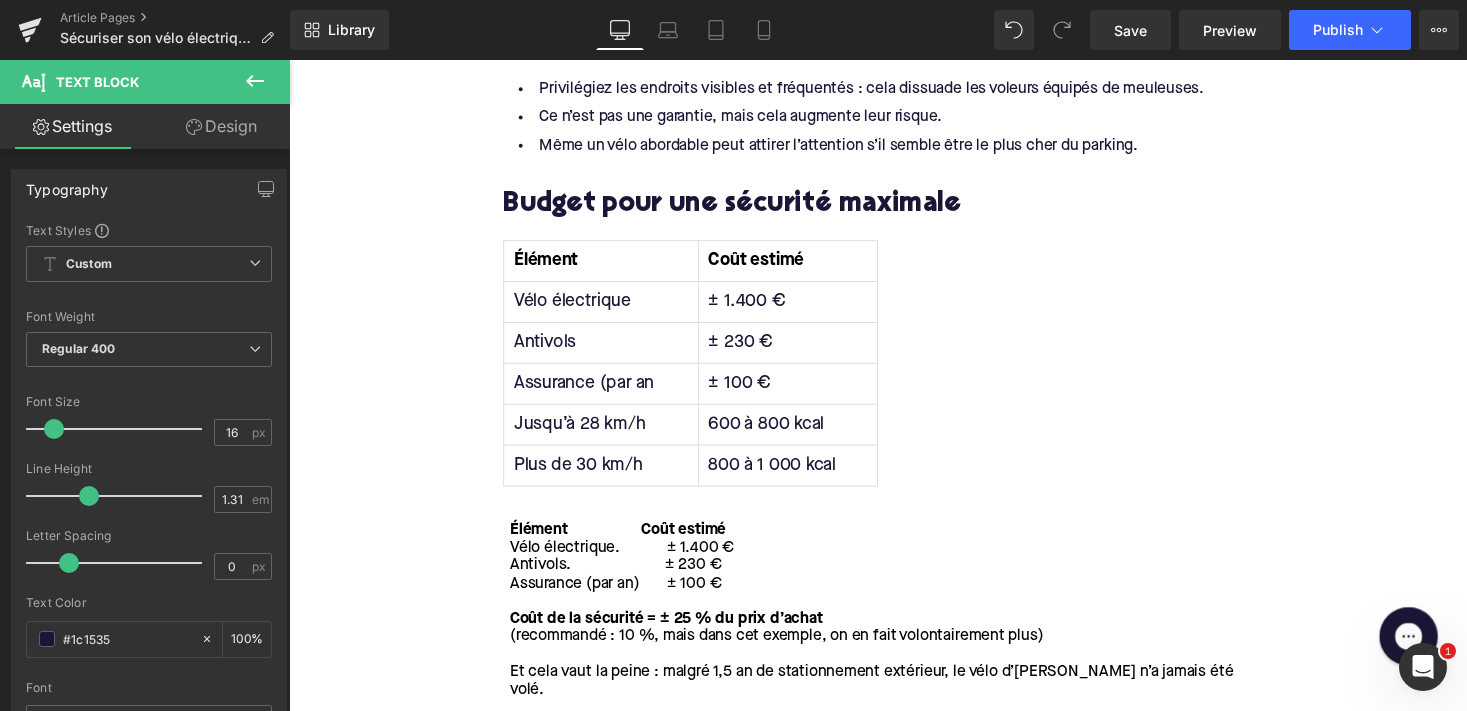 click on "Design" at bounding box center (221, 126) 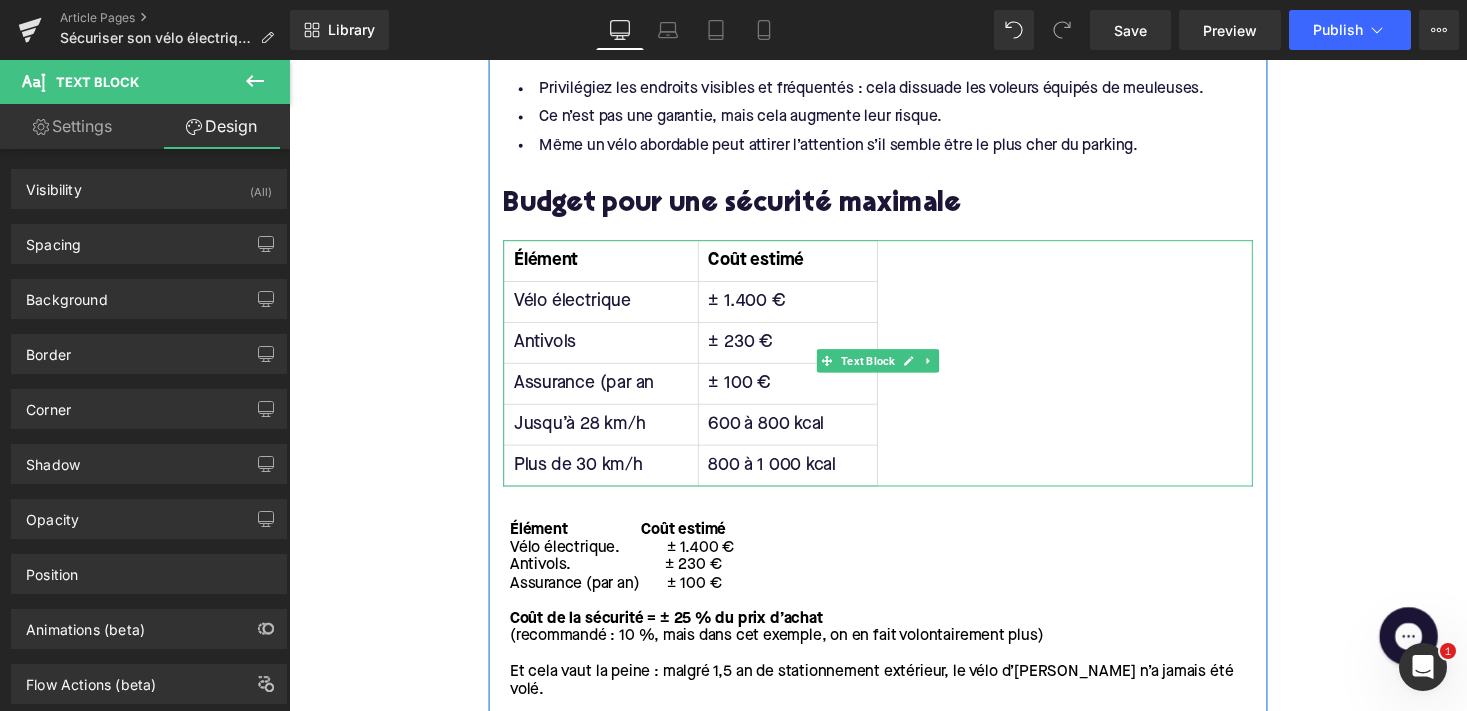 click on "Jusqu’à 28 km/h" at bounding box center [610, 435] 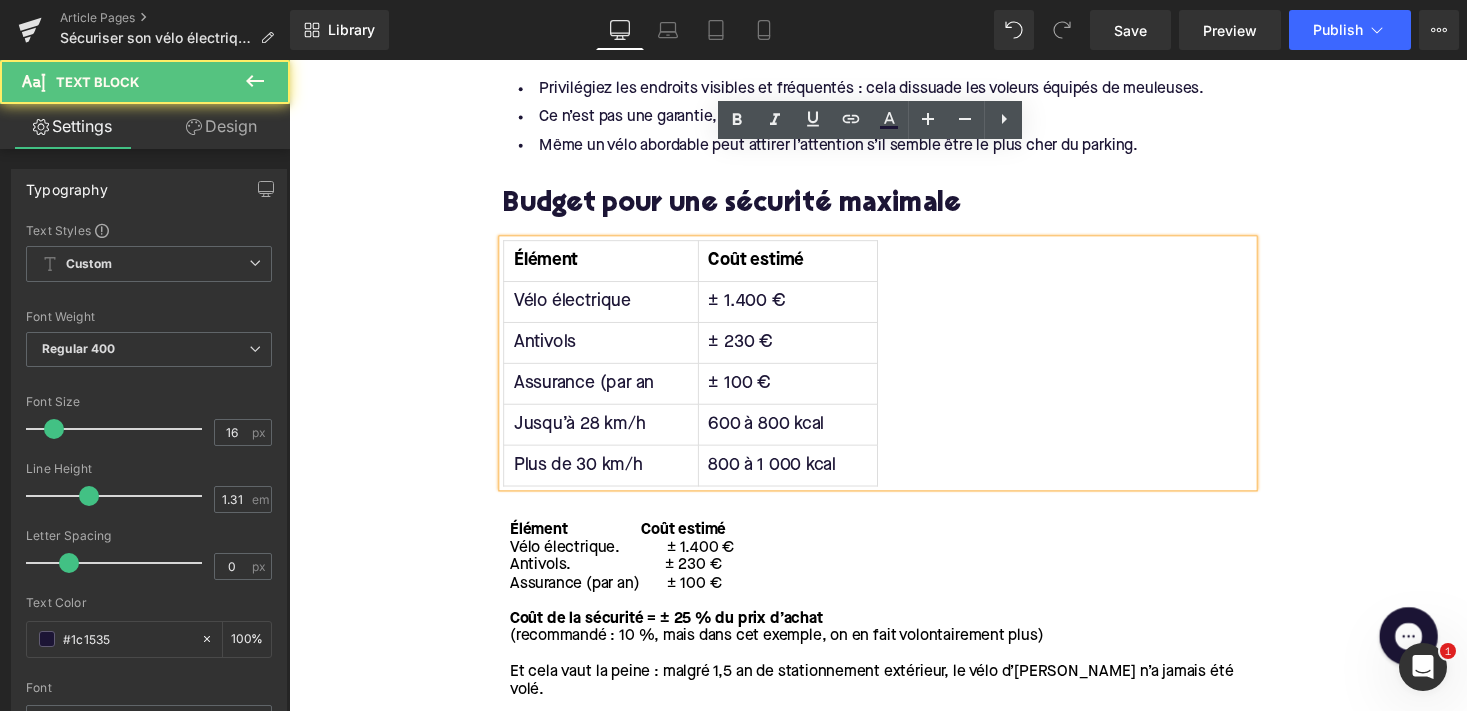 click on "Assurance (par an" at bounding box center (610, 393) 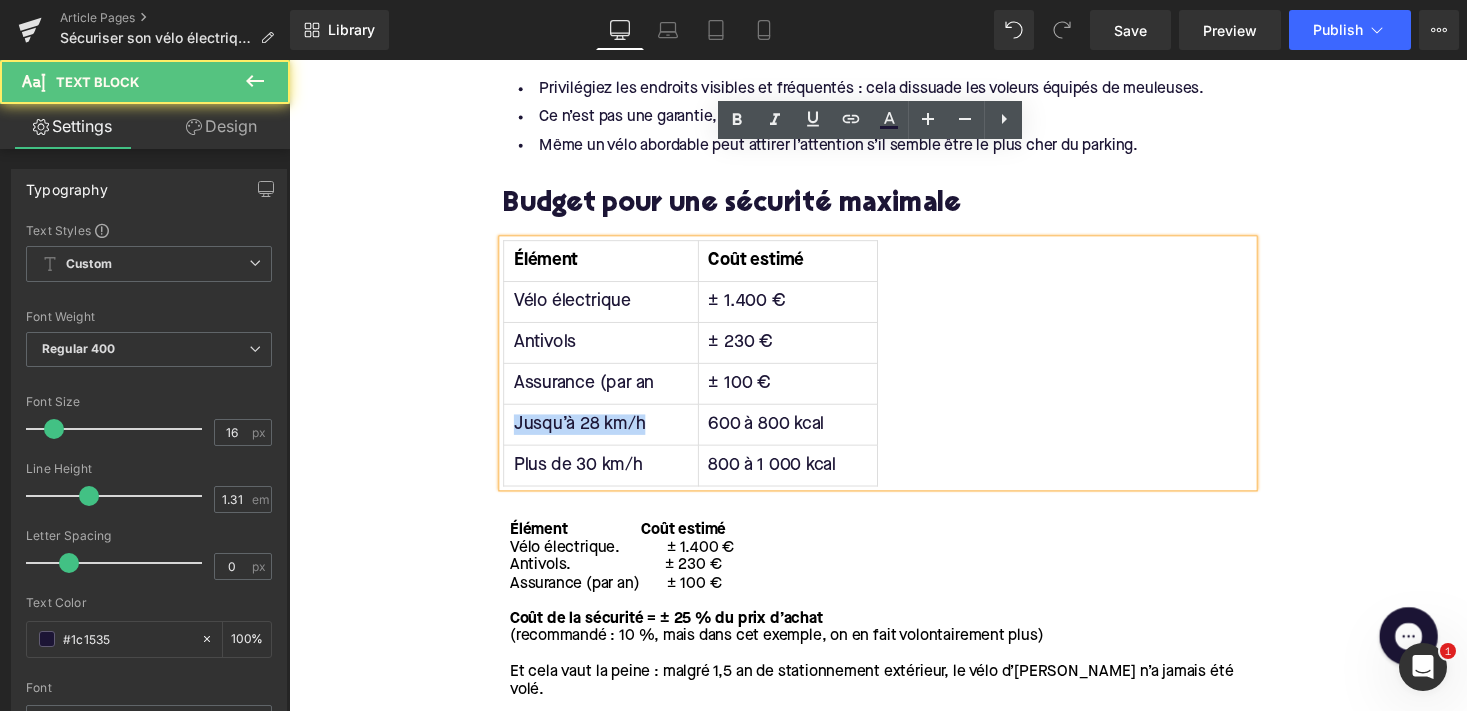 drag, startPoint x: 660, startPoint y: 325, endPoint x: 520, endPoint y: 322, distance: 140.03214 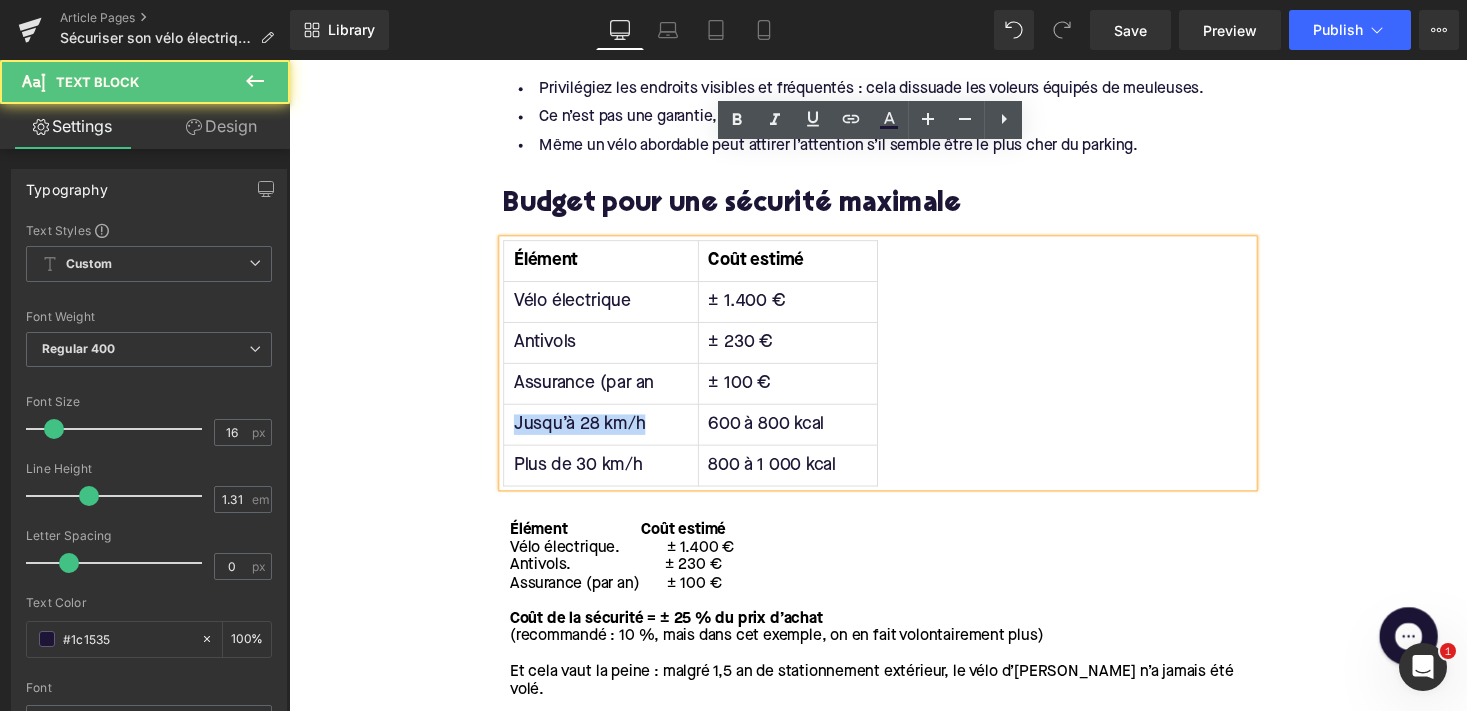 click on "Jusqu’à 28 km/h" at bounding box center [610, 435] 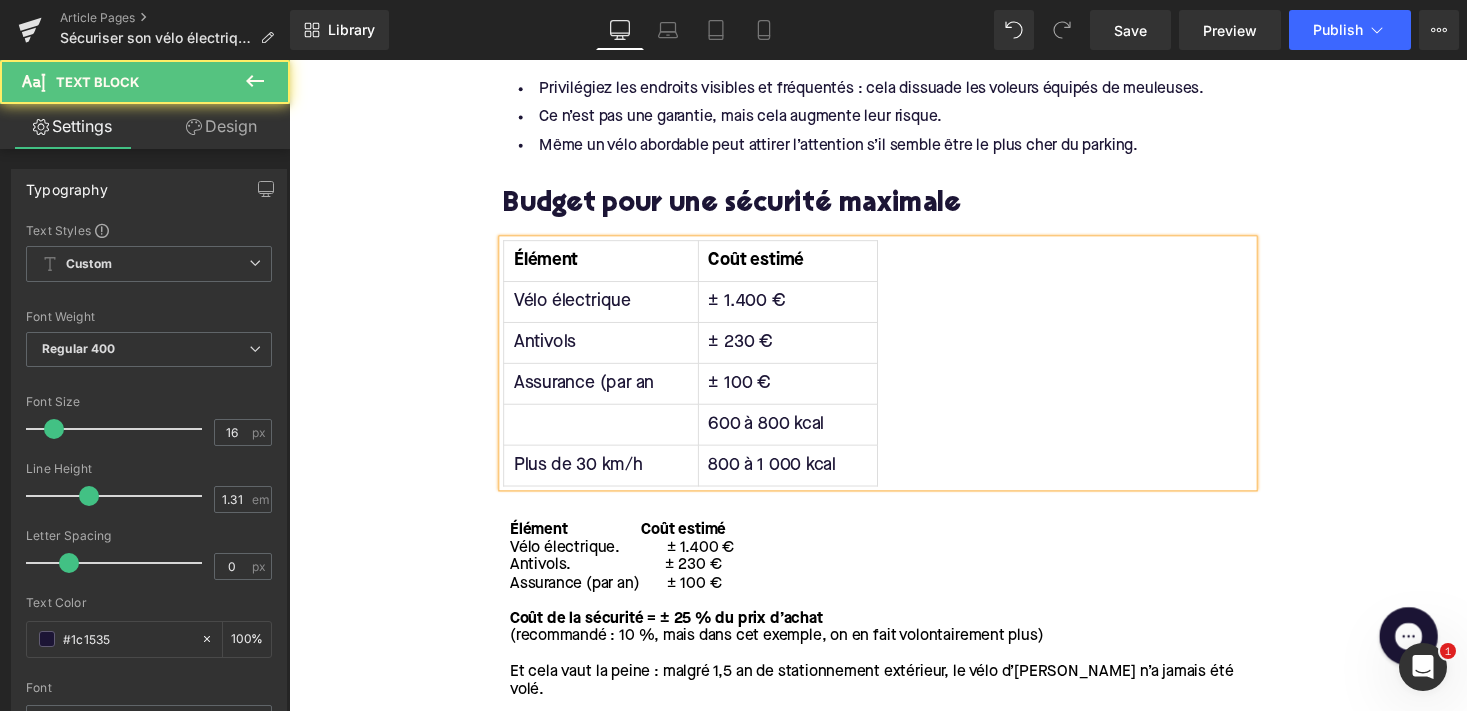 click on "600 à 800 kcal" at bounding box center (801, 435) 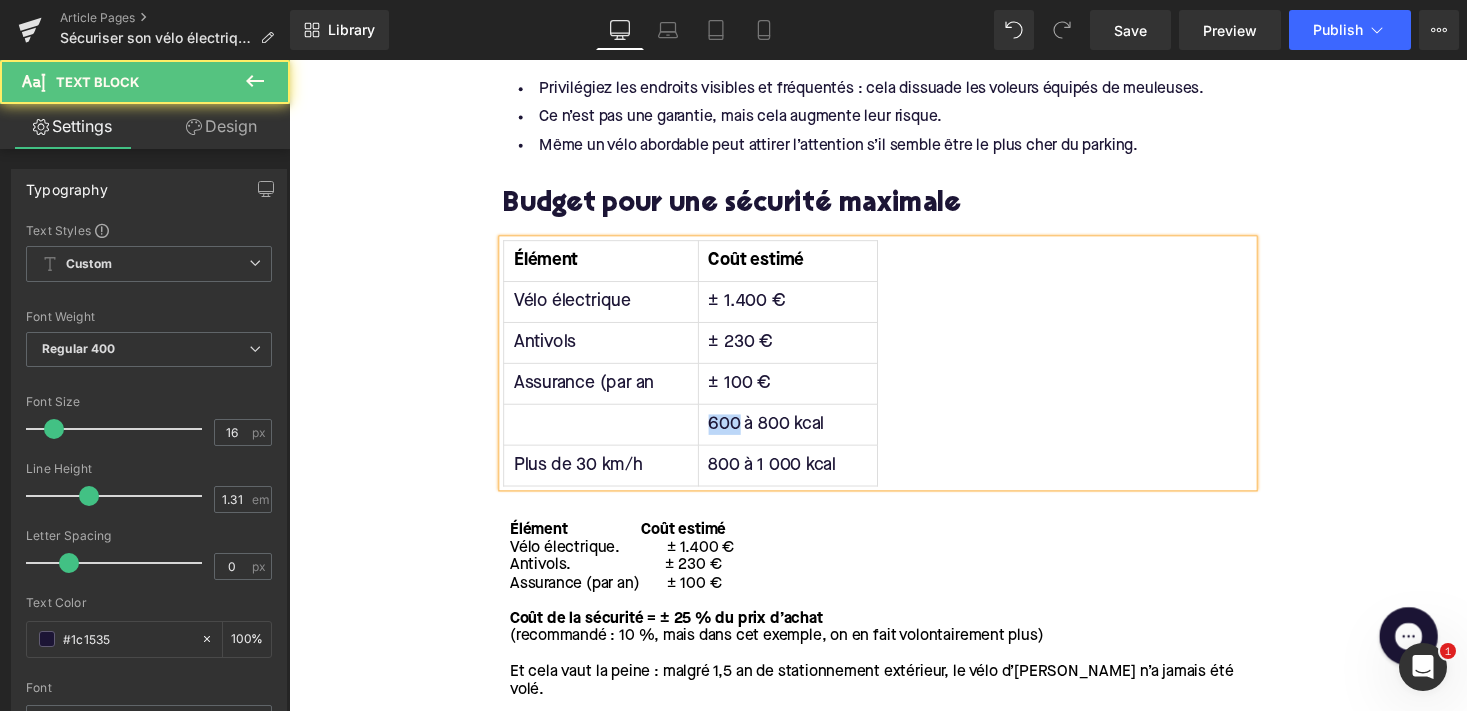 click on "600 à 800 kcal" at bounding box center (801, 435) 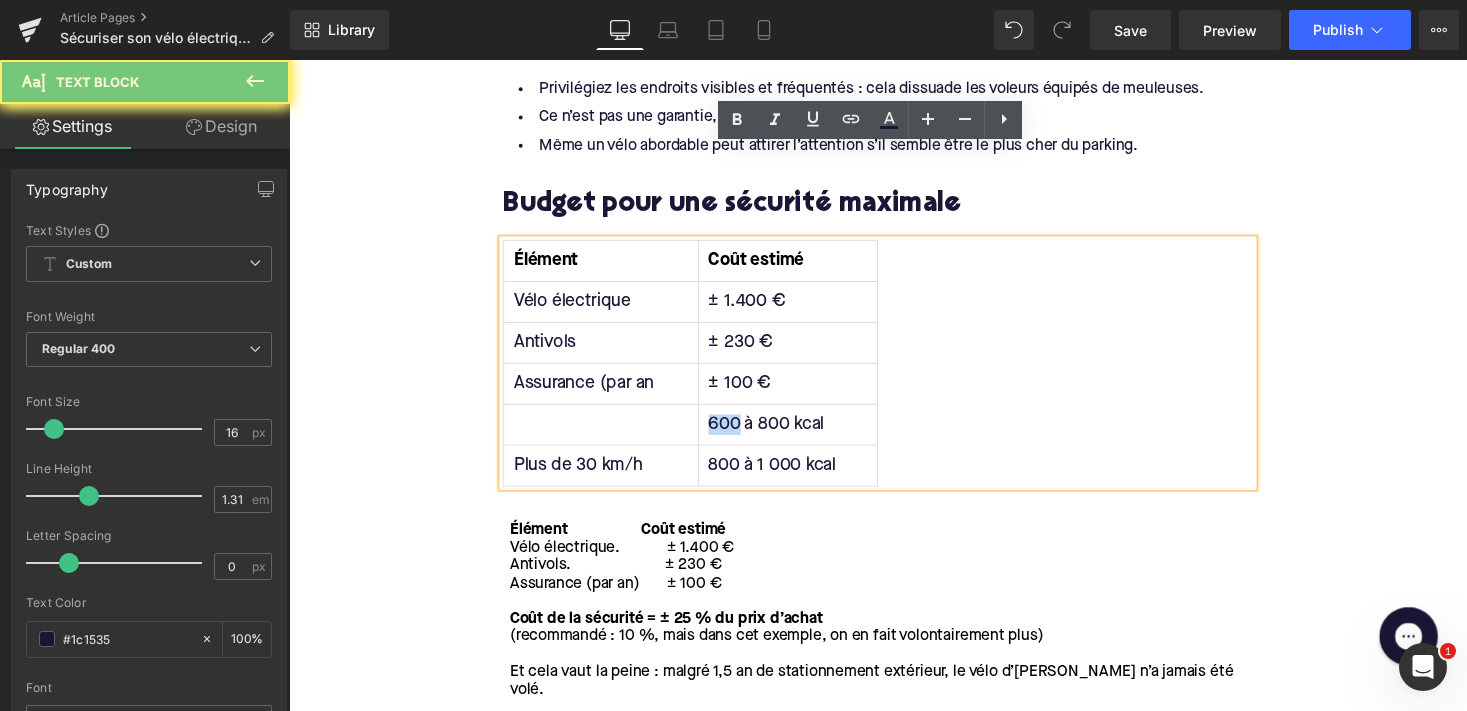 click on "600 à 800 kcal" at bounding box center [801, 435] 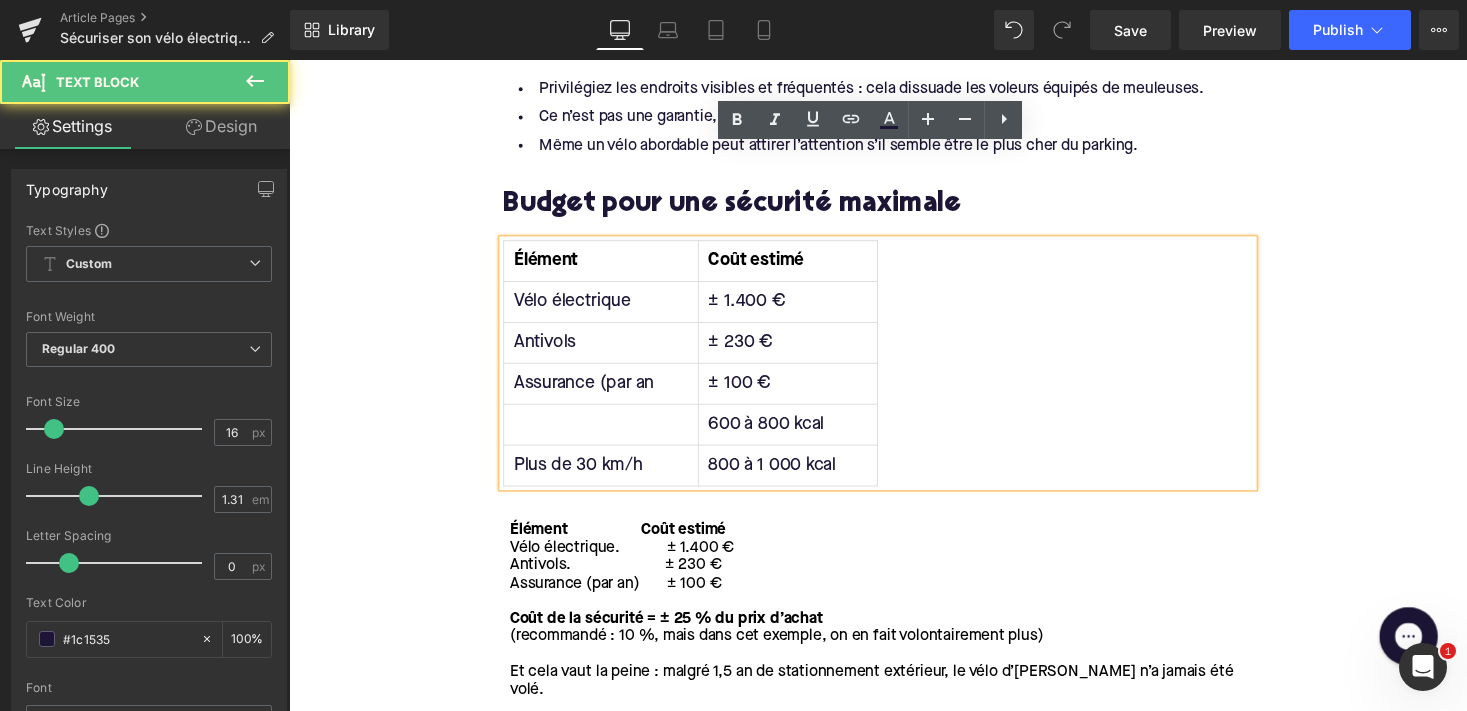 click on "600 à 800 kcal" at bounding box center (801, 435) 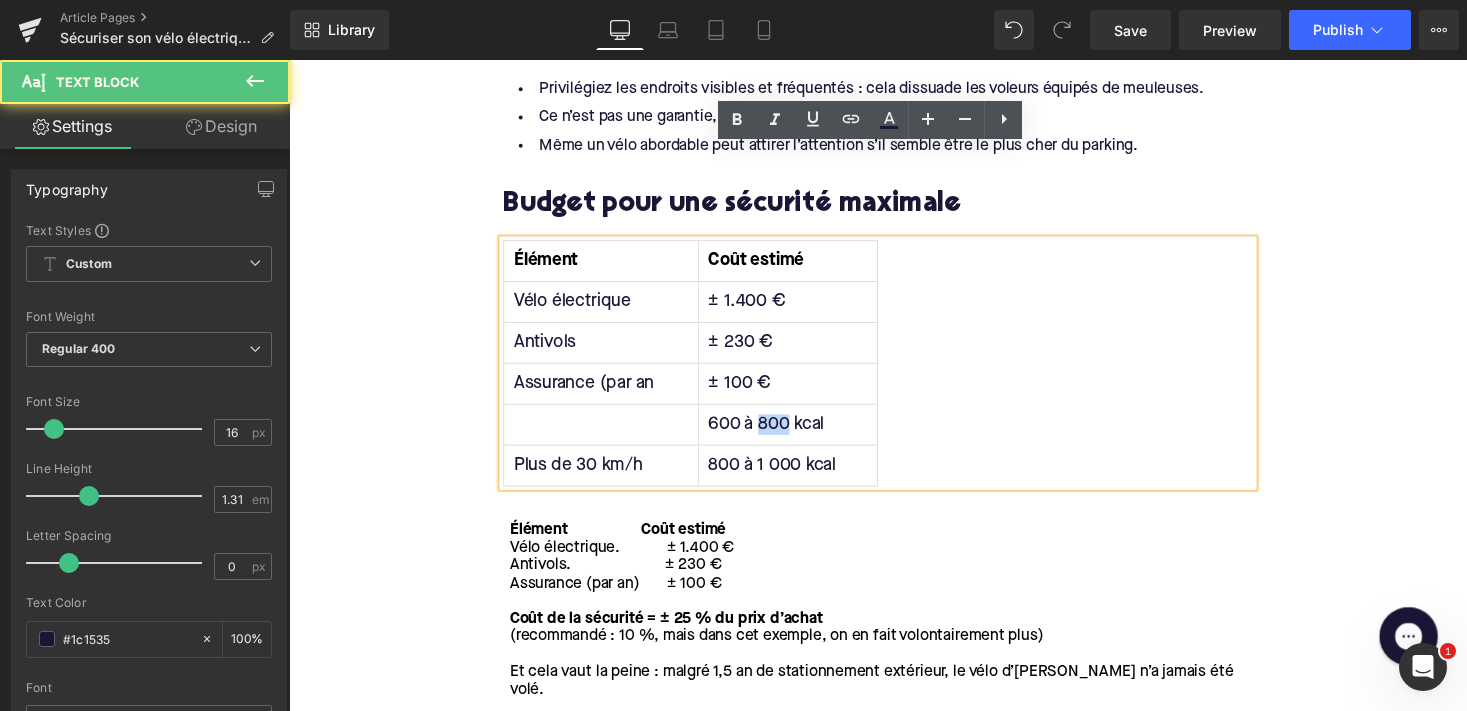 click on "600 à 800 kcal" at bounding box center [801, 435] 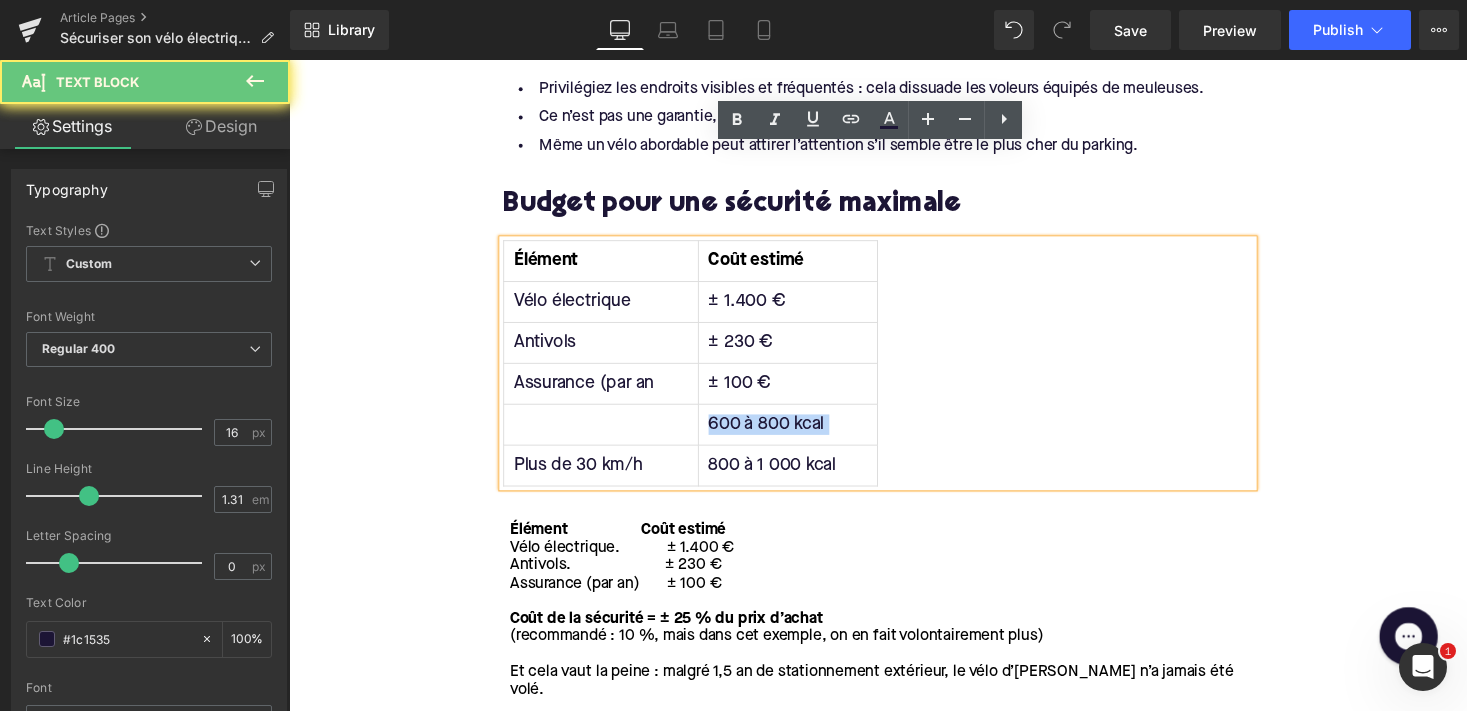 click on "600 à 800 kcal" at bounding box center (801, 435) 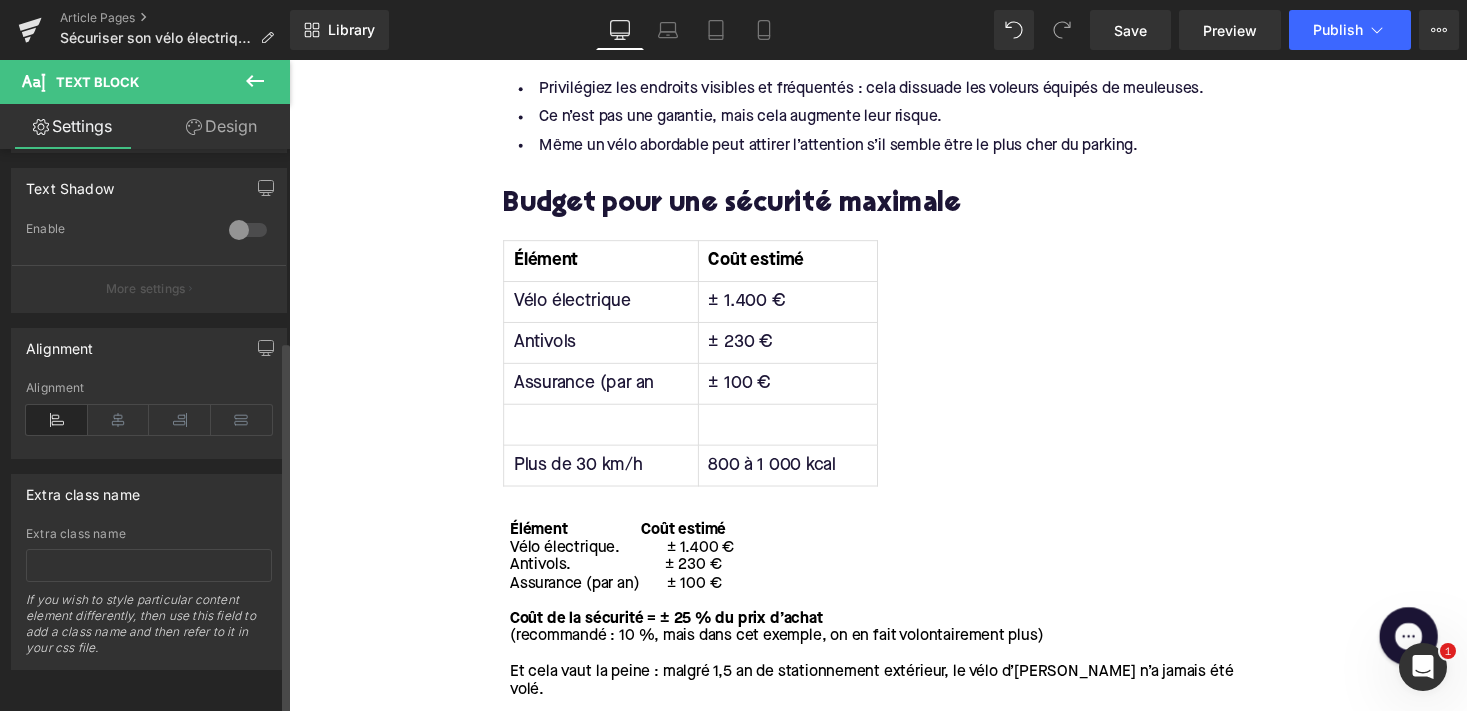 scroll, scrollTop: 702, scrollLeft: 0, axis: vertical 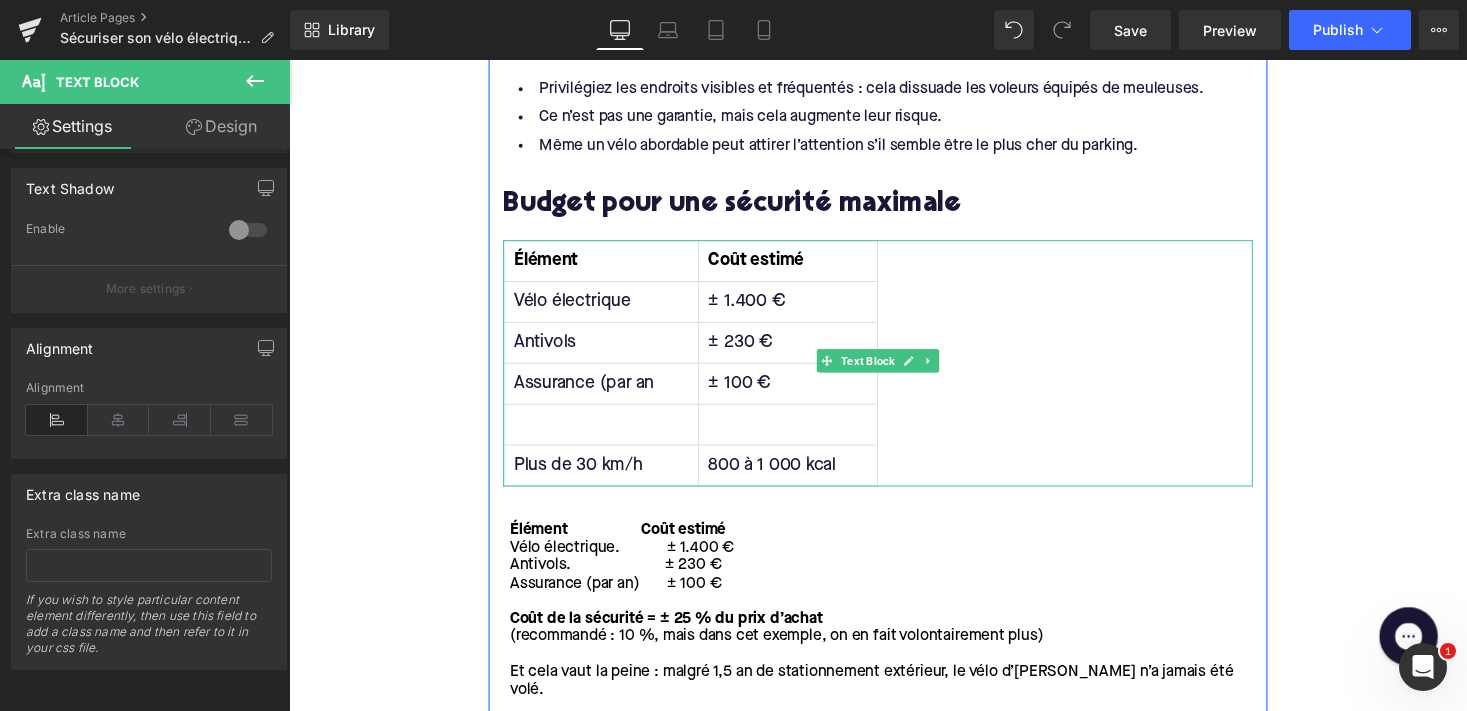 click on "Plus de 30 km/h" at bounding box center [610, 477] 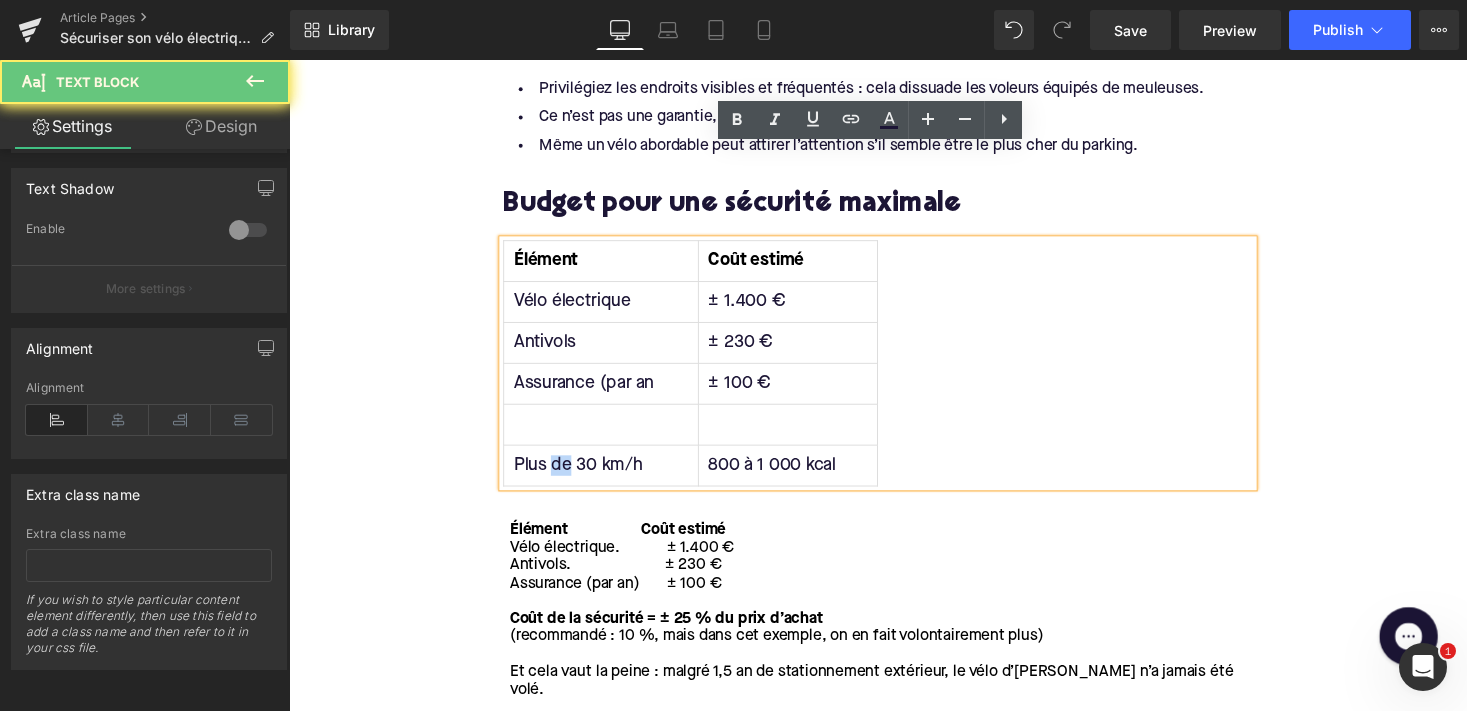 click on "Plus de 30 km/h" at bounding box center [610, 477] 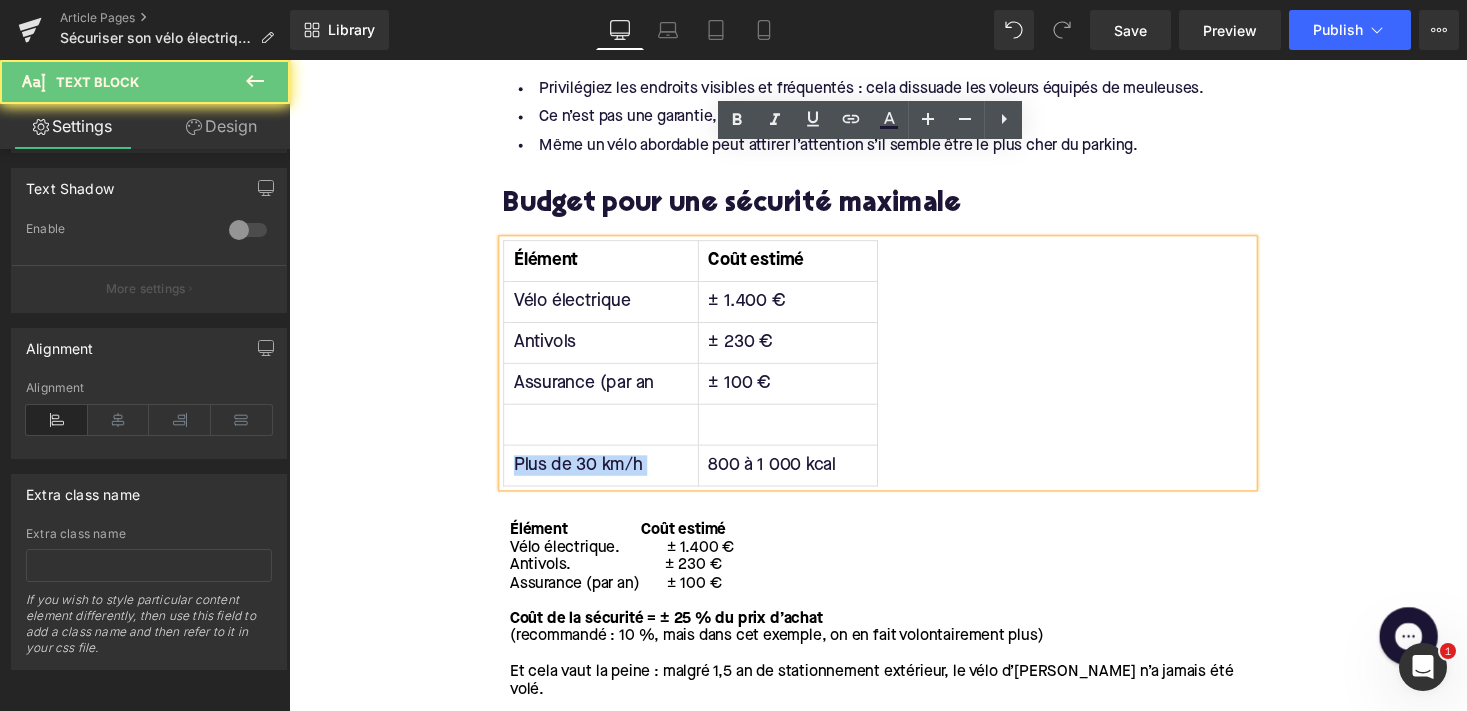 click on "Plus de 30 km/h" at bounding box center [610, 477] 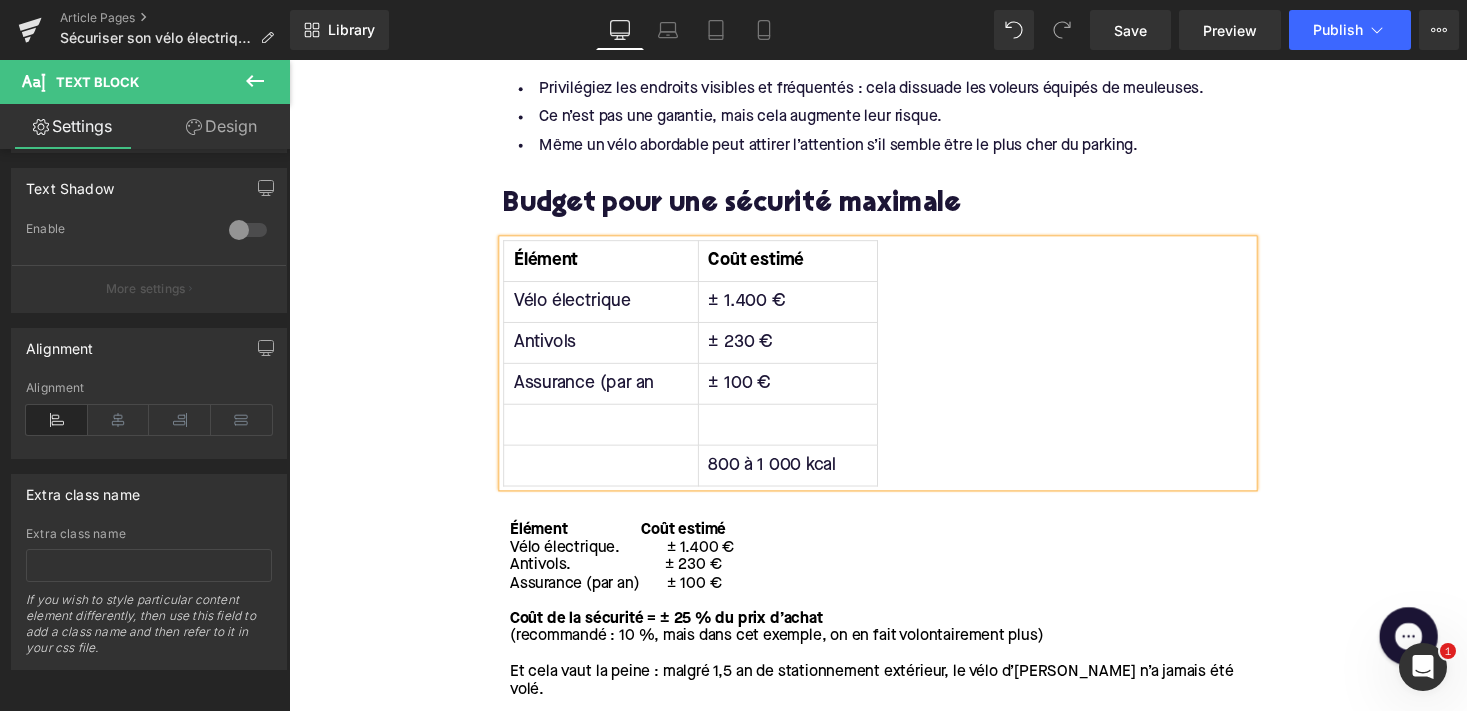 click on "800 à 1 000 kcal" at bounding box center (801, 477) 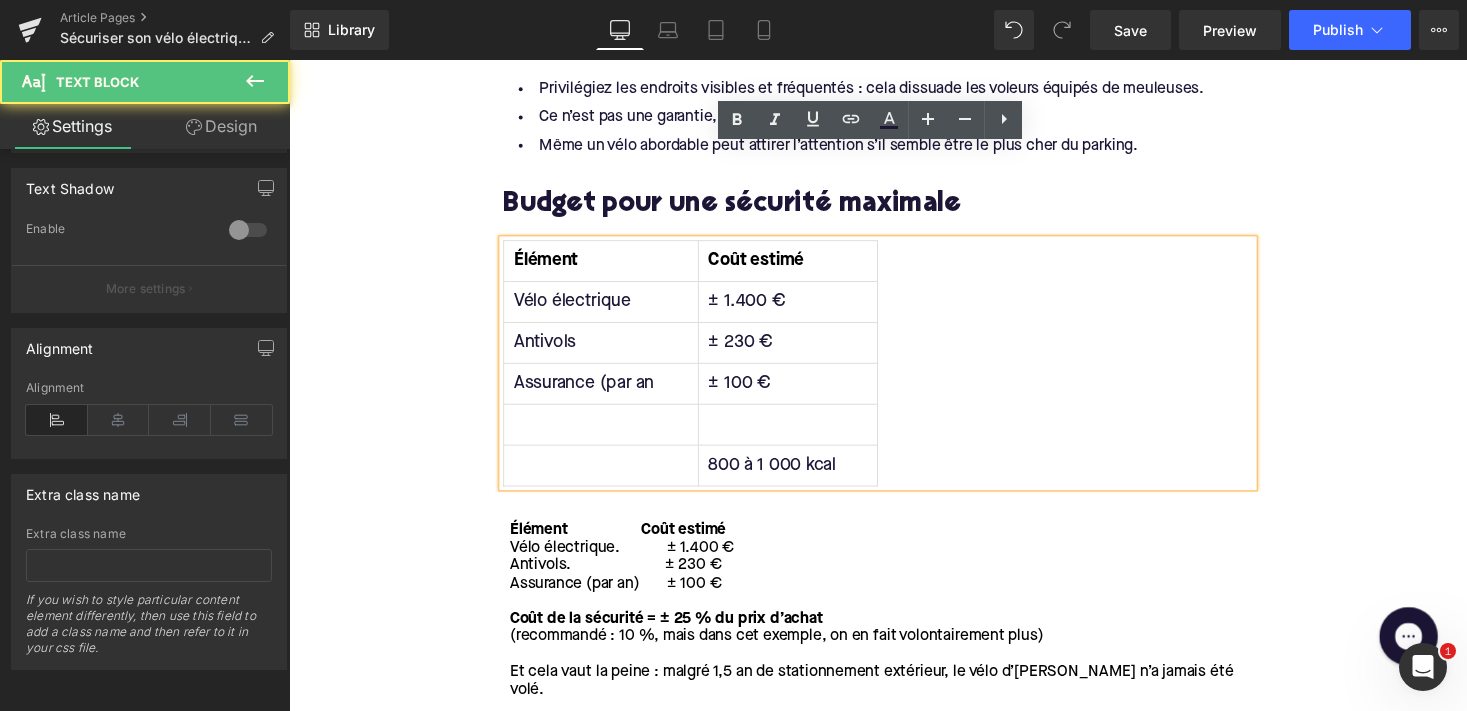 click on "800 à 1 000 kcal" at bounding box center (801, 477) 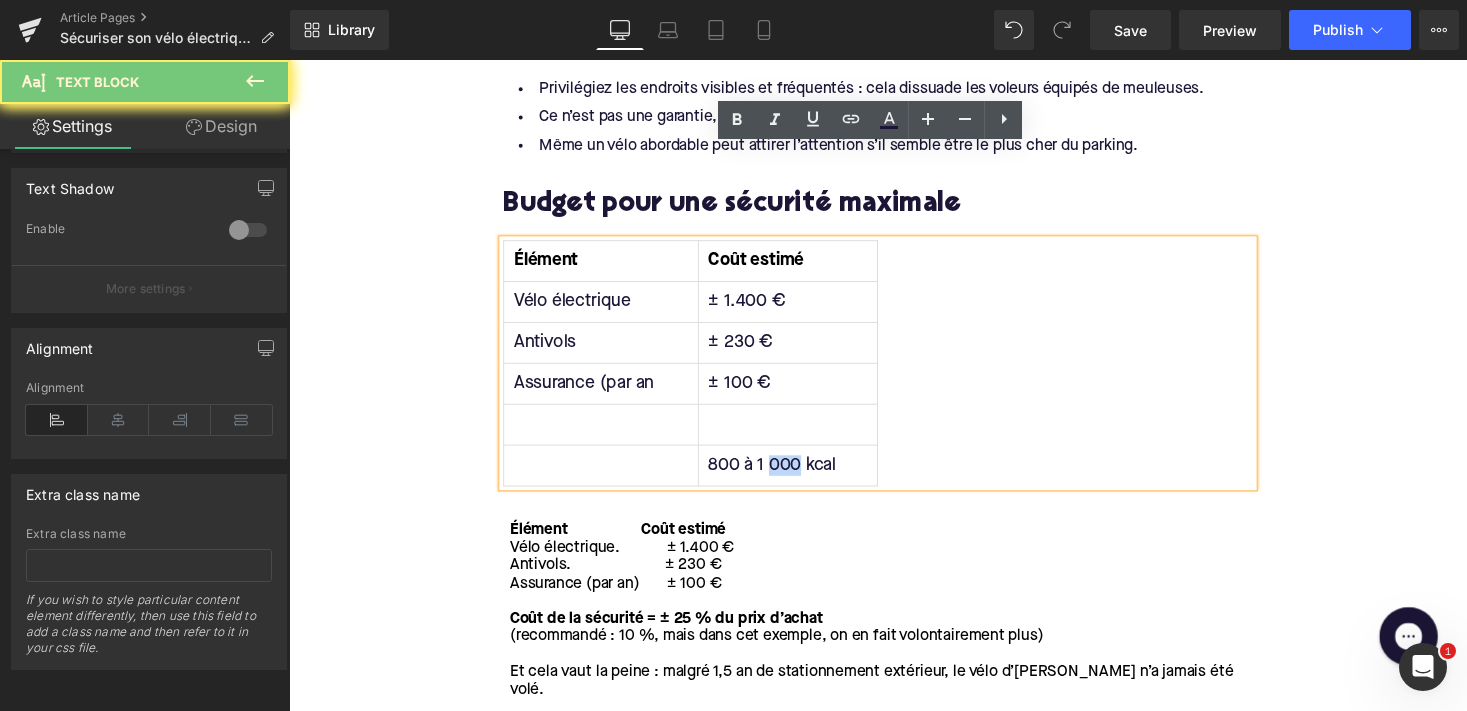click on "800 à 1 000 kcal" at bounding box center [801, 477] 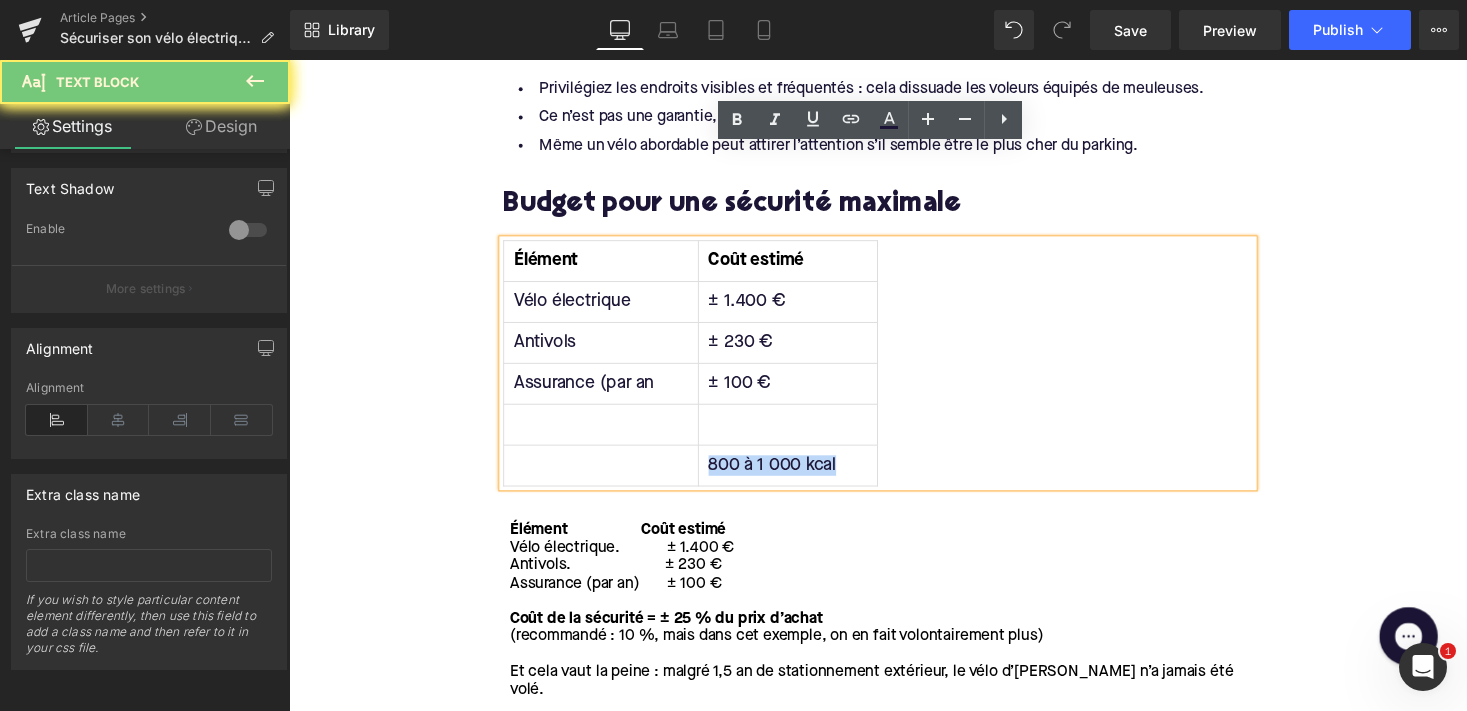 click on "800 à 1 000 kcal" at bounding box center (801, 477) 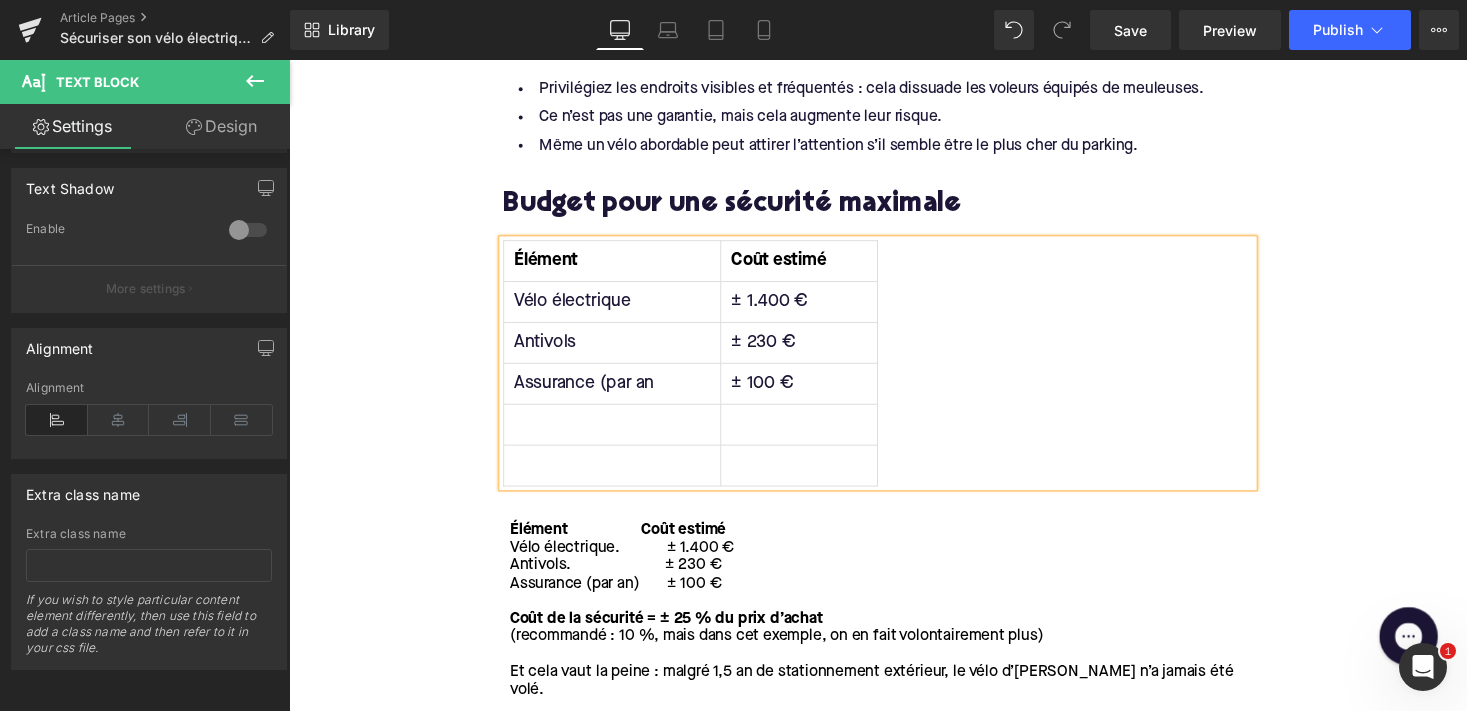 click on "Coût estimé" at bounding box center [813, 267] 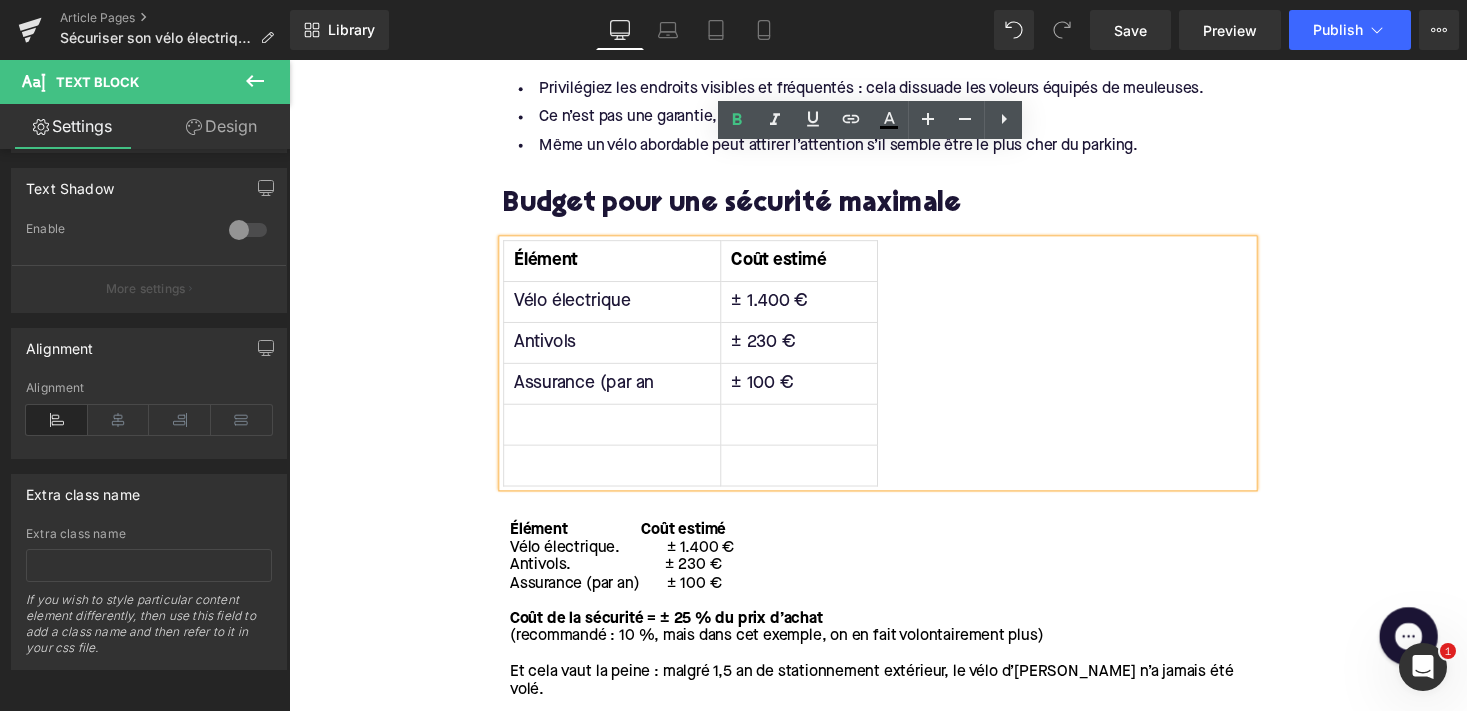 click at bounding box center (621, 435) 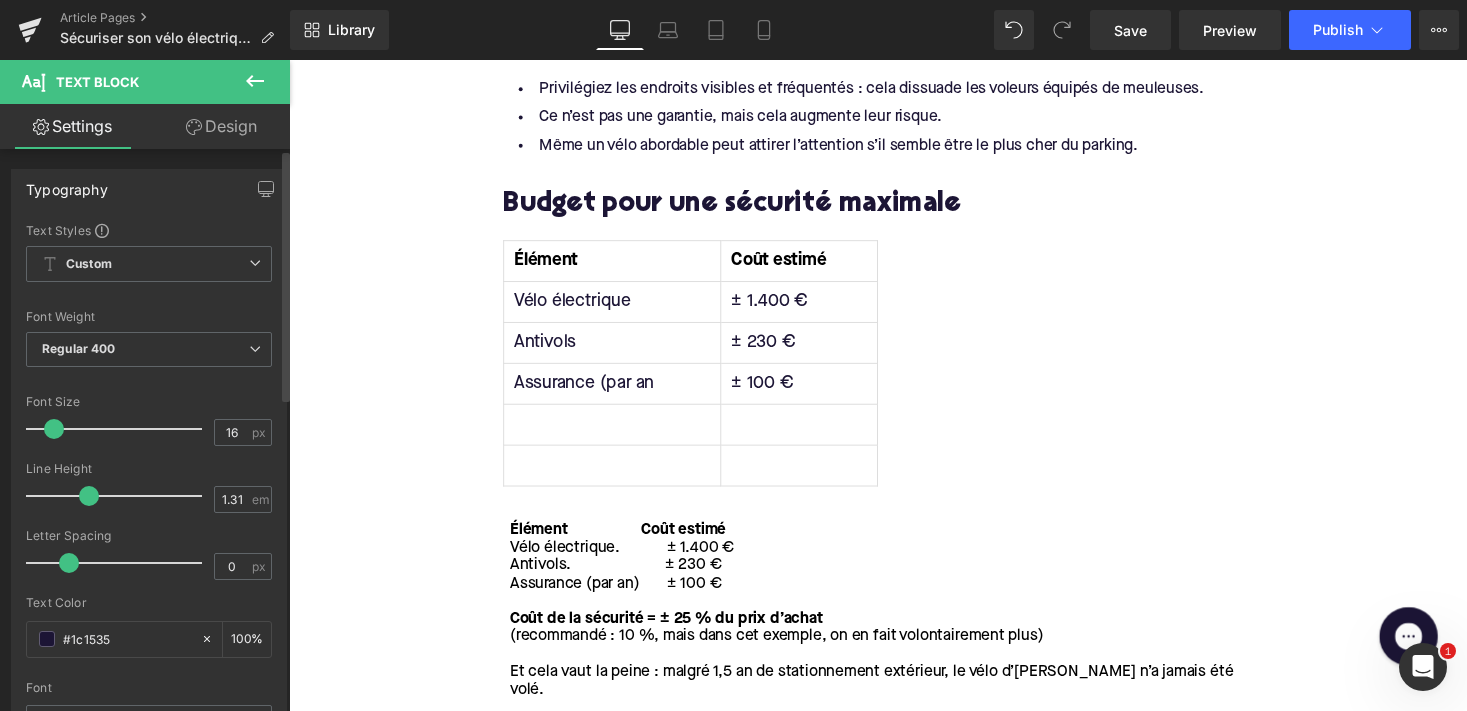 scroll, scrollTop: 0, scrollLeft: 0, axis: both 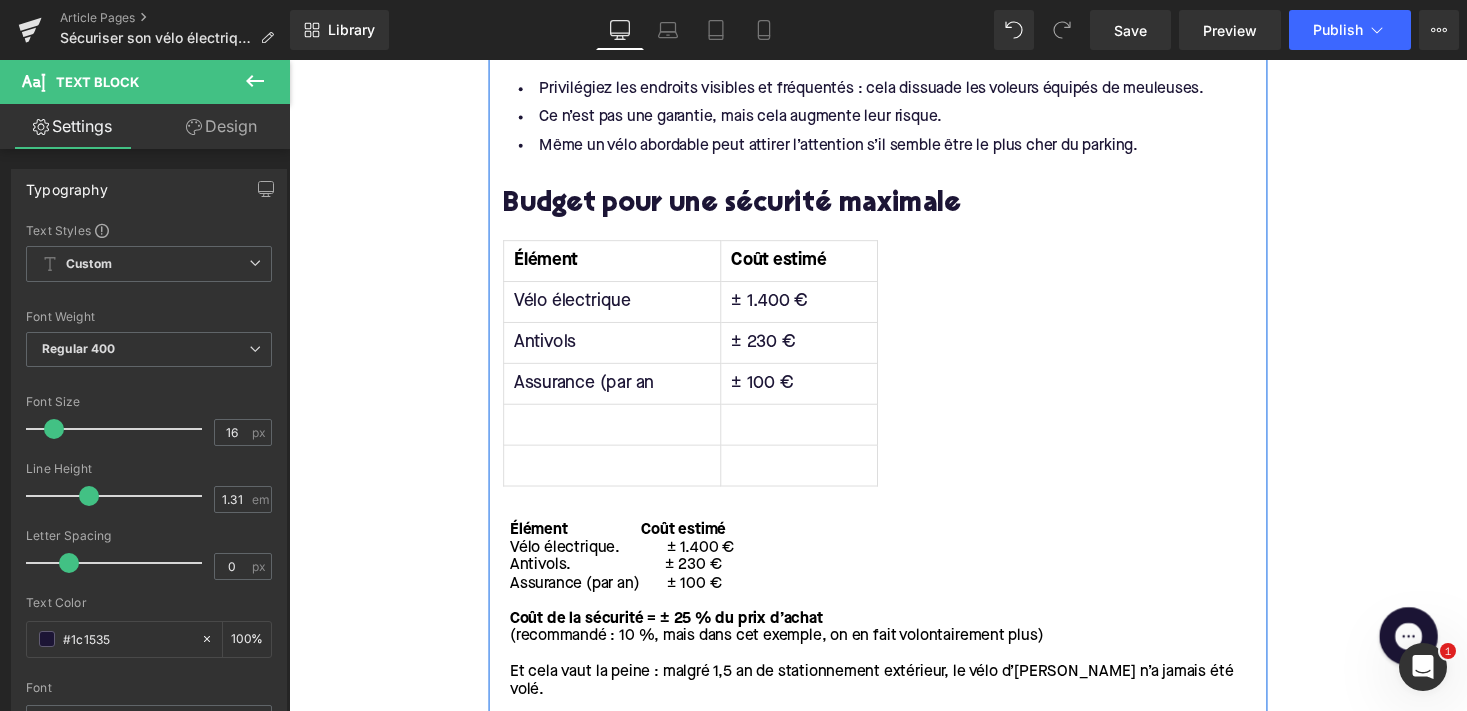 click on "Élément" at bounding box center [621, 267] 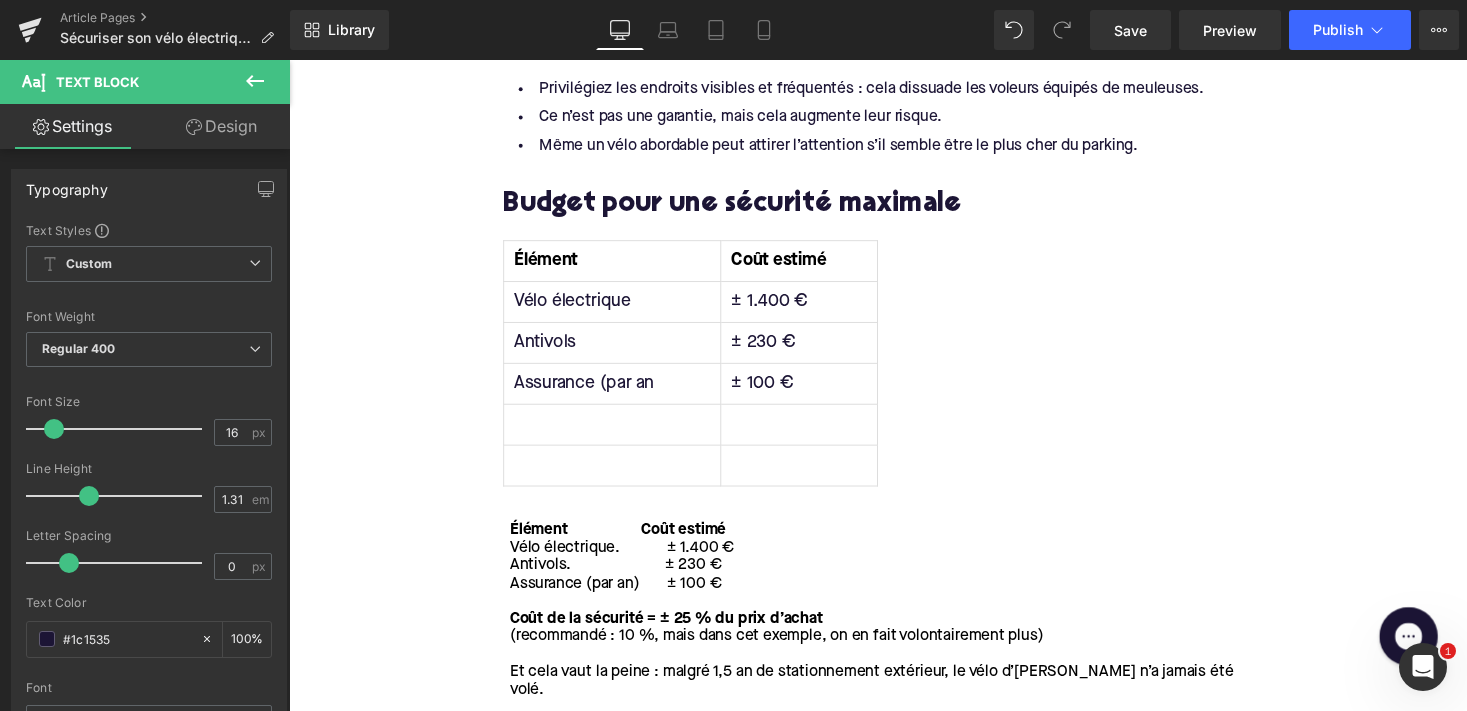 click on "Design" at bounding box center (221, 126) 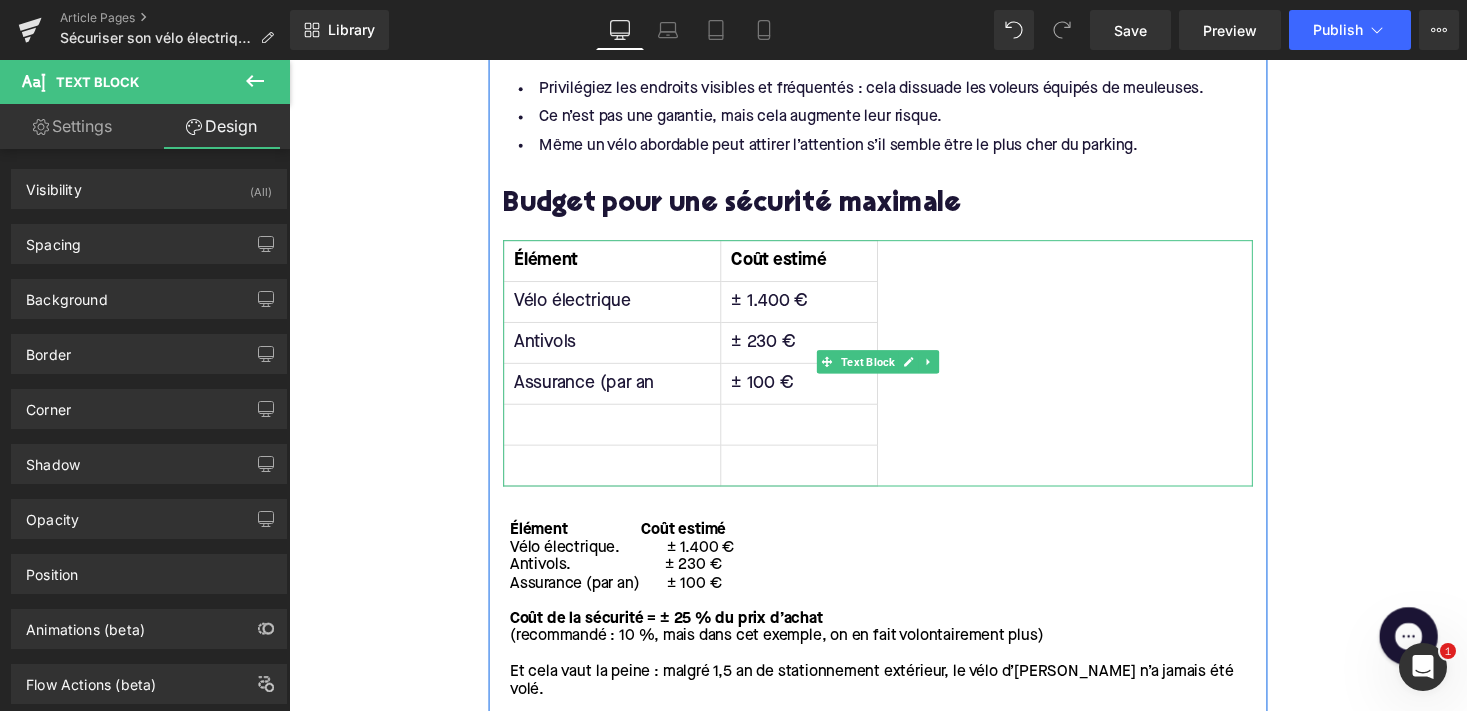 click at bounding box center [621, 435] 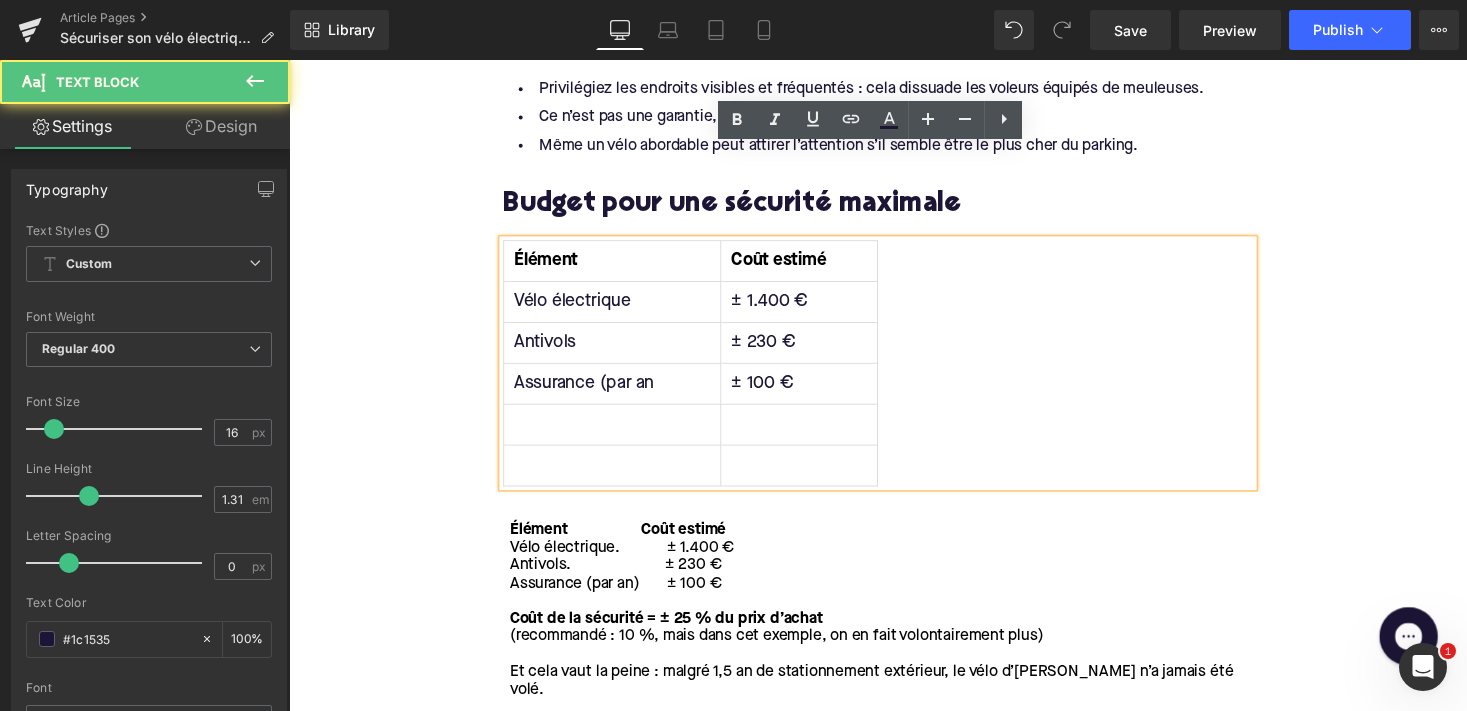 click at bounding box center [621, 435] 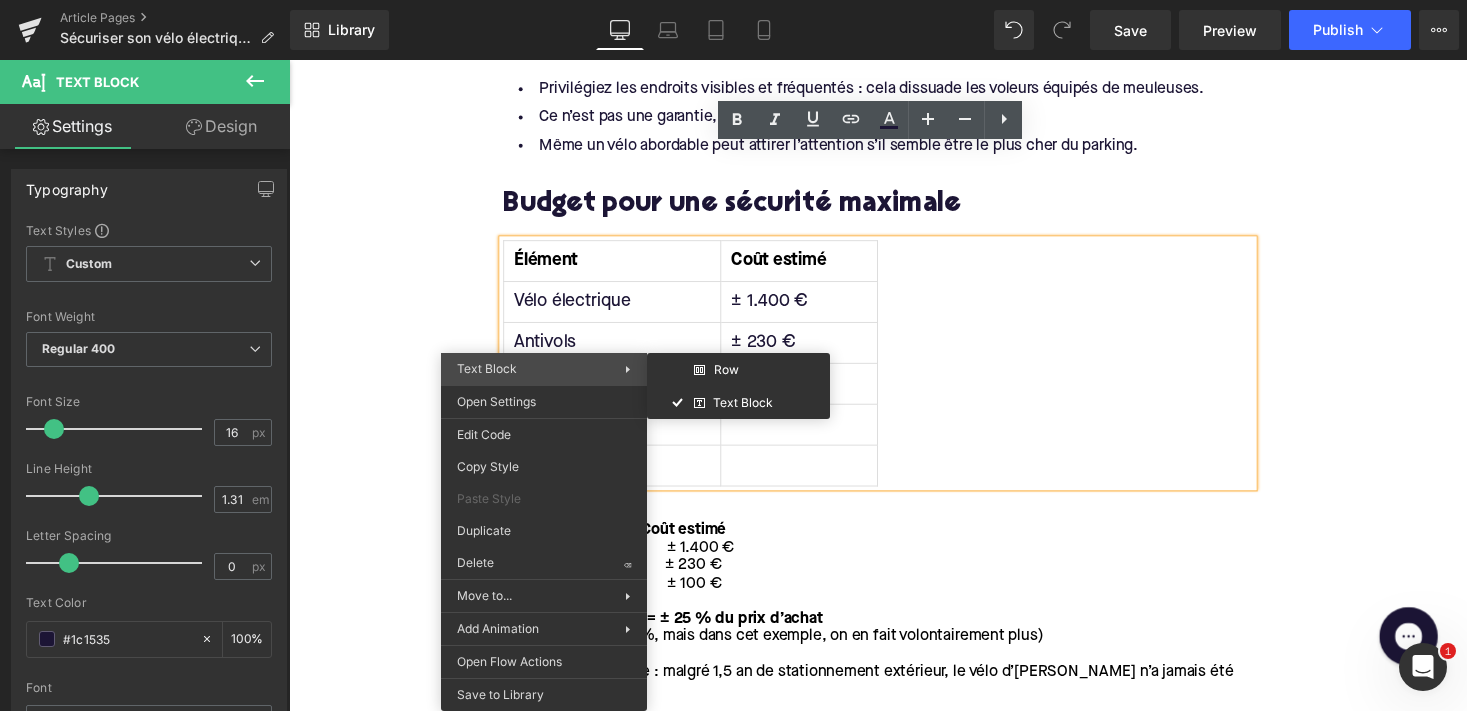 click on "Text Block" at bounding box center [541, 369] 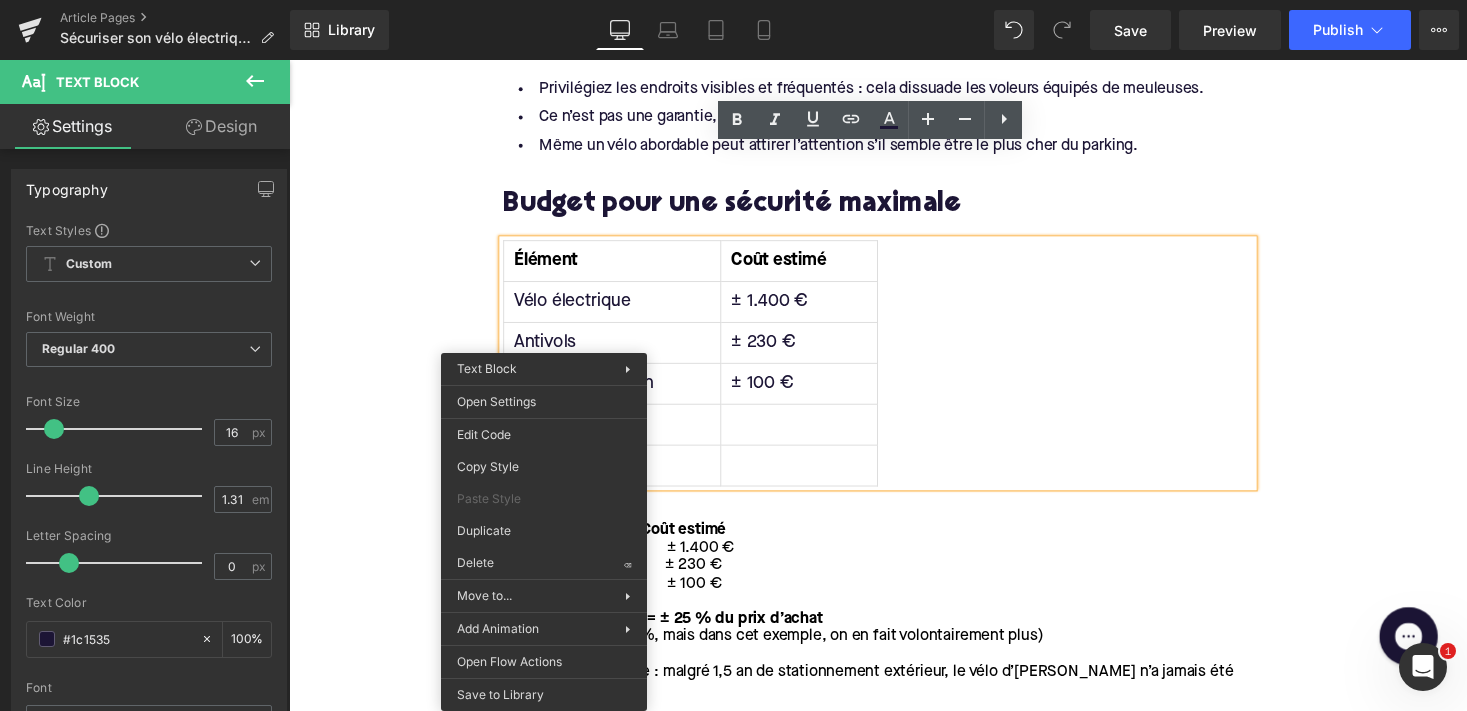 click on "Tableau Vitesse et Calories Élément Coût estimé Vélo électrique ± 1.400 € Antivols ± 230 € Assurance (par an ± 100 €" at bounding box center (894, 371) 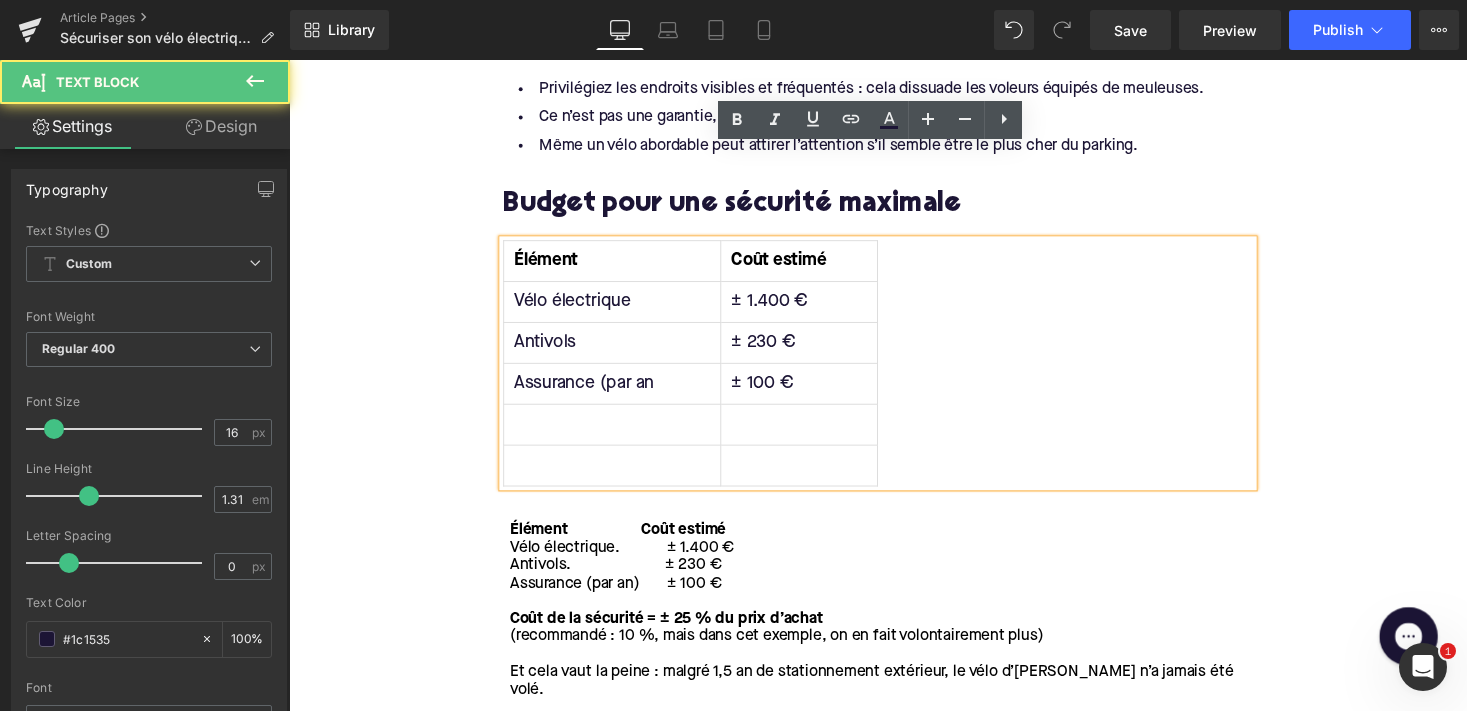 click on "Tableau Vitesse et Calories Élément Coût estimé Vélo électrique ± 1.400 € Antivols ± 230 € Assurance (par an ± 100 €" at bounding box center (894, 371) 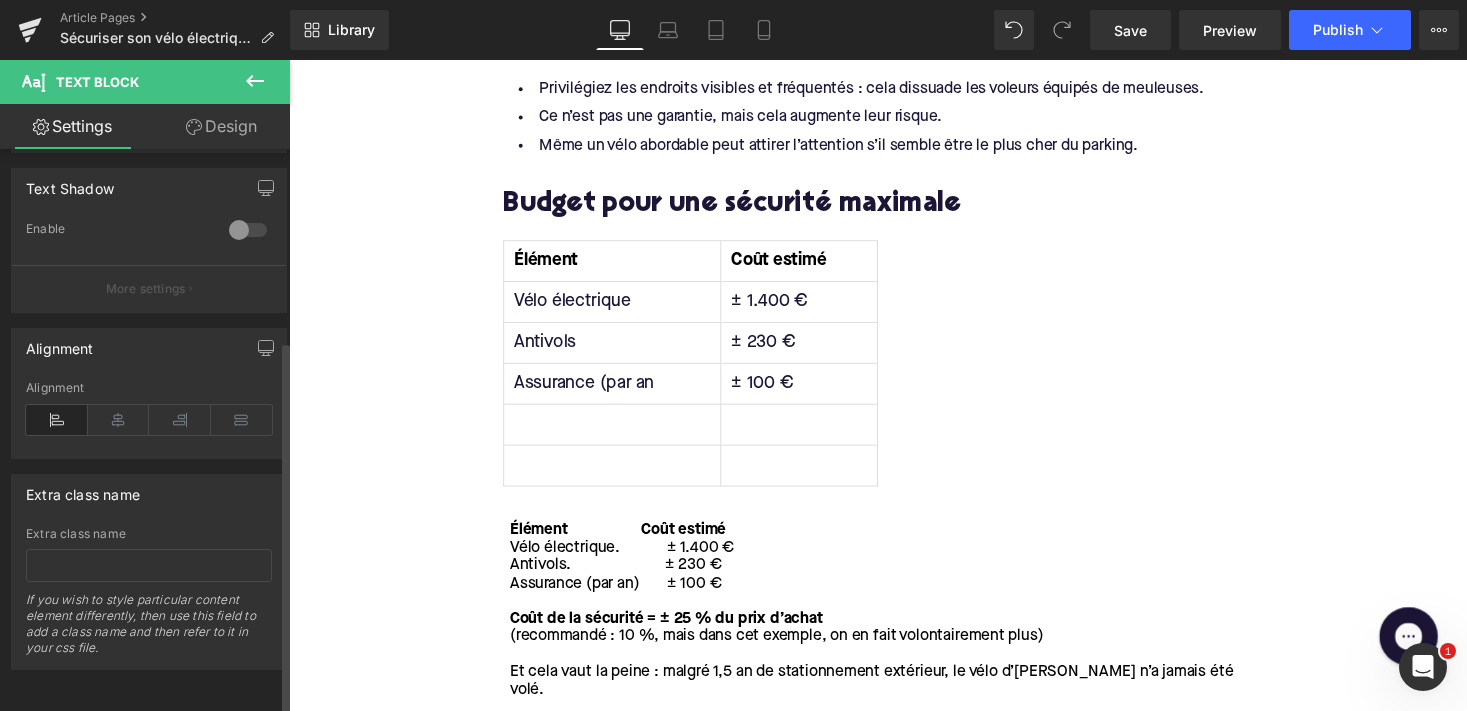 scroll, scrollTop: 702, scrollLeft: 0, axis: vertical 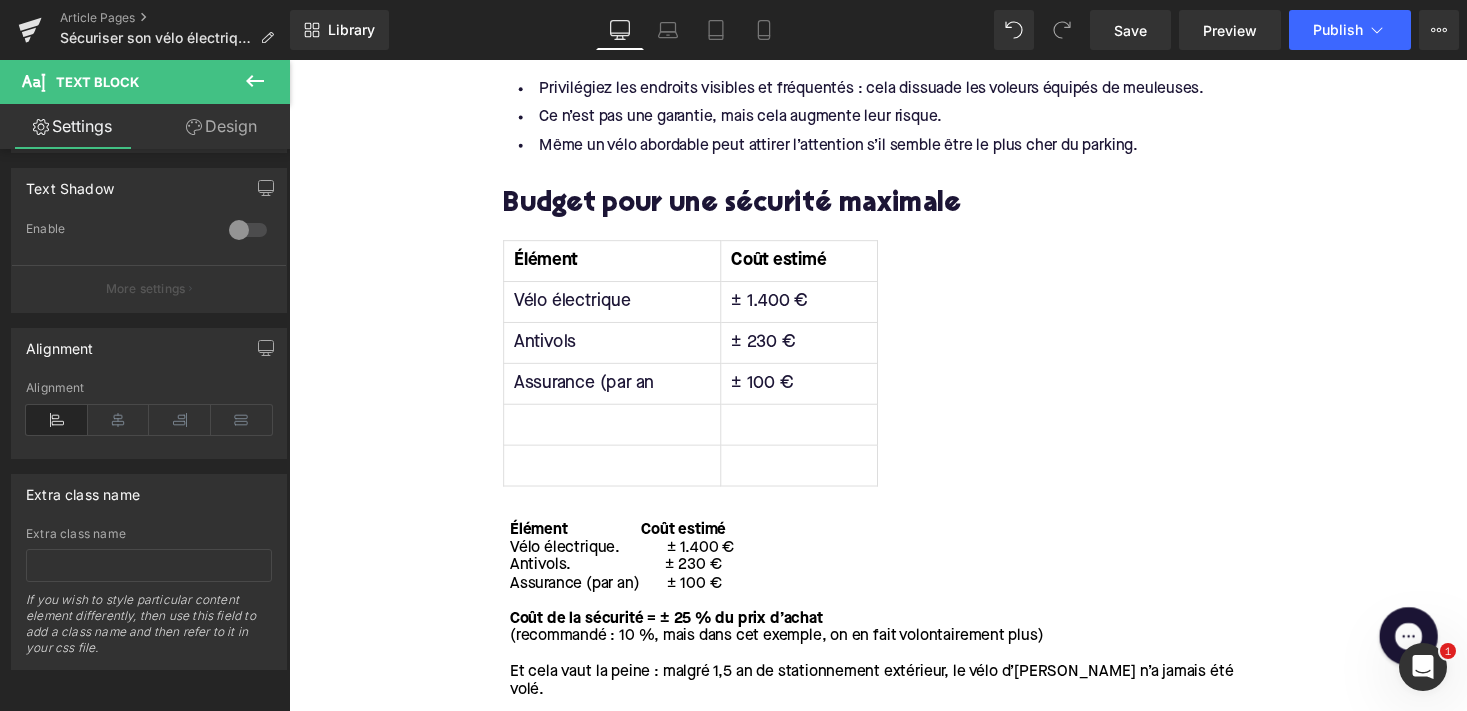 click on "Design" at bounding box center [221, 126] 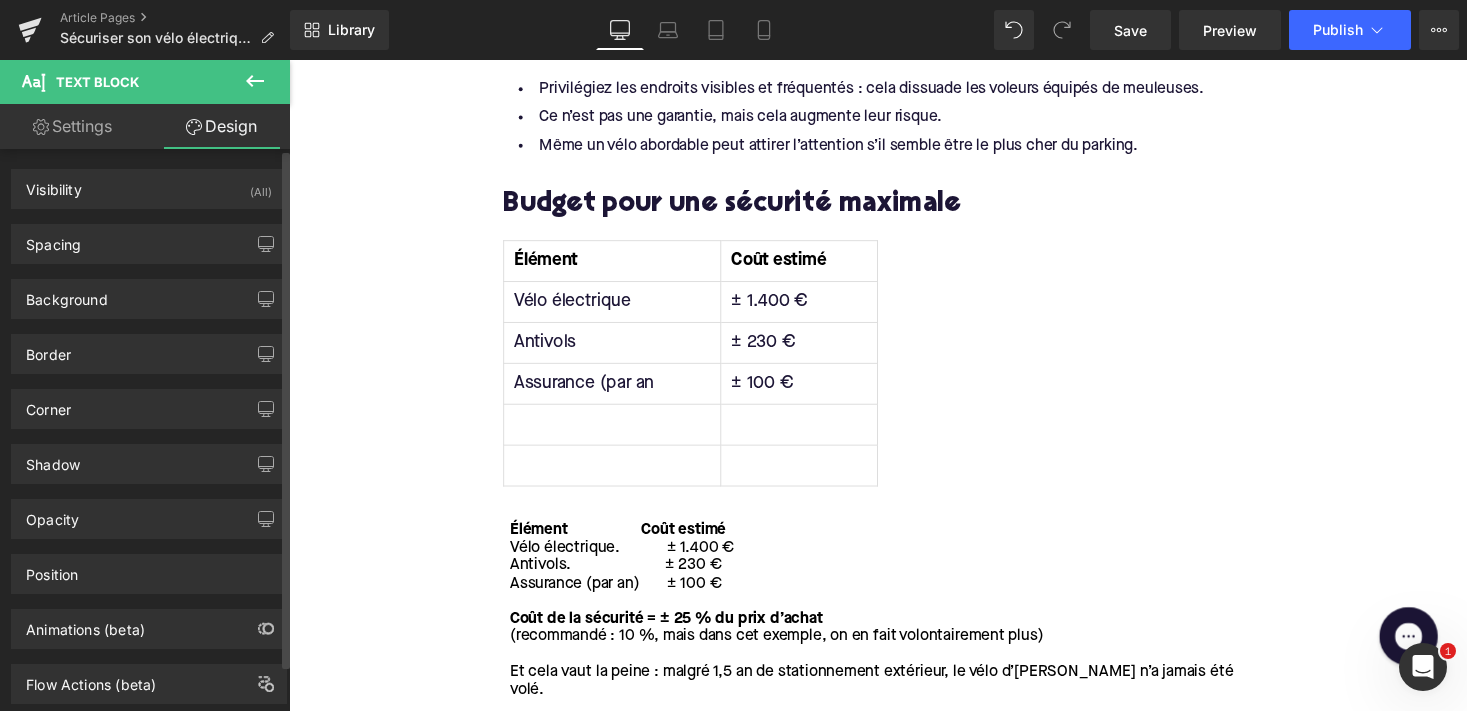 scroll, scrollTop: 0, scrollLeft: 0, axis: both 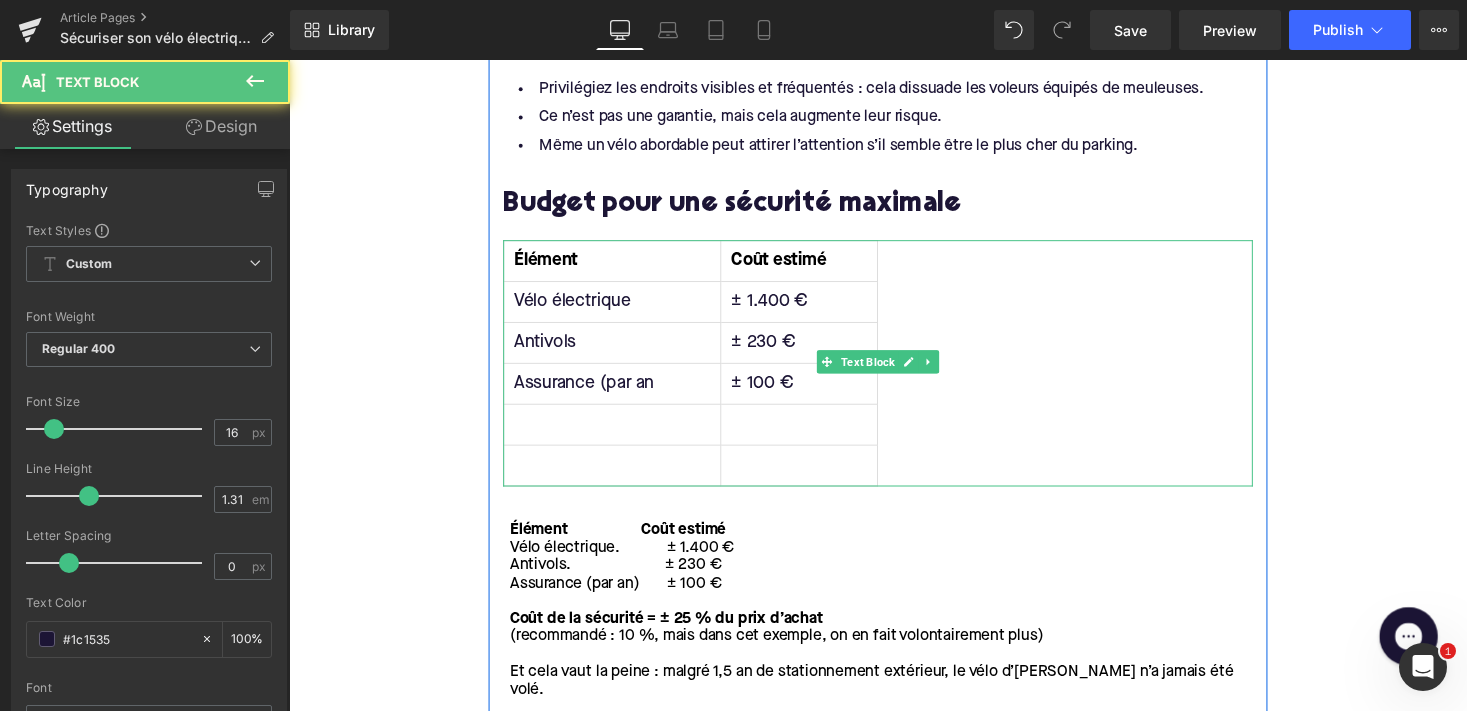 click at bounding box center [621, 477] 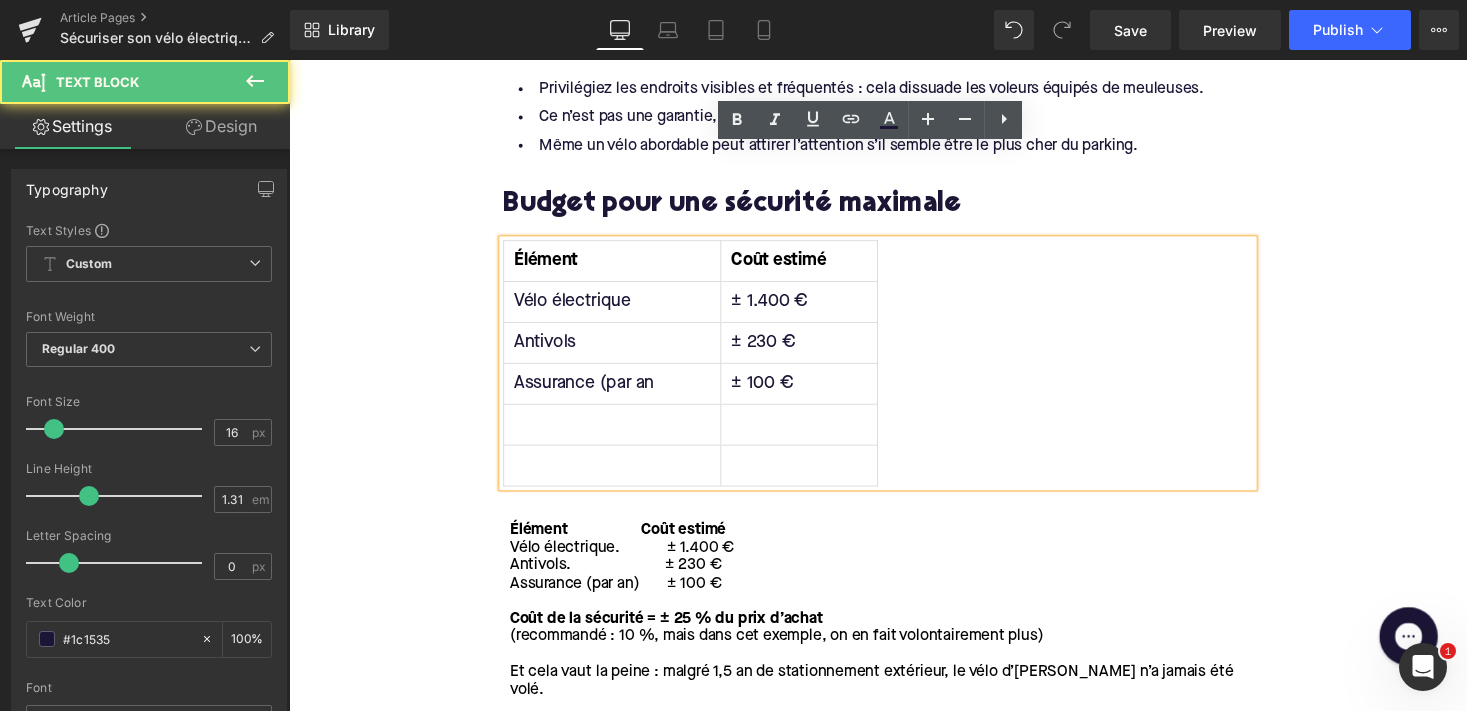 click at bounding box center [621, 477] 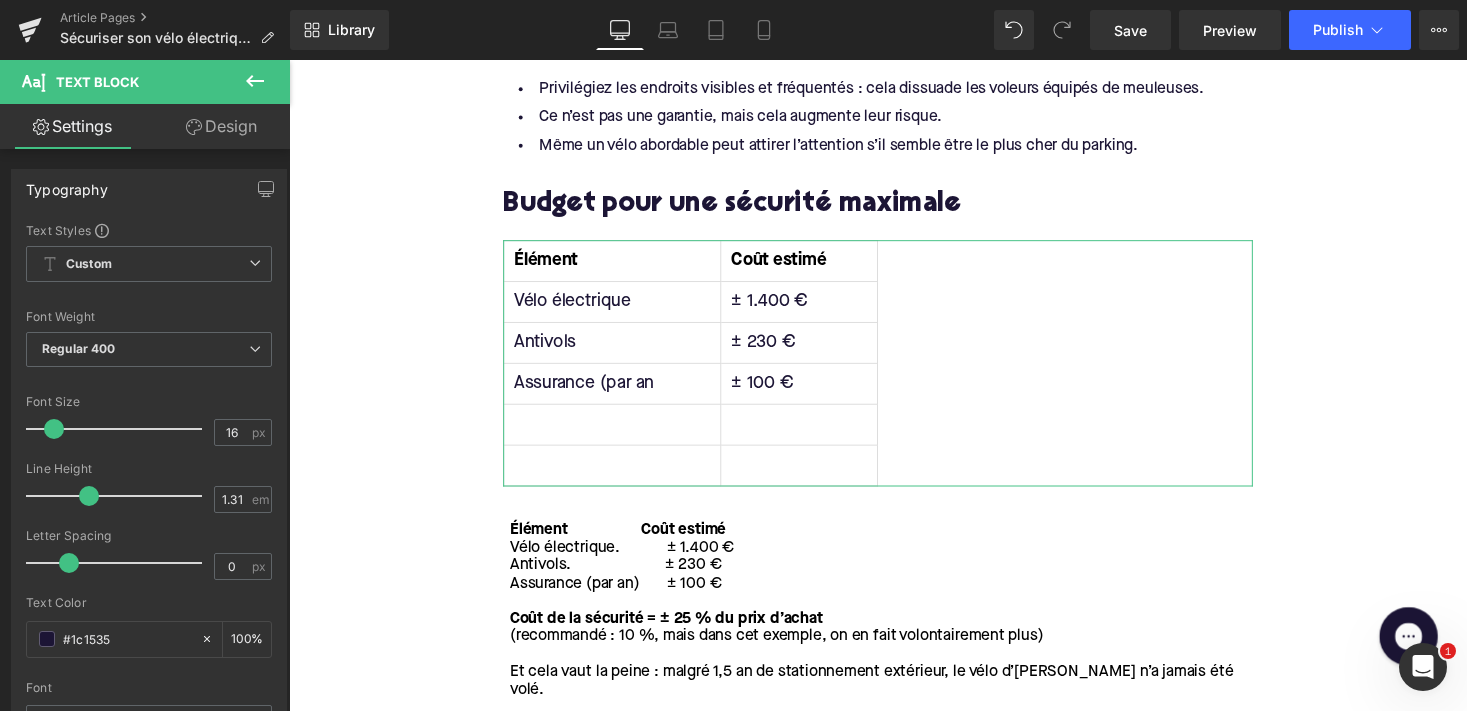 click on "Design" at bounding box center (221, 126) 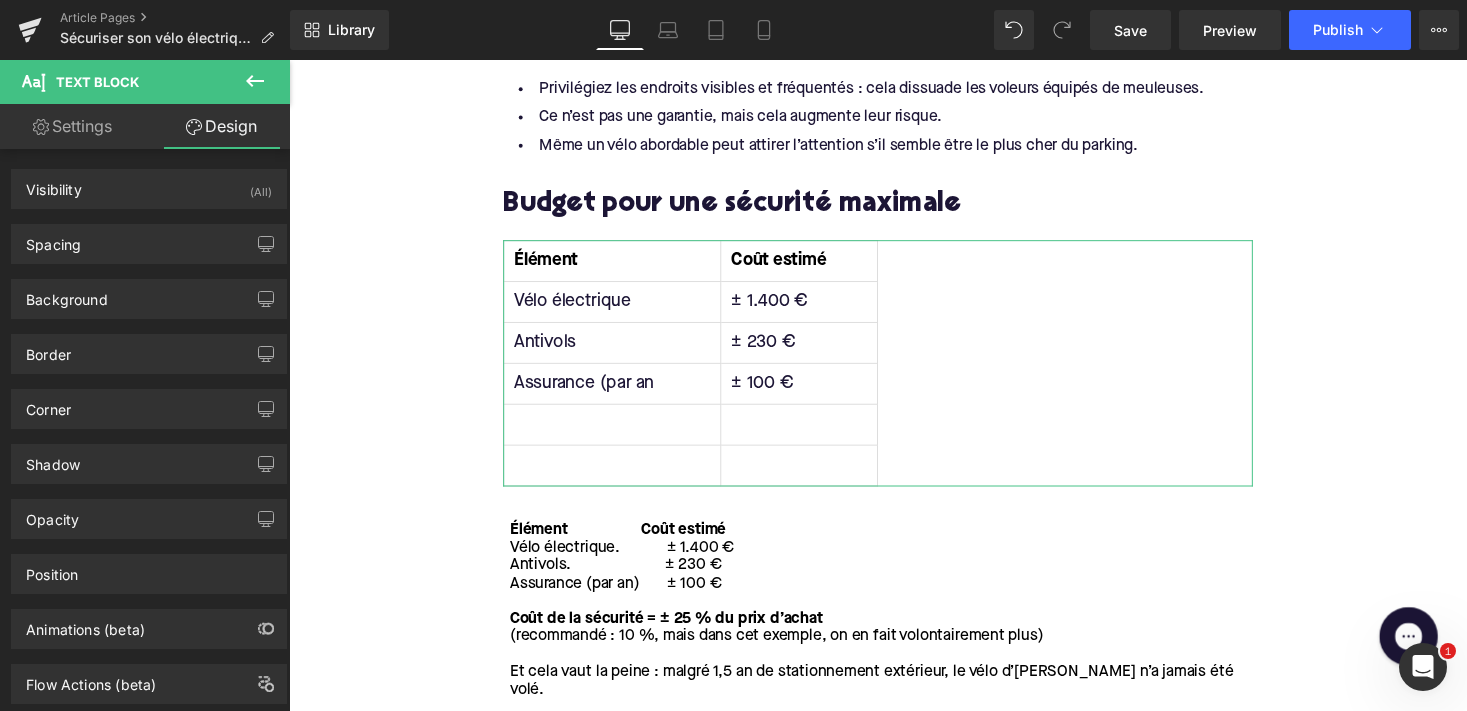 type on "0" 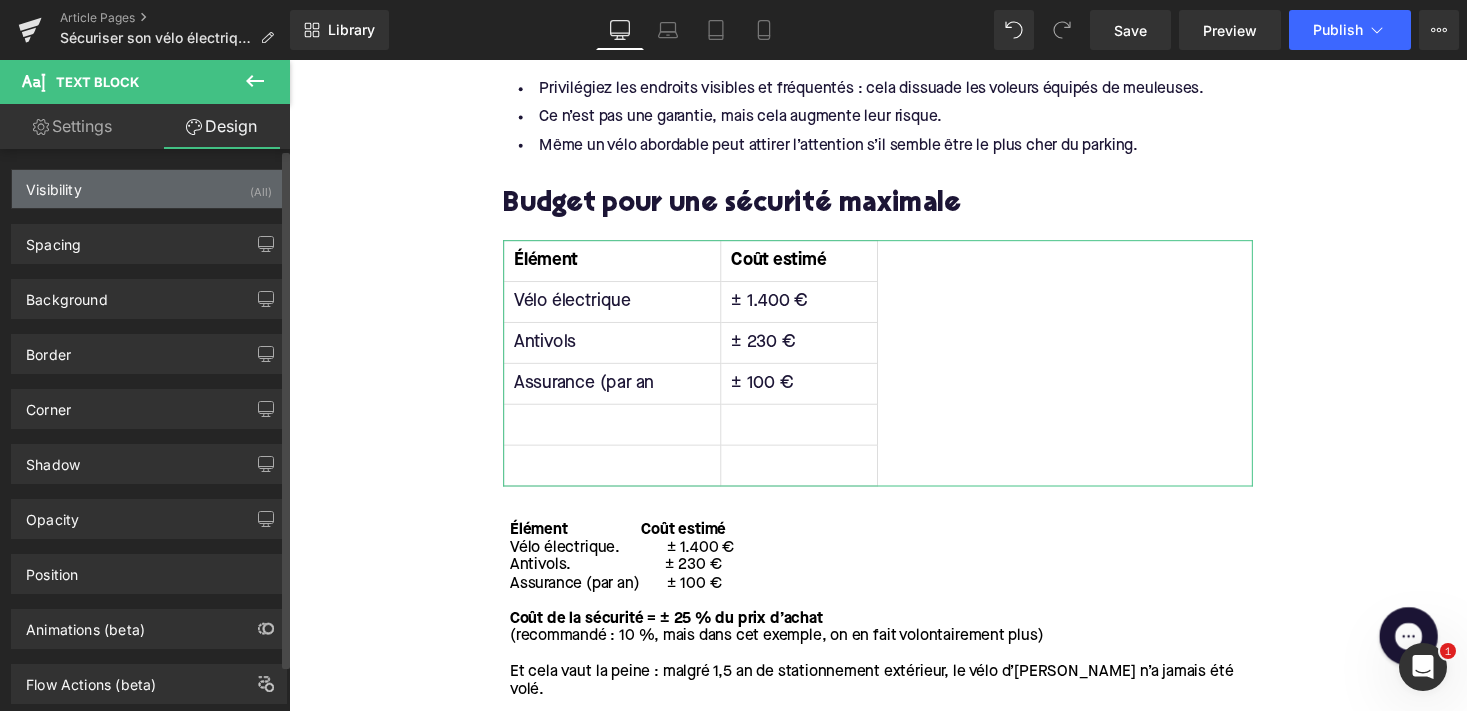click on "Visibility
(All)" at bounding box center [149, 189] 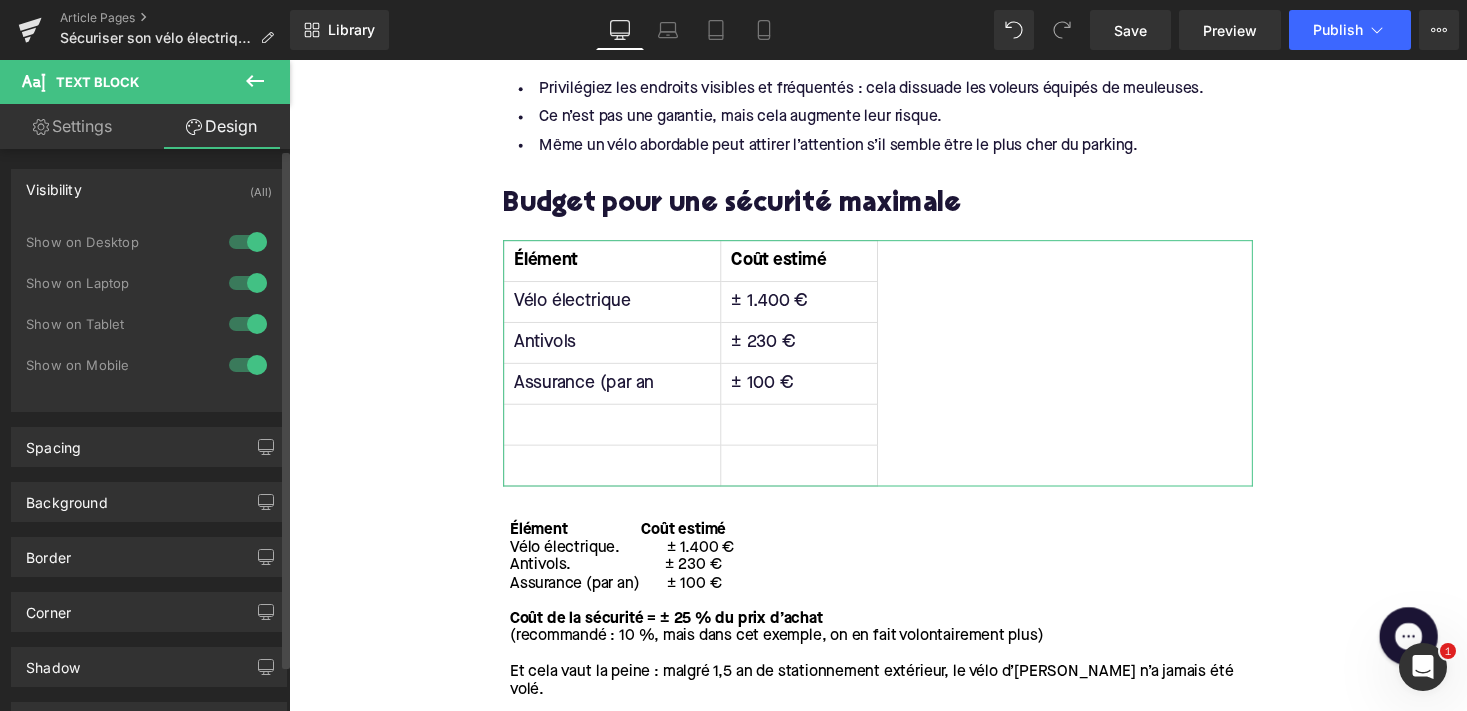 click on "Visibility
(All)" at bounding box center [149, 189] 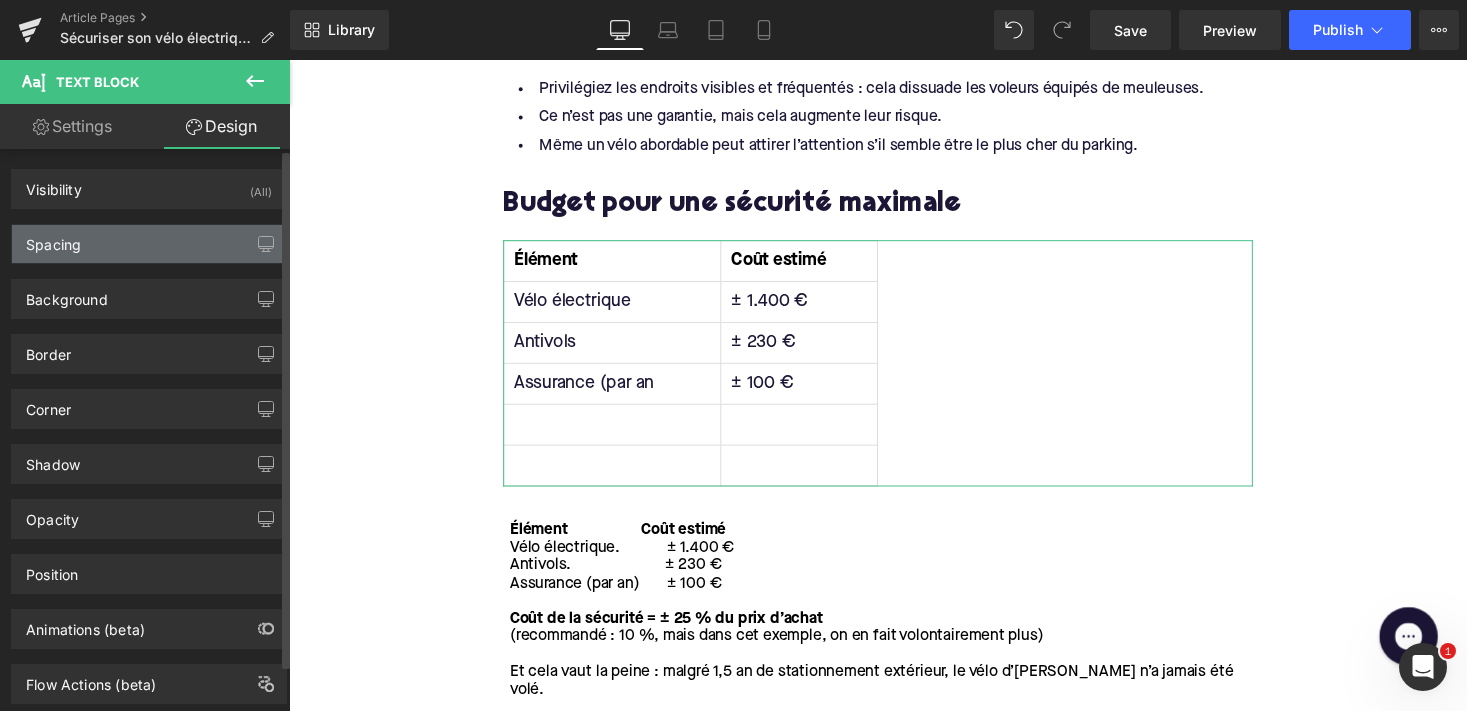 click on "Spacing" at bounding box center (149, 244) 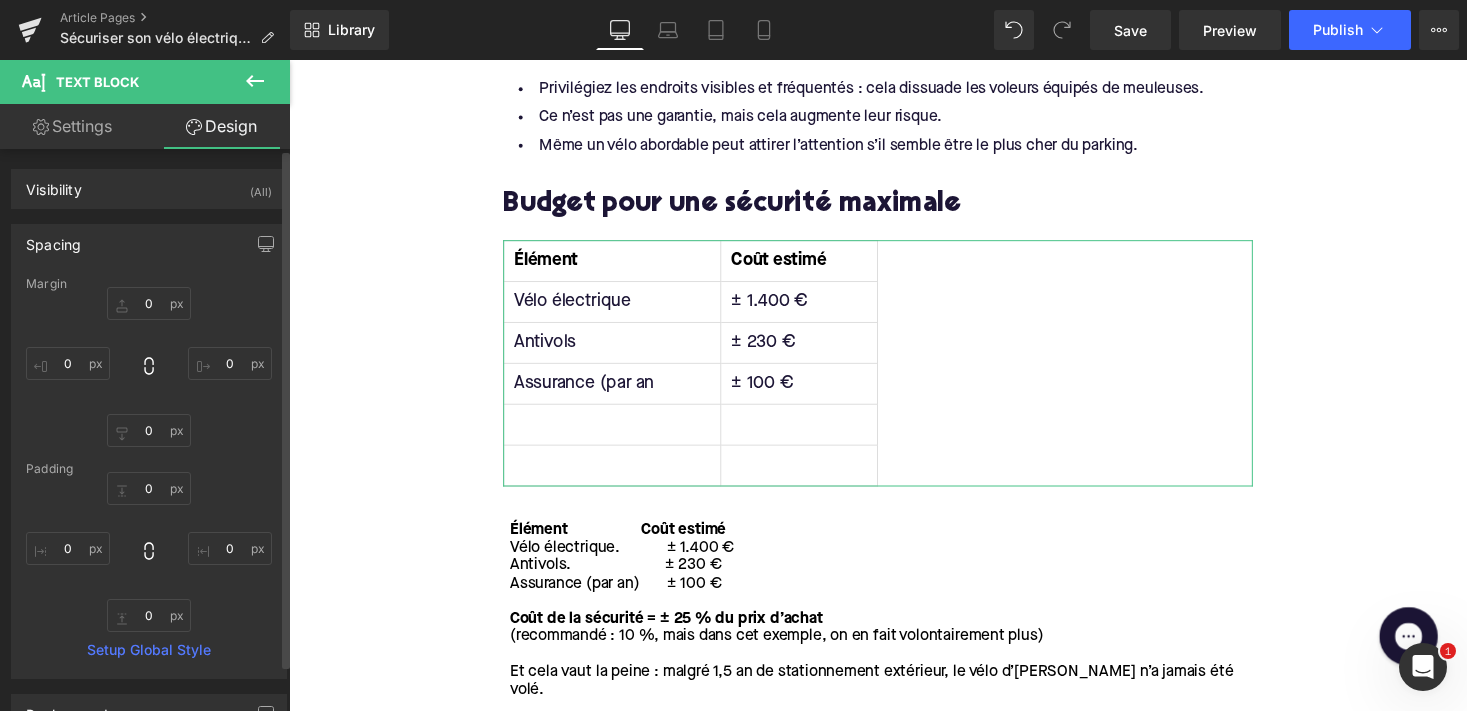 click on "Spacing" at bounding box center (149, 244) 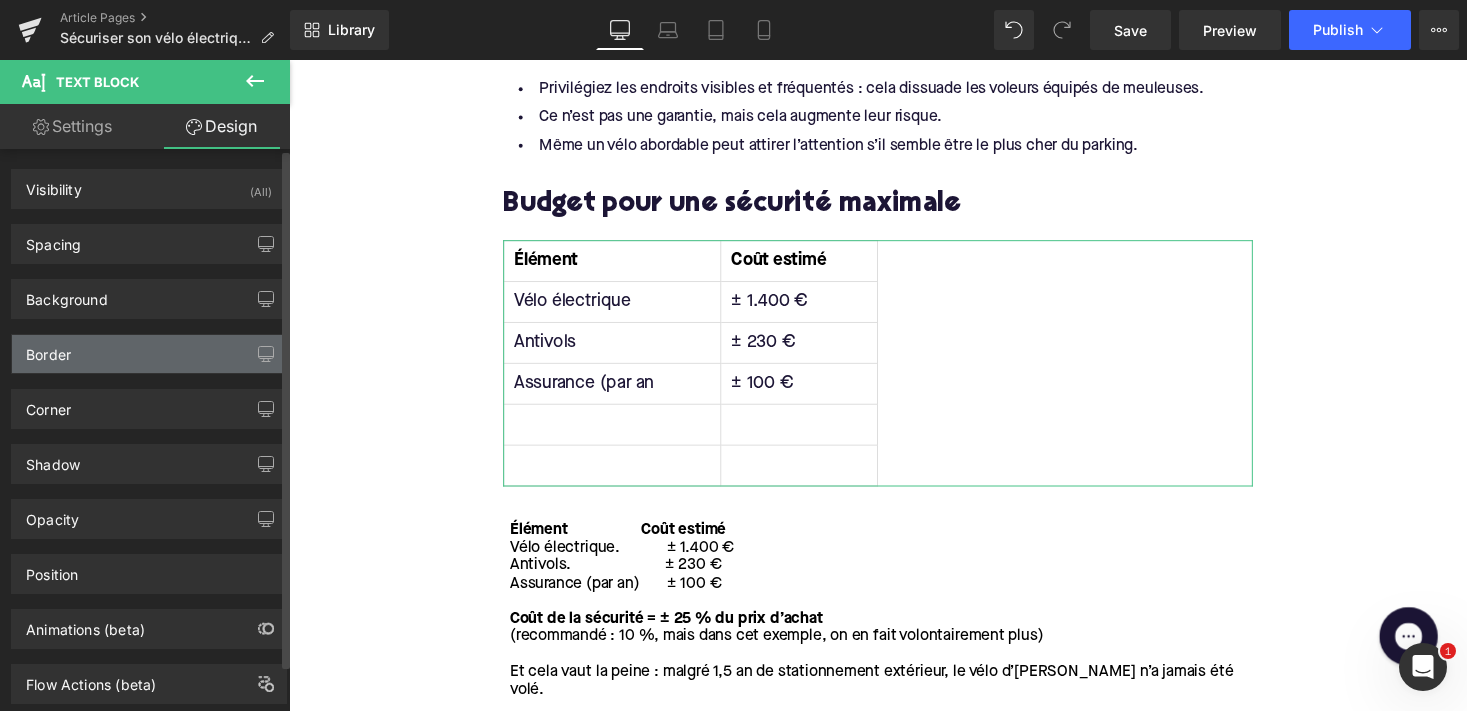 click on "Border" at bounding box center (149, 354) 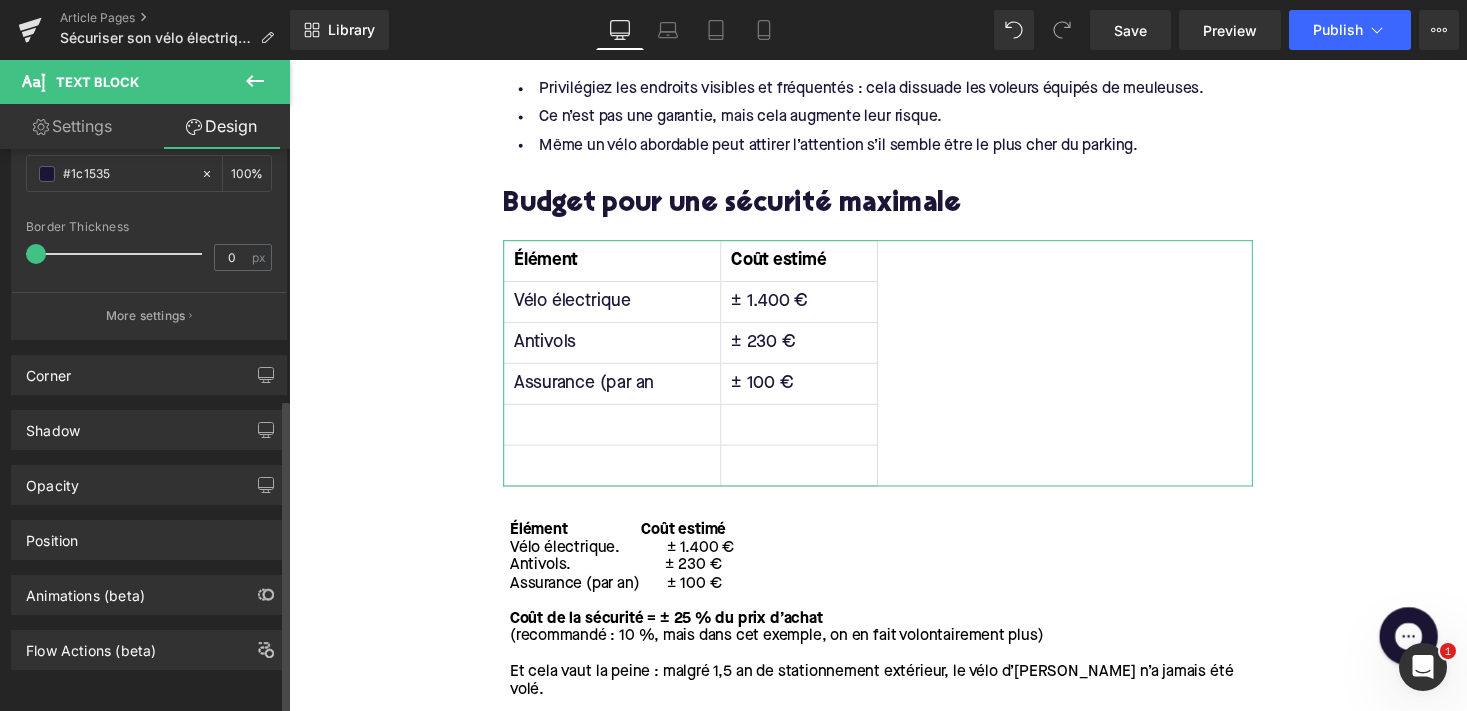 scroll, scrollTop: 443, scrollLeft: 0, axis: vertical 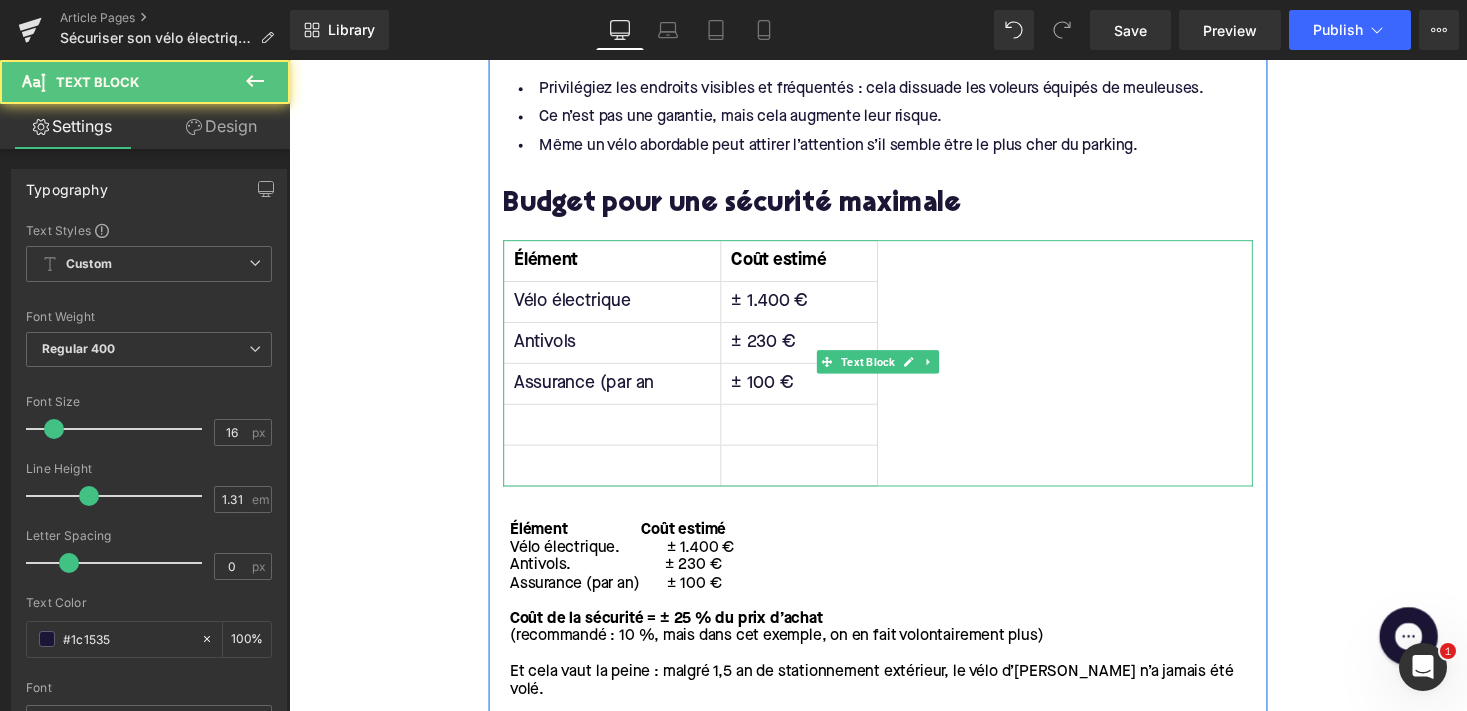click at bounding box center [621, 477] 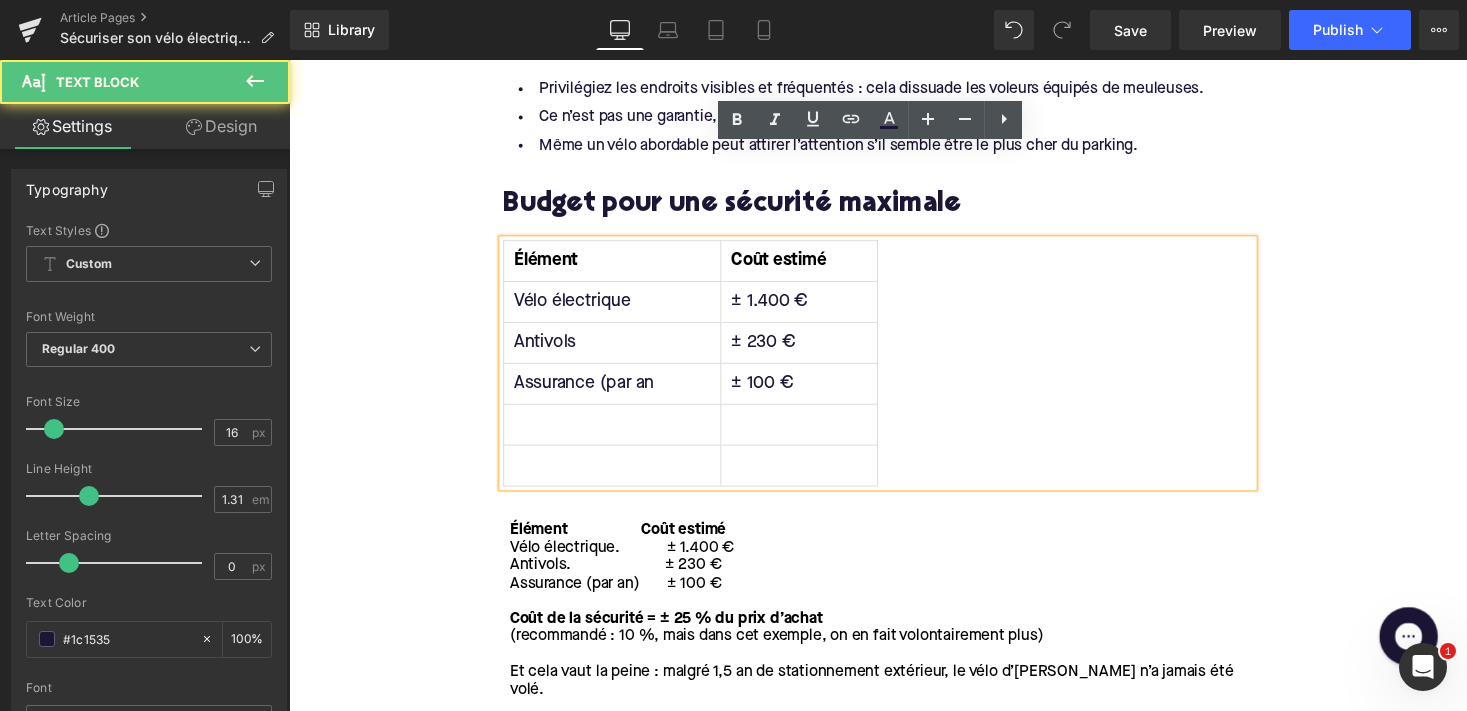 click on "Tableau Vitesse et Calories Élément Coût estimé Vélo électrique ± 1.400 € Antivols ± 230 € Assurance (par an ± 100 €" at bounding box center (894, 371) 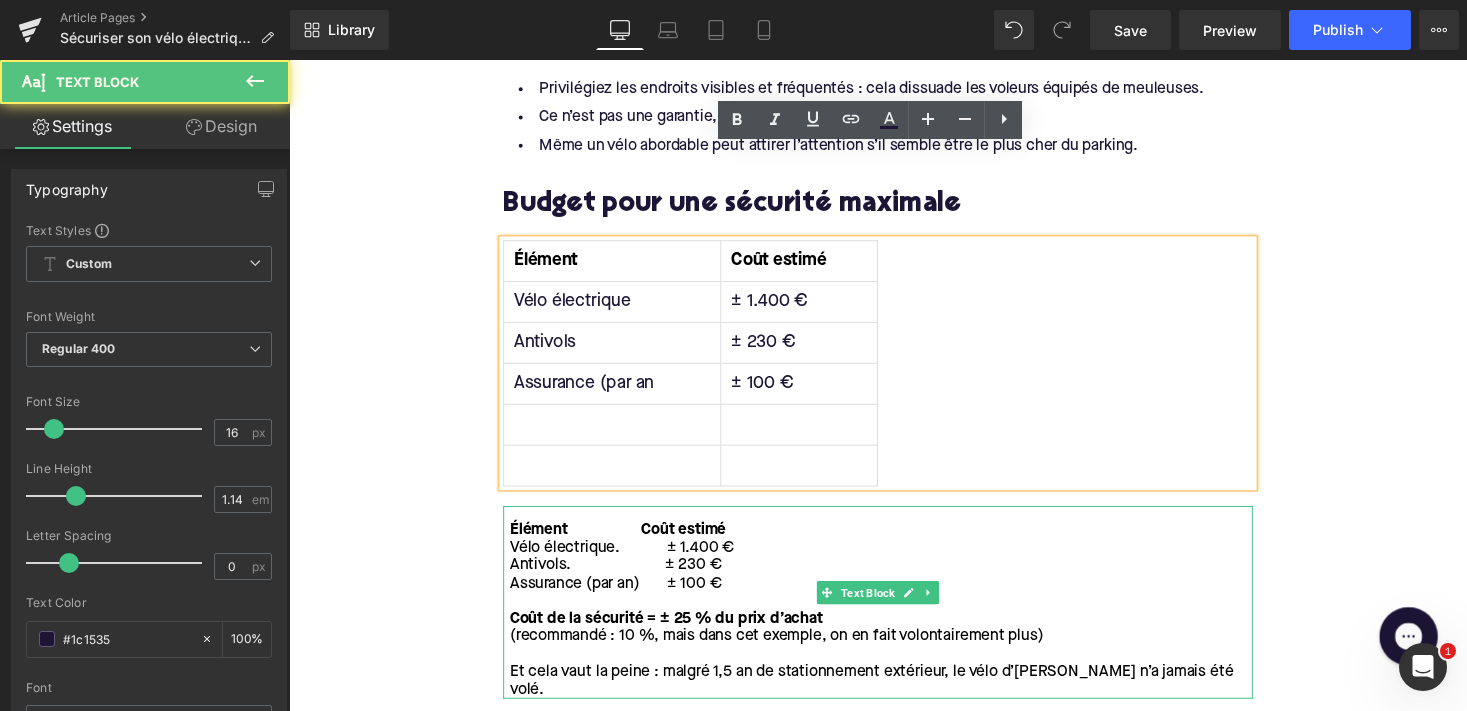 click on "Antivols.                        ± 230 €" at bounding box center (897, 579) 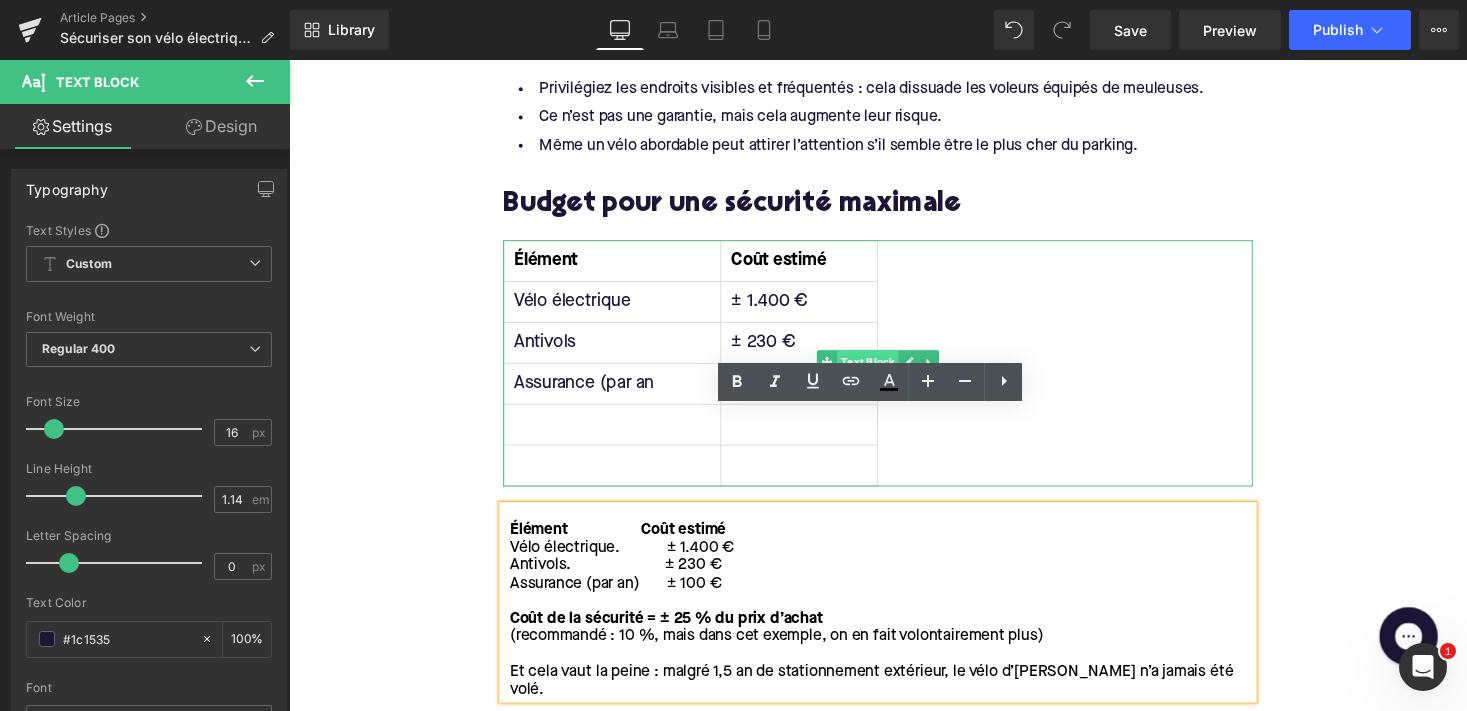 click on "Text Block" at bounding box center (883, 370) 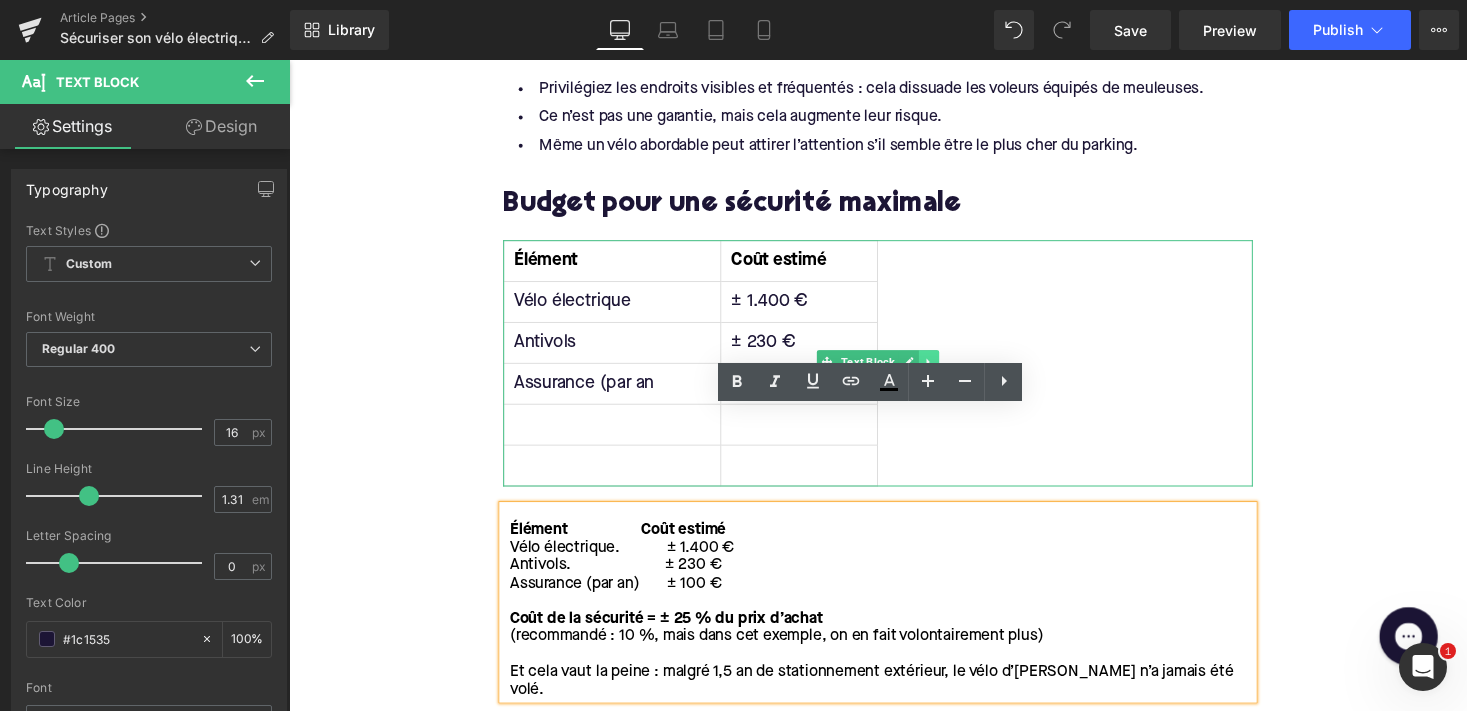 click at bounding box center [946, 370] 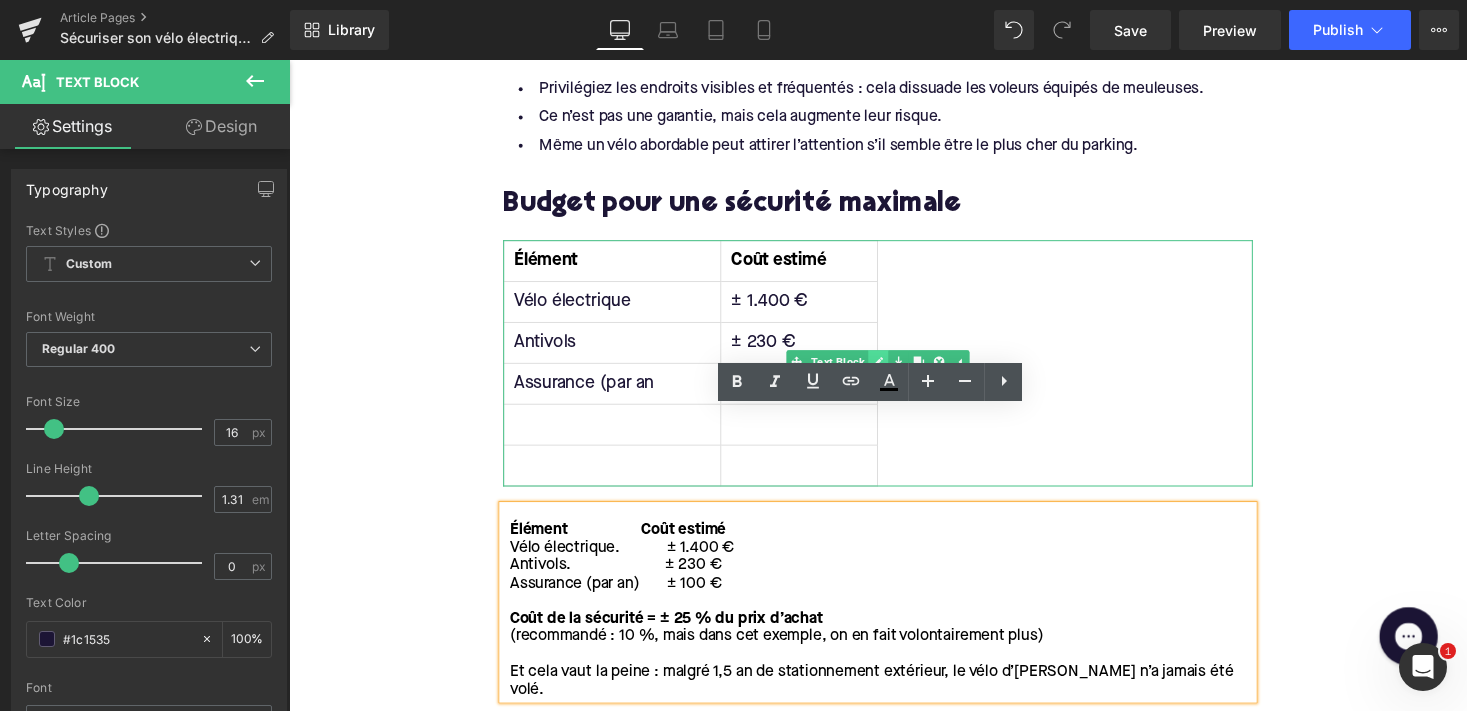 click 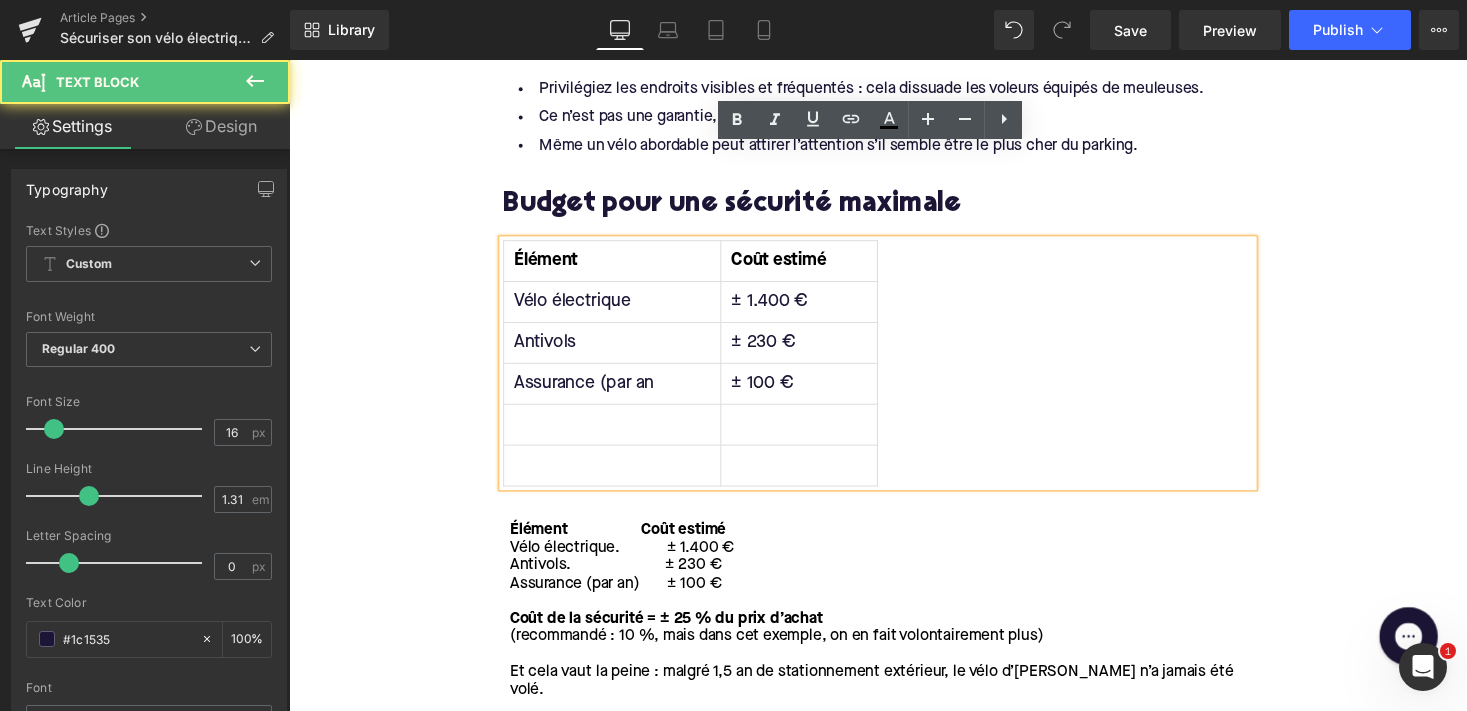 click at bounding box center (813, 477) 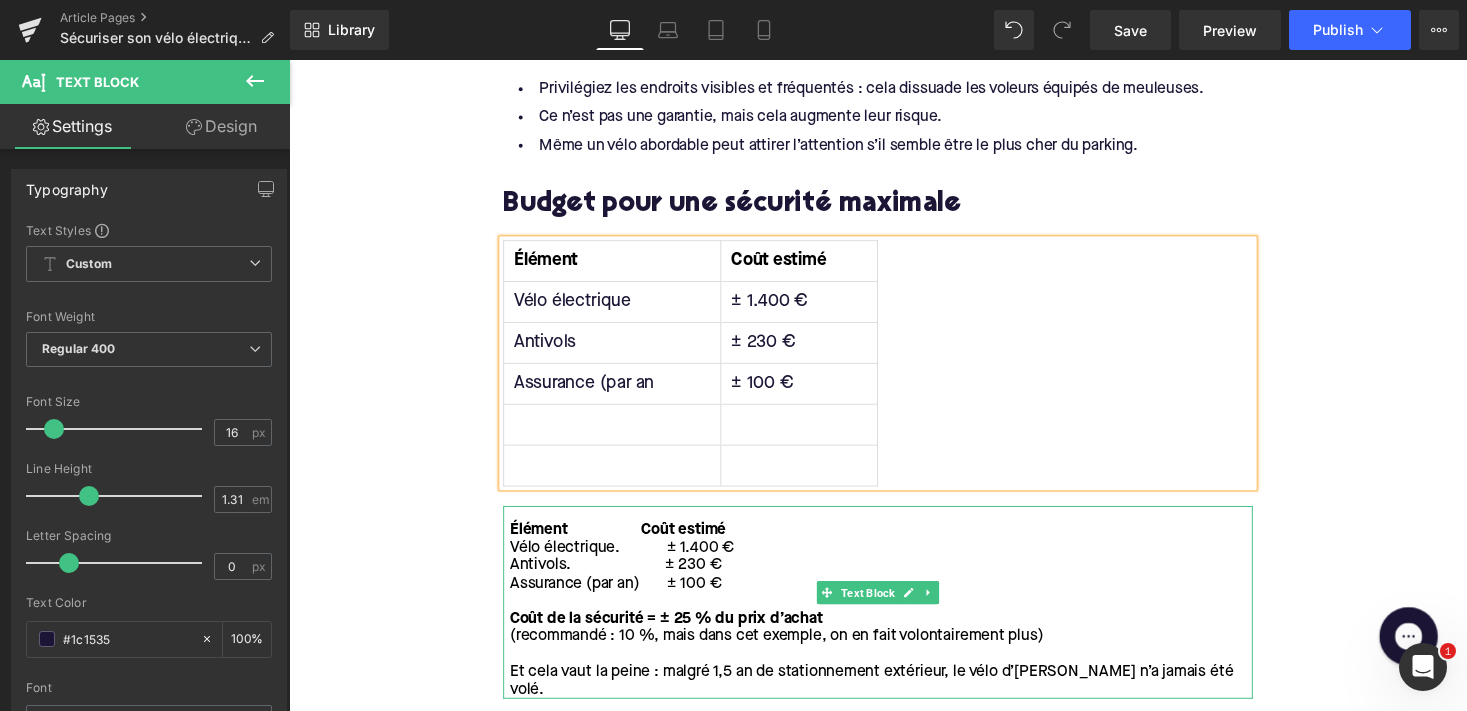 click on "Assurance (par an)       ± 100 €" at bounding box center (897, 598) 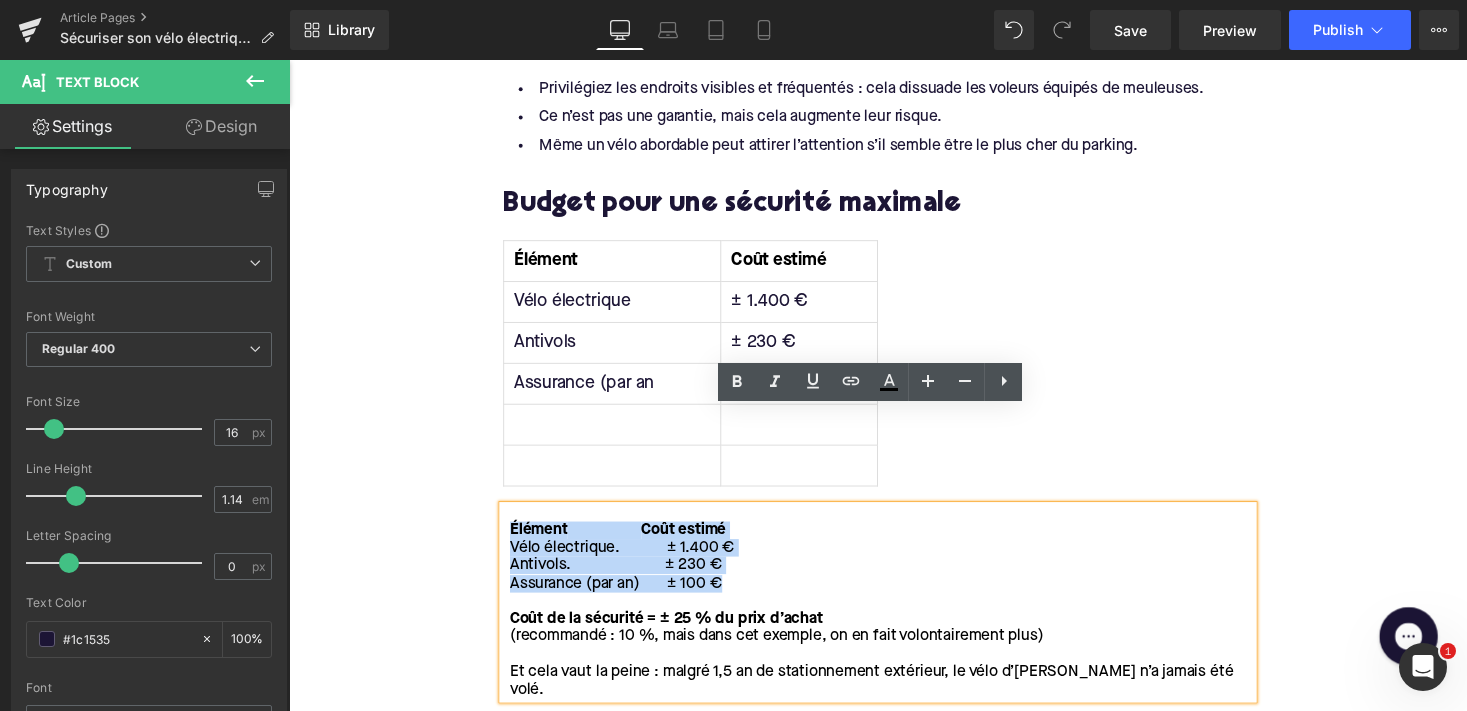 drag, startPoint x: 748, startPoint y: 501, endPoint x: 512, endPoint y: 437, distance: 244.52403 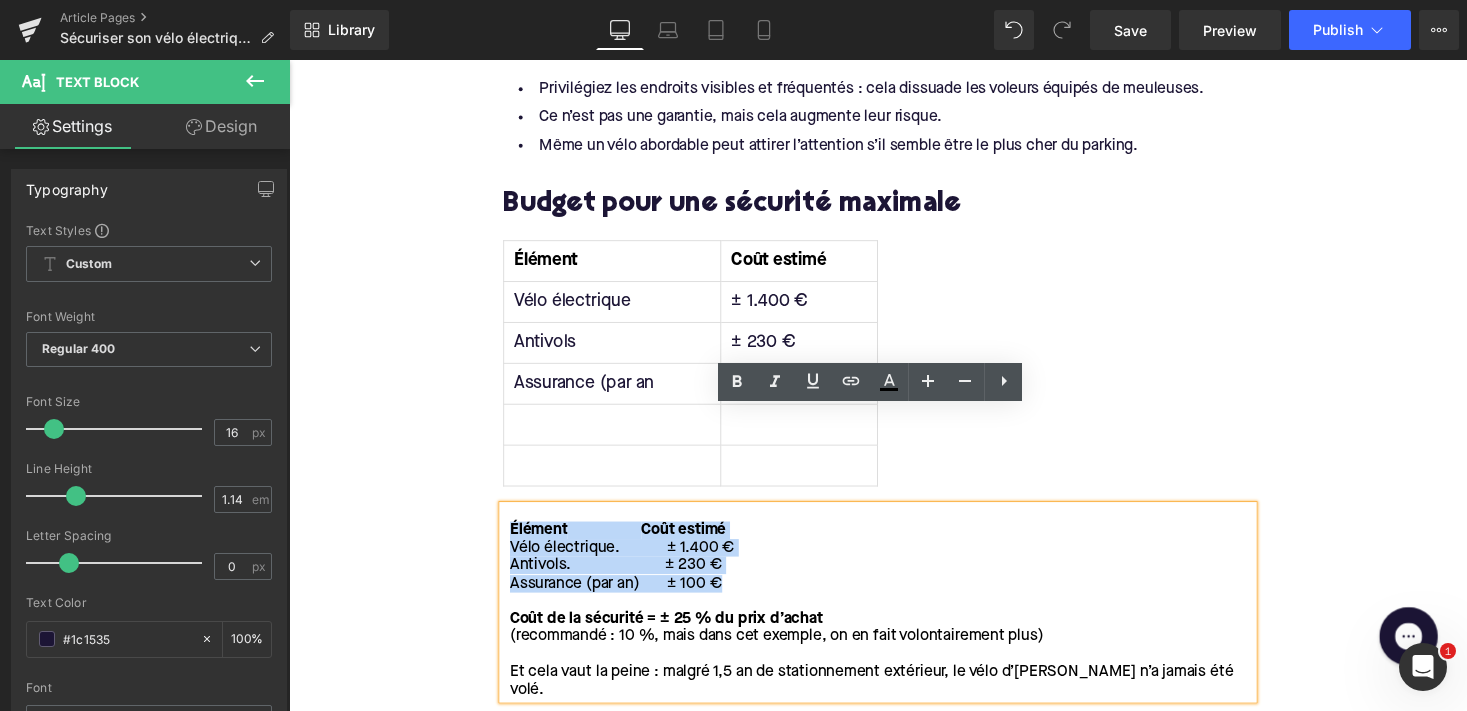 click on "Élément                         Coût estimé Vélo électrique.            ± 1.400 € Antivols.                        ± 230 € Assurance (par an)       ± 100 € Coût de la sécurité = ± 25 % du prix d’achat (recommandé : 10 %, mais dans cet exemple, on en fait volontairement plus) Et cela vaut la peine : malgré 1,5 an de stationnement extérieur, le vélo d’Augustin n’a jamais été volé." at bounding box center (894, 617) 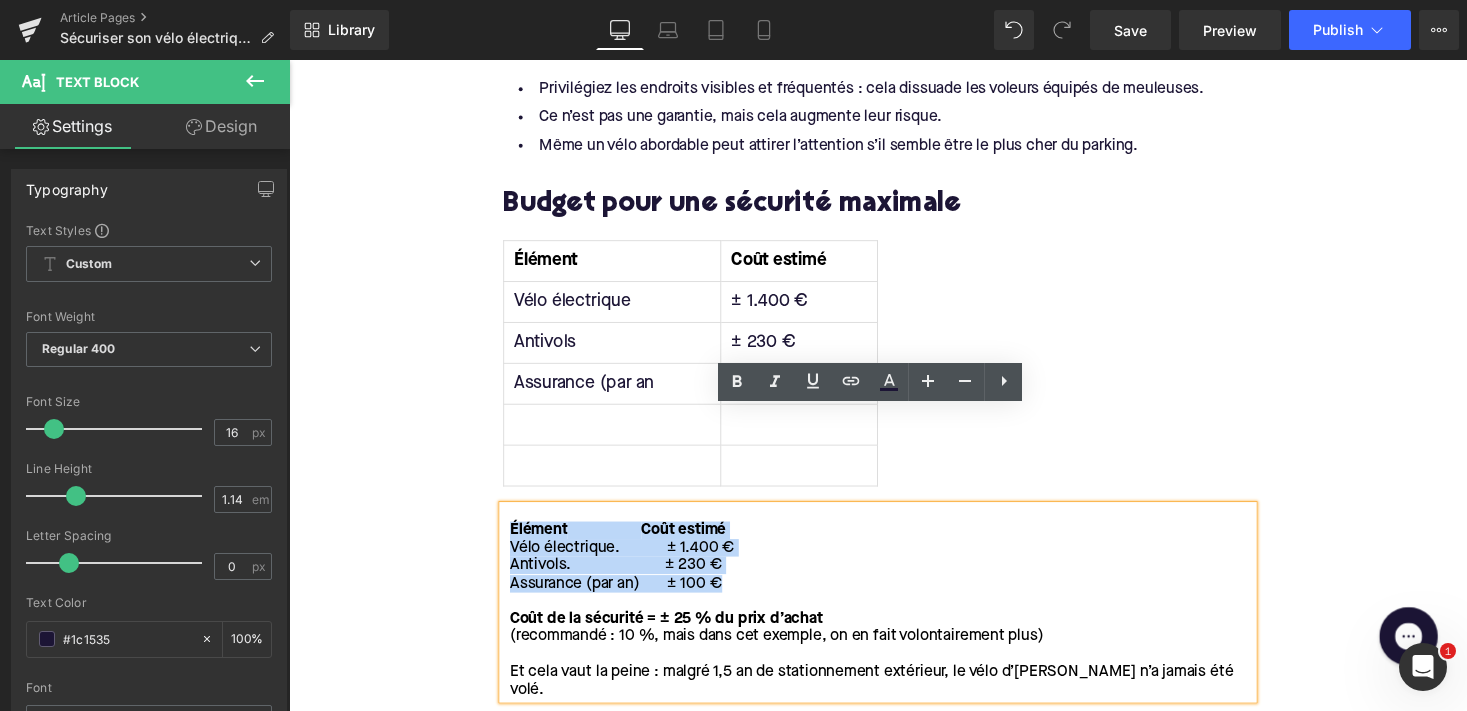 type 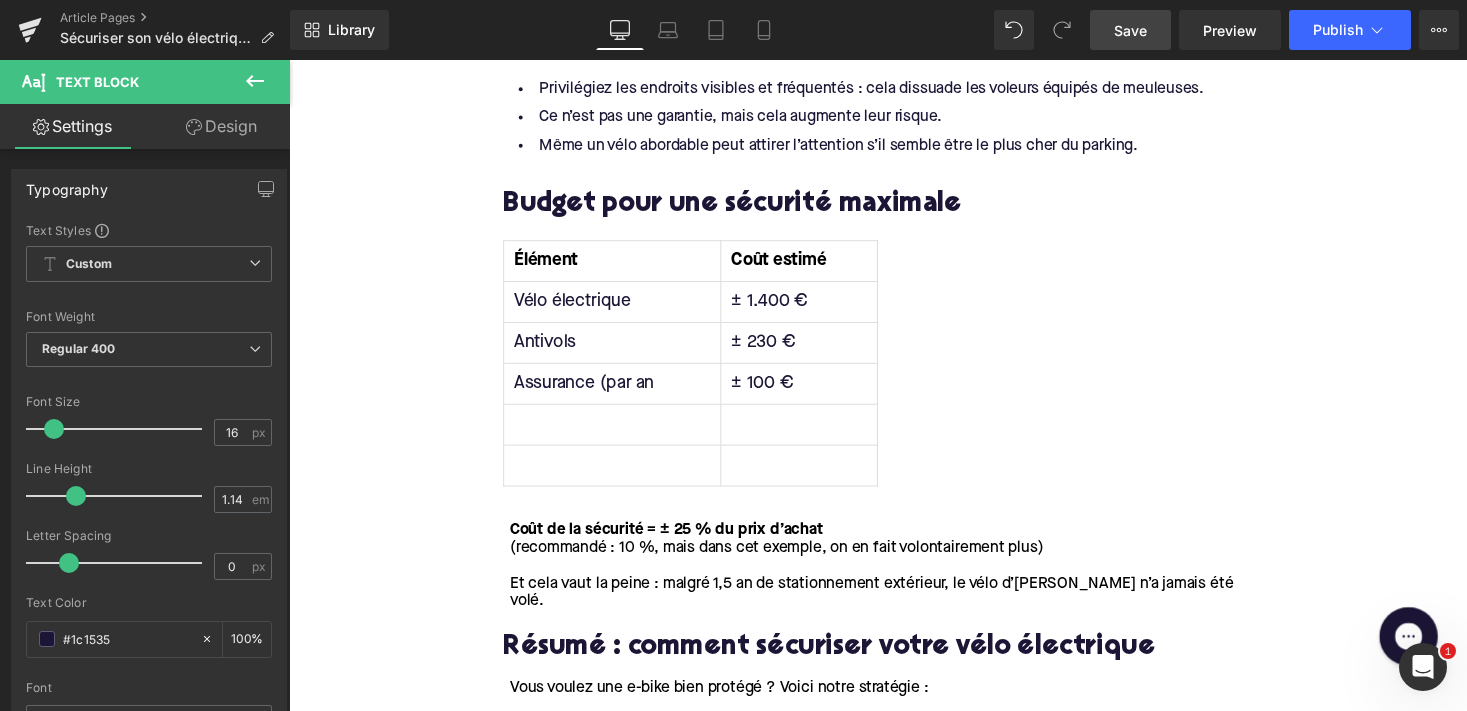 click on "Save" at bounding box center (1130, 30) 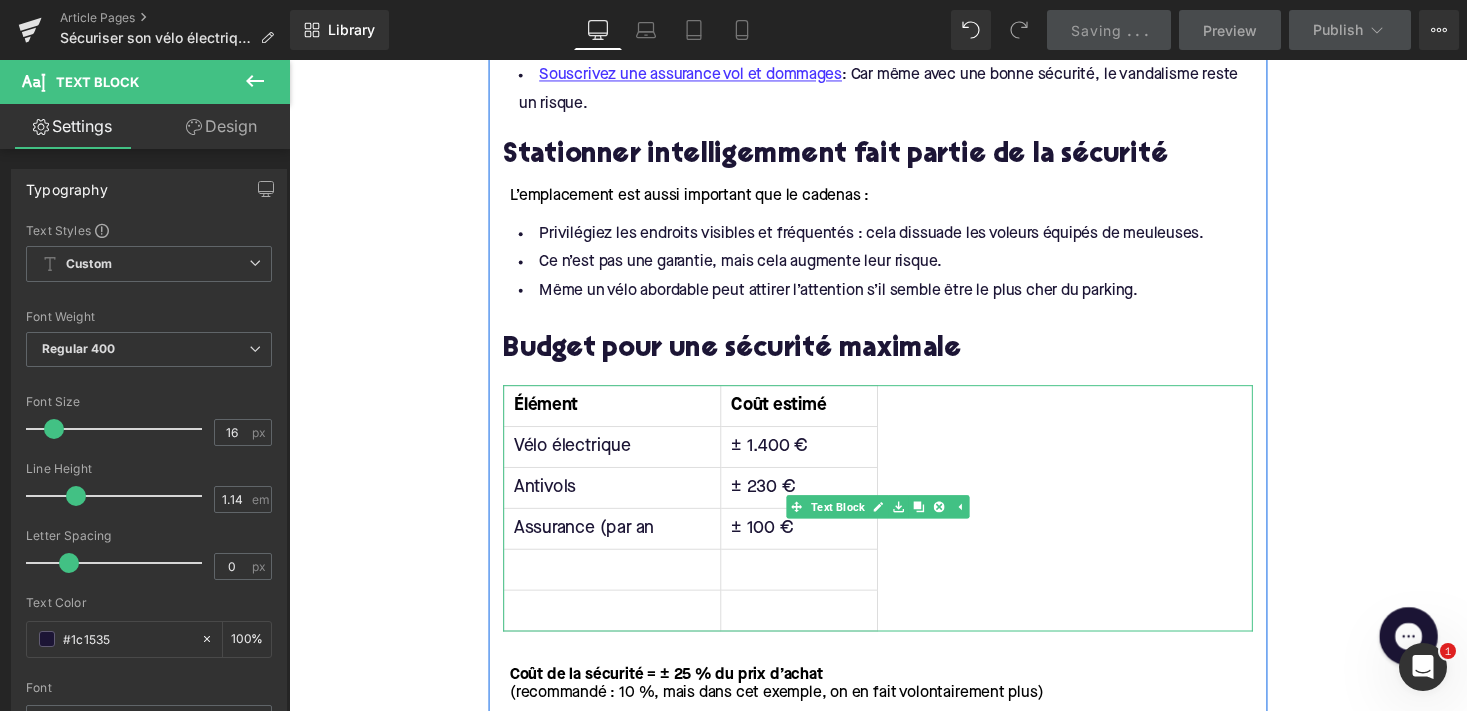 scroll, scrollTop: 3082, scrollLeft: 0, axis: vertical 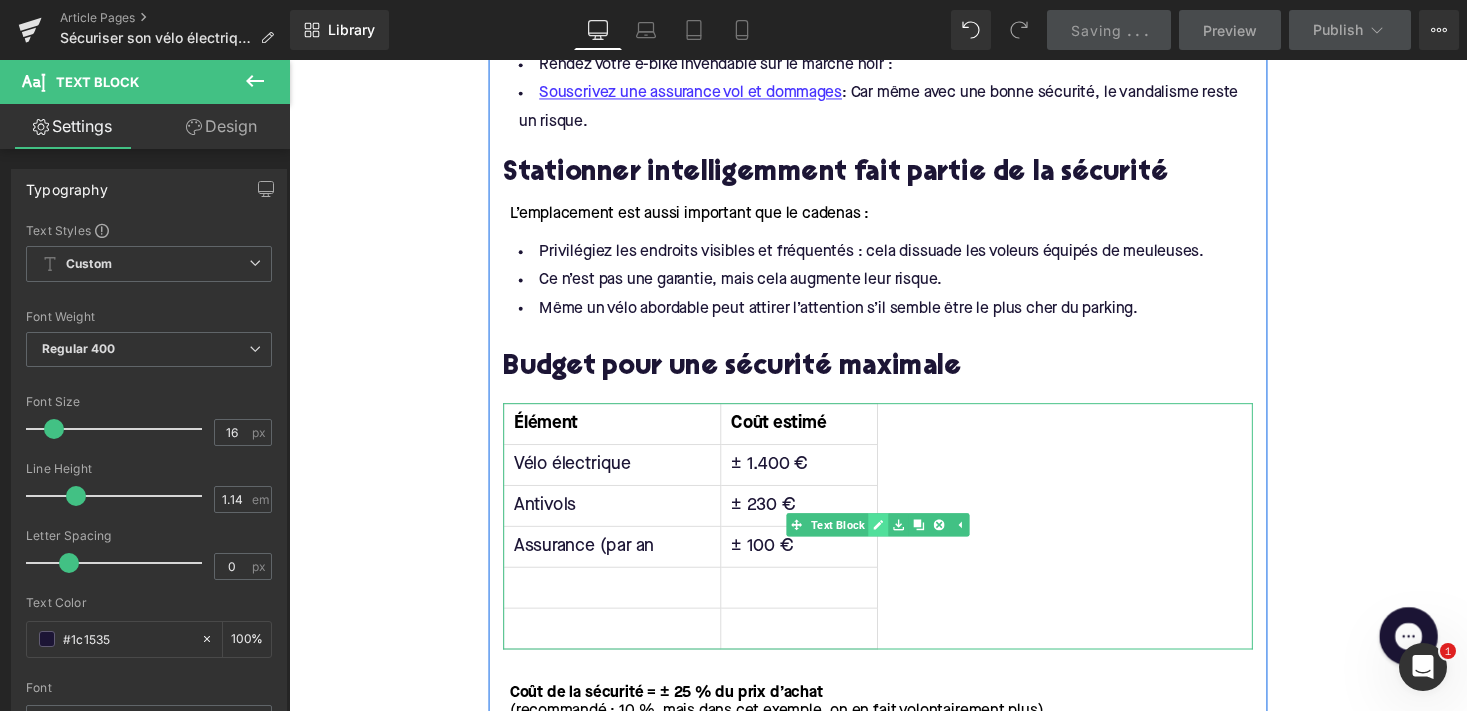 click 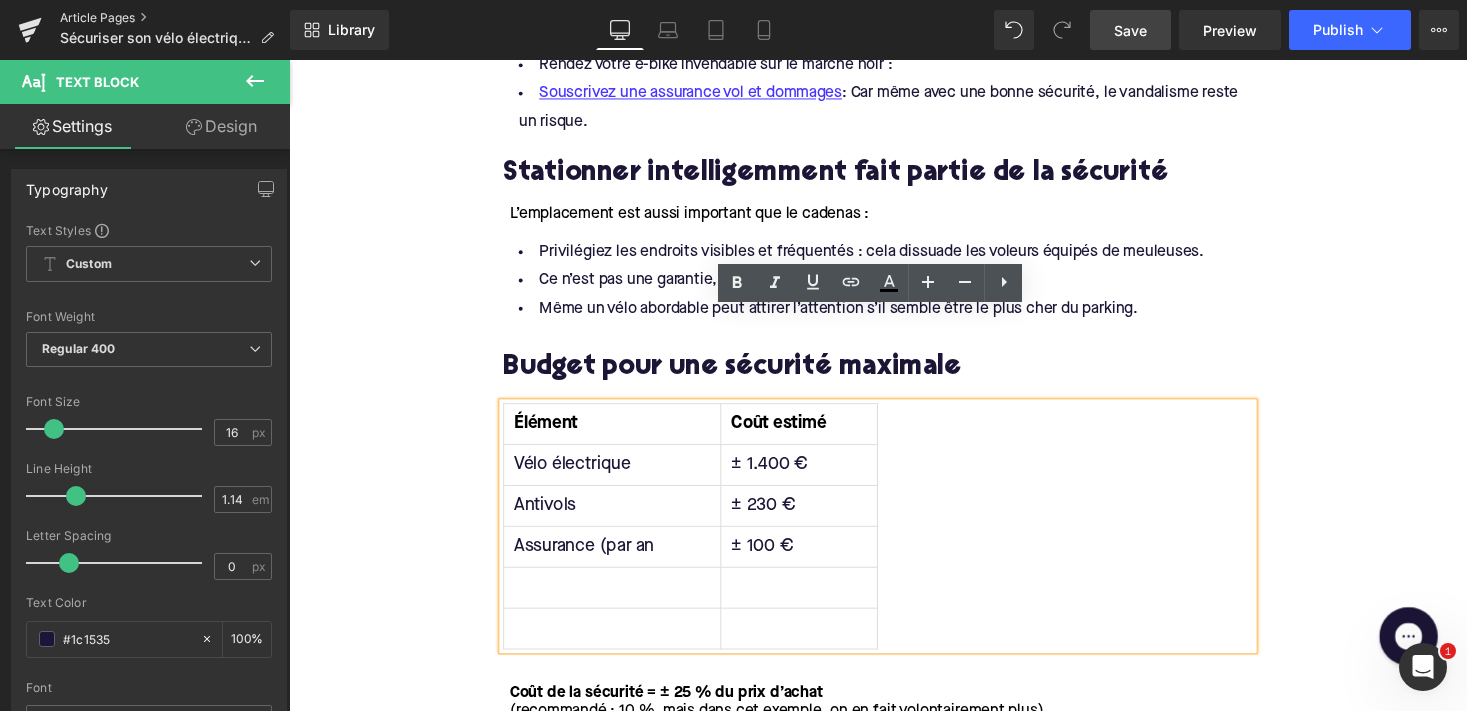 click on "Article Pages" at bounding box center (175, 18) 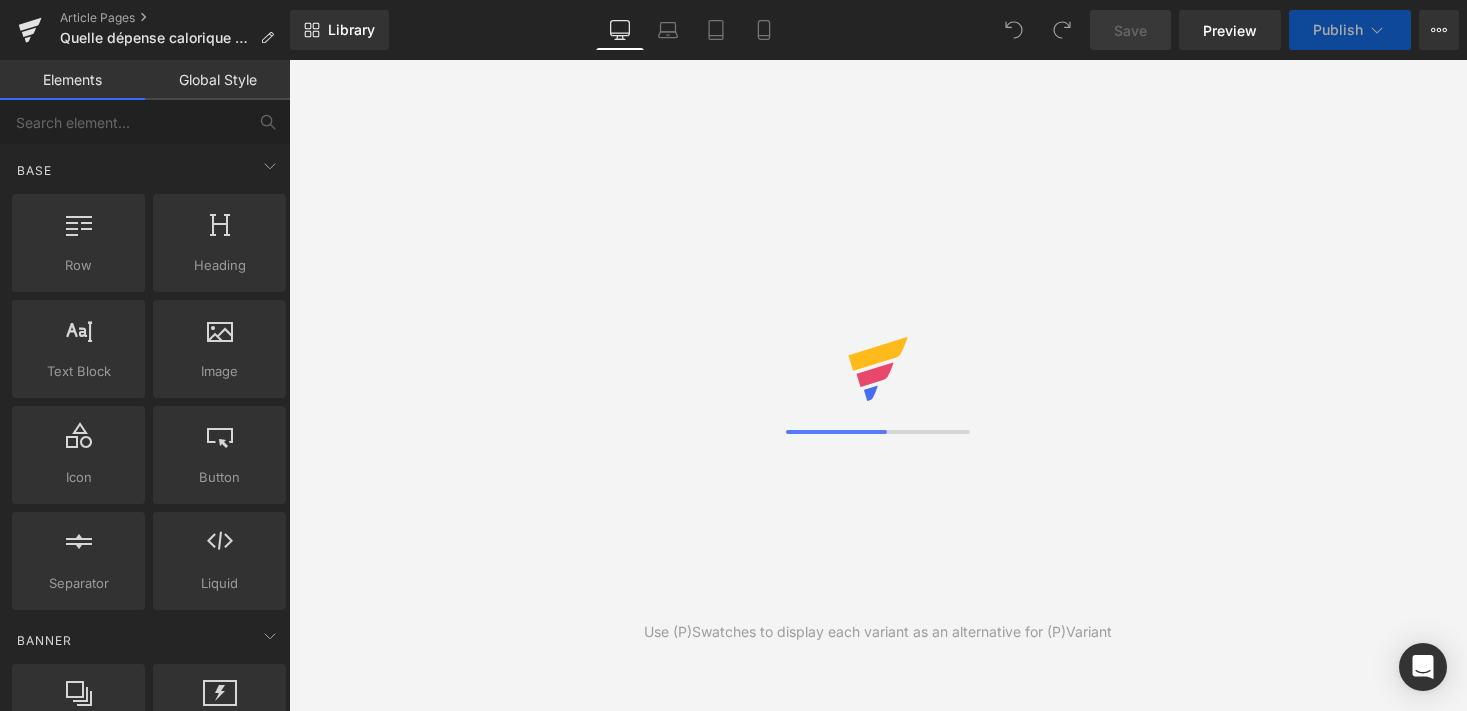 scroll, scrollTop: 0, scrollLeft: 0, axis: both 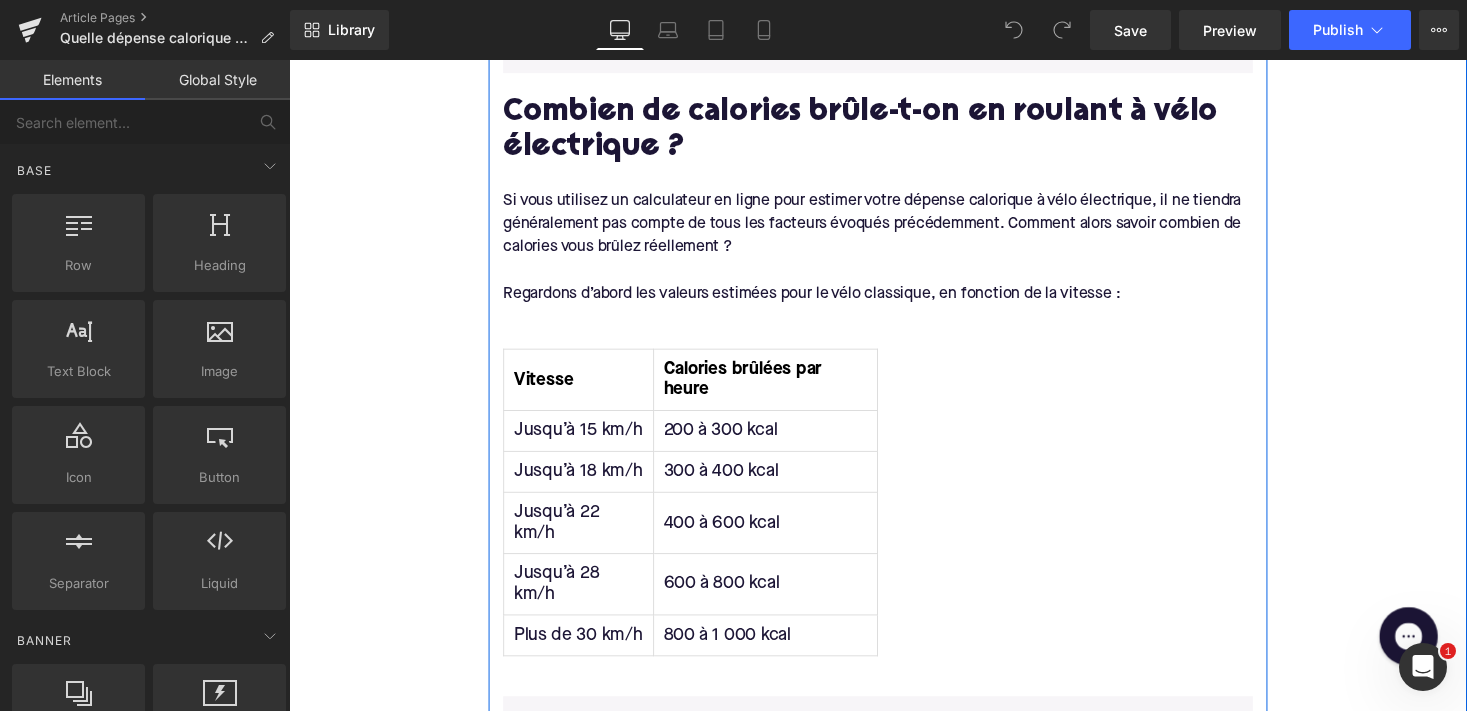click on "Tableau Vitesse et Calories Vitesse Calories brûlées par heure Jusqu’à 15 km/h 200 à 300 kcal Jusqu’à 18 km/h 300 à 400 kcal Jusqu’à 22 km/h 400 à 600 kcal Jusqu’à 28 km/h 600 à 800 kcal Plus de 30 km/h 800 à 1 000 kcal Text Block" at bounding box center (894, 515) 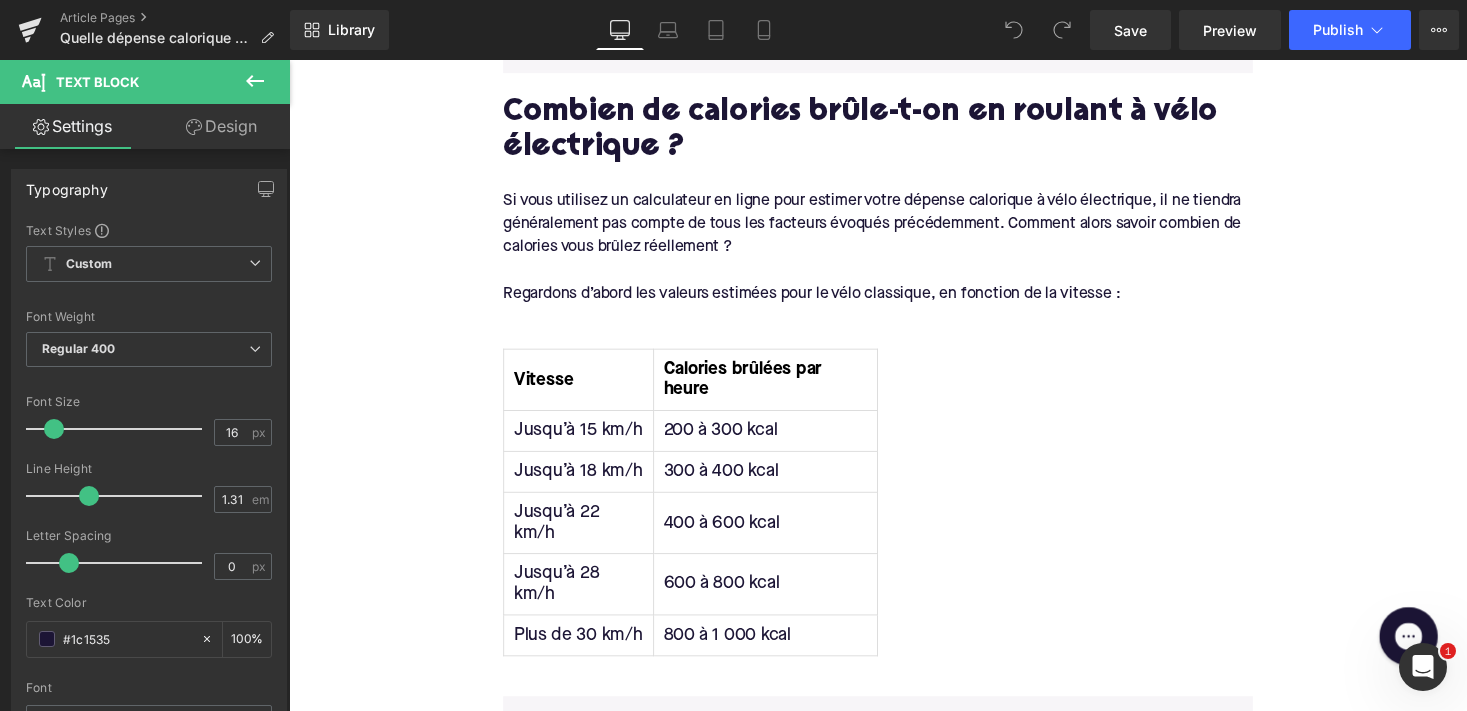 scroll, scrollTop: -1, scrollLeft: 0, axis: vertical 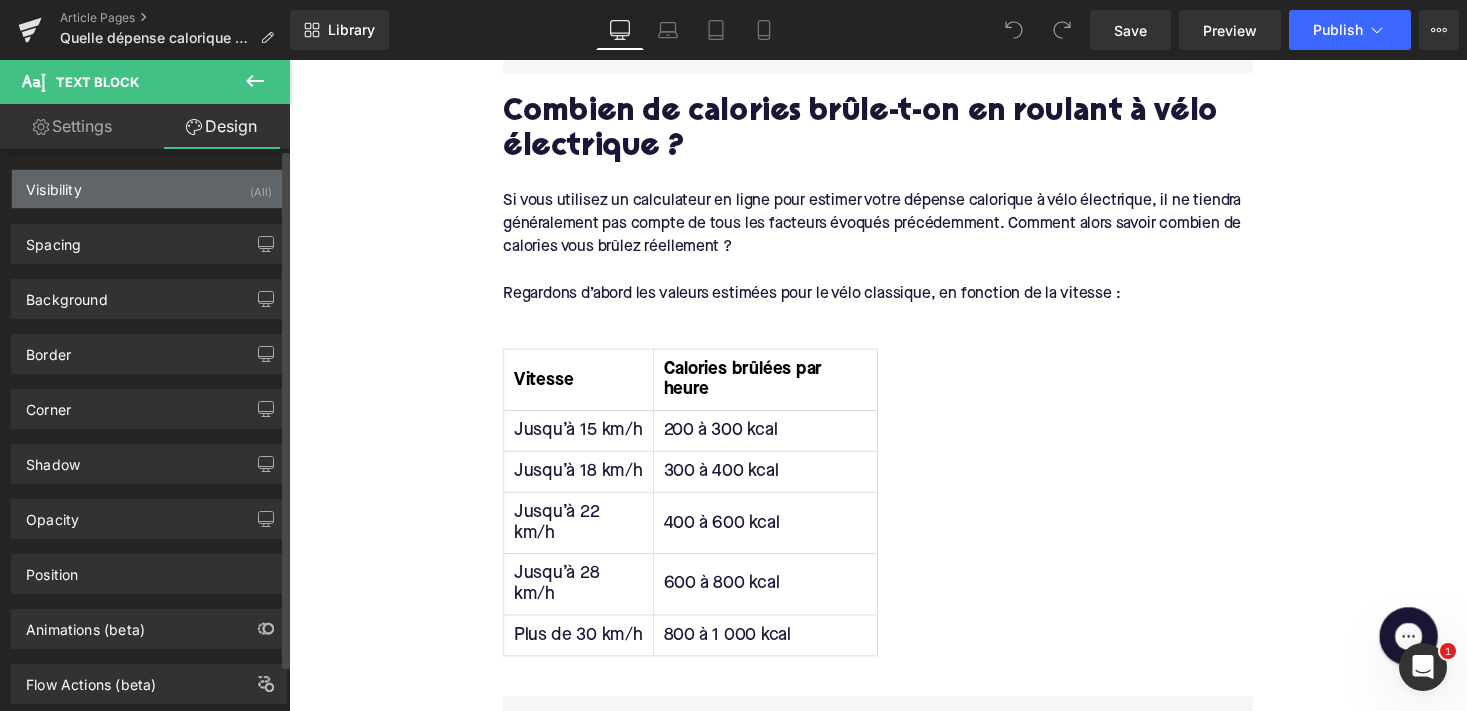 click on "Visibility
(All)" at bounding box center [149, 189] 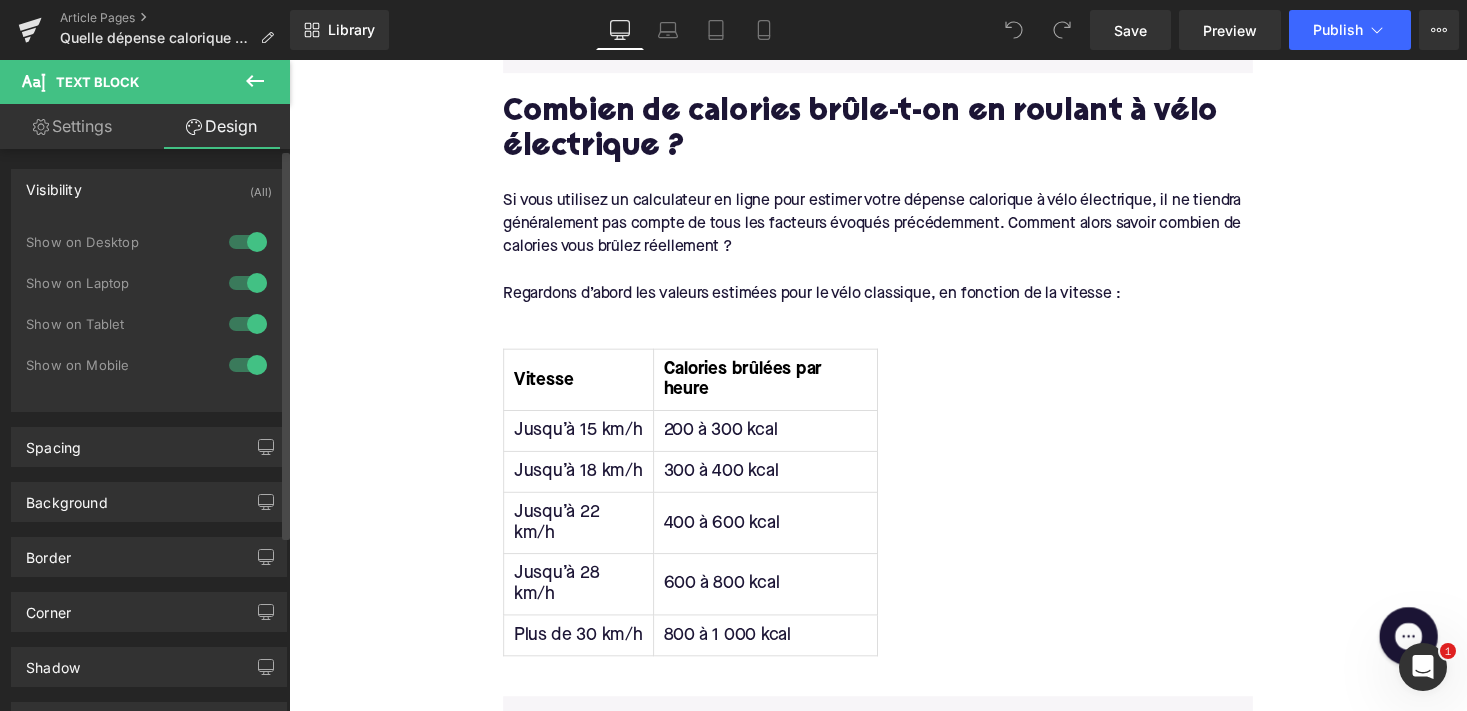 click on "Visibility
(All)" at bounding box center (149, 189) 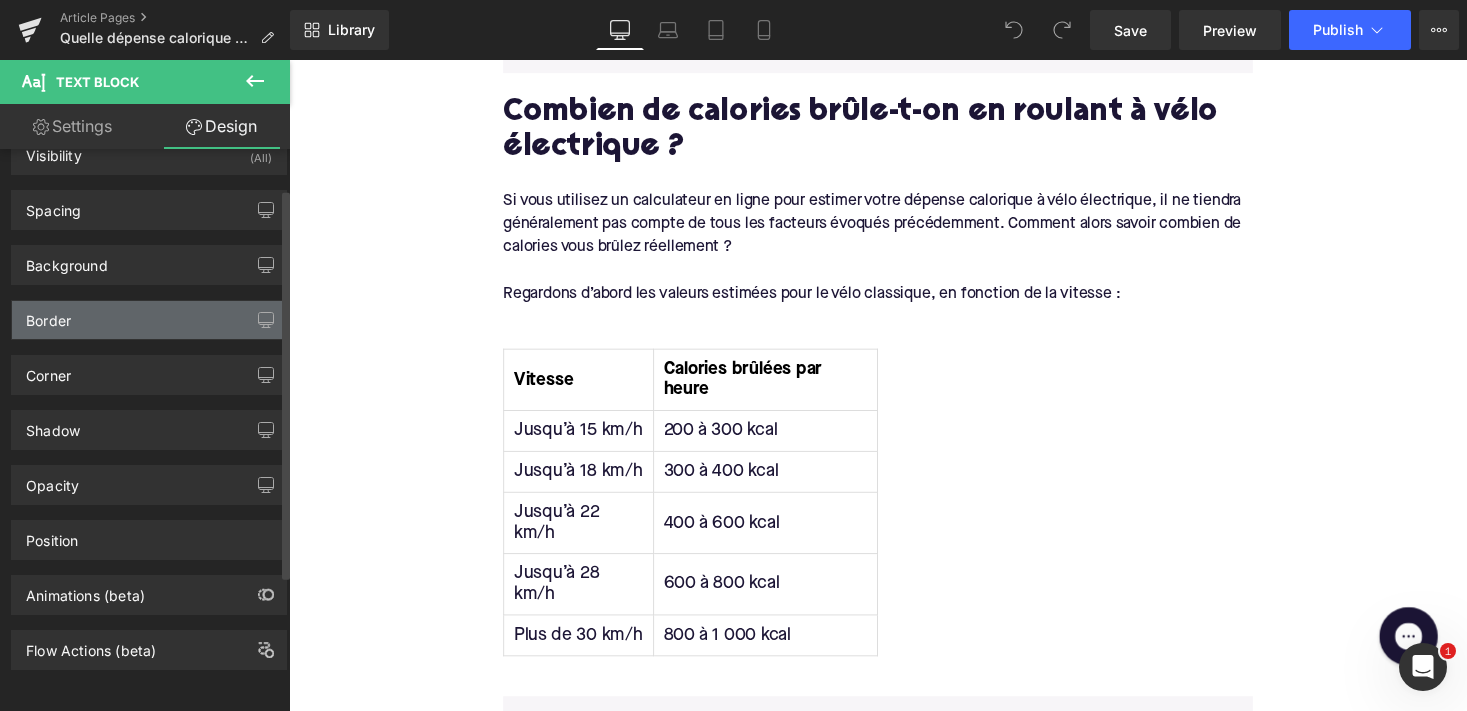 scroll, scrollTop: 50, scrollLeft: 0, axis: vertical 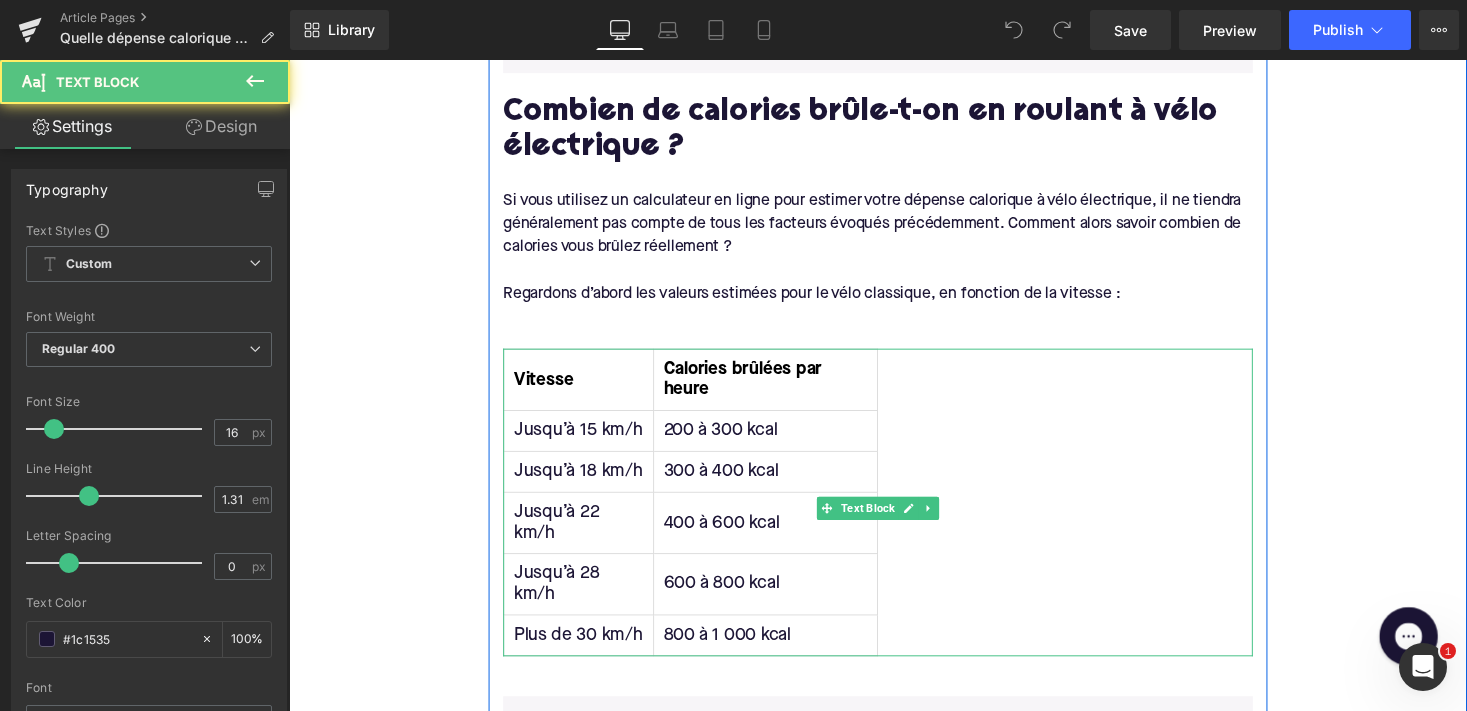 click on "800 à 1 000 kcal" at bounding box center (778, 651) 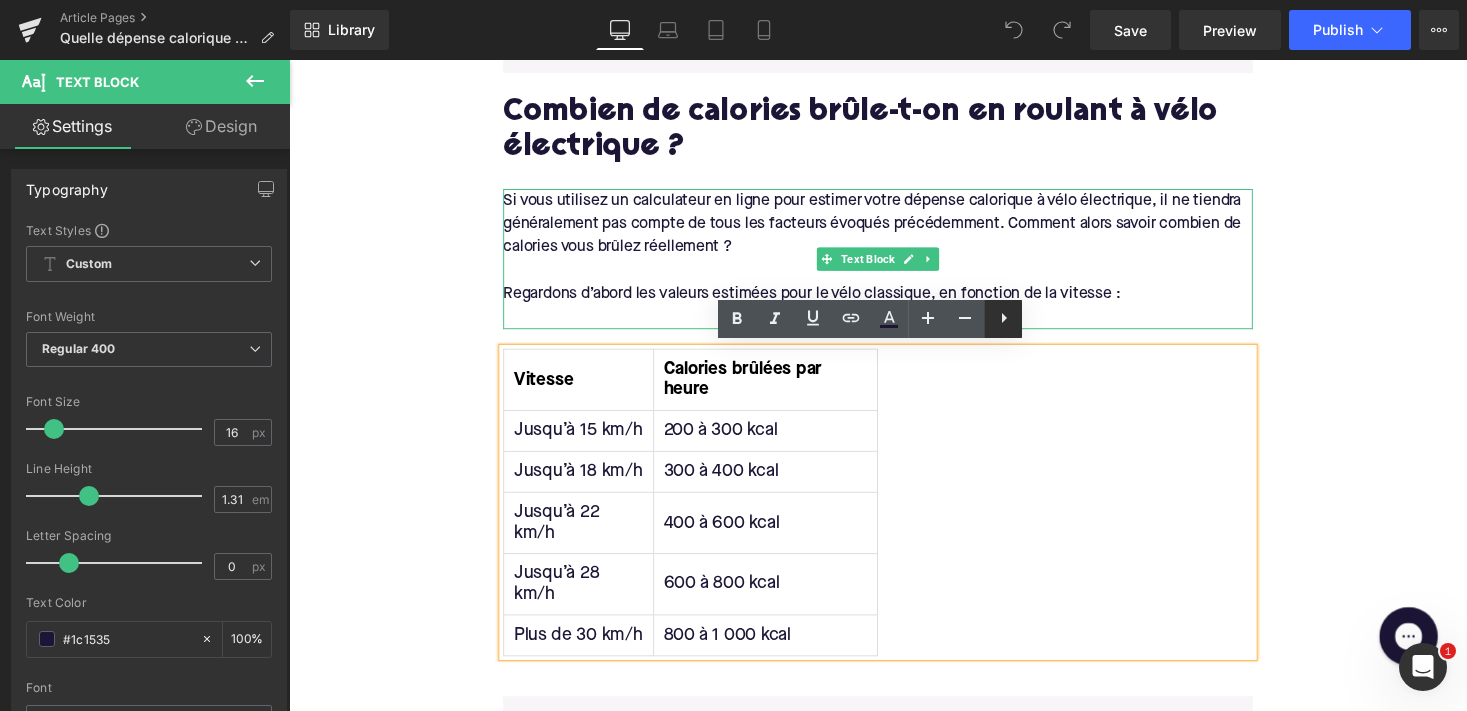 click 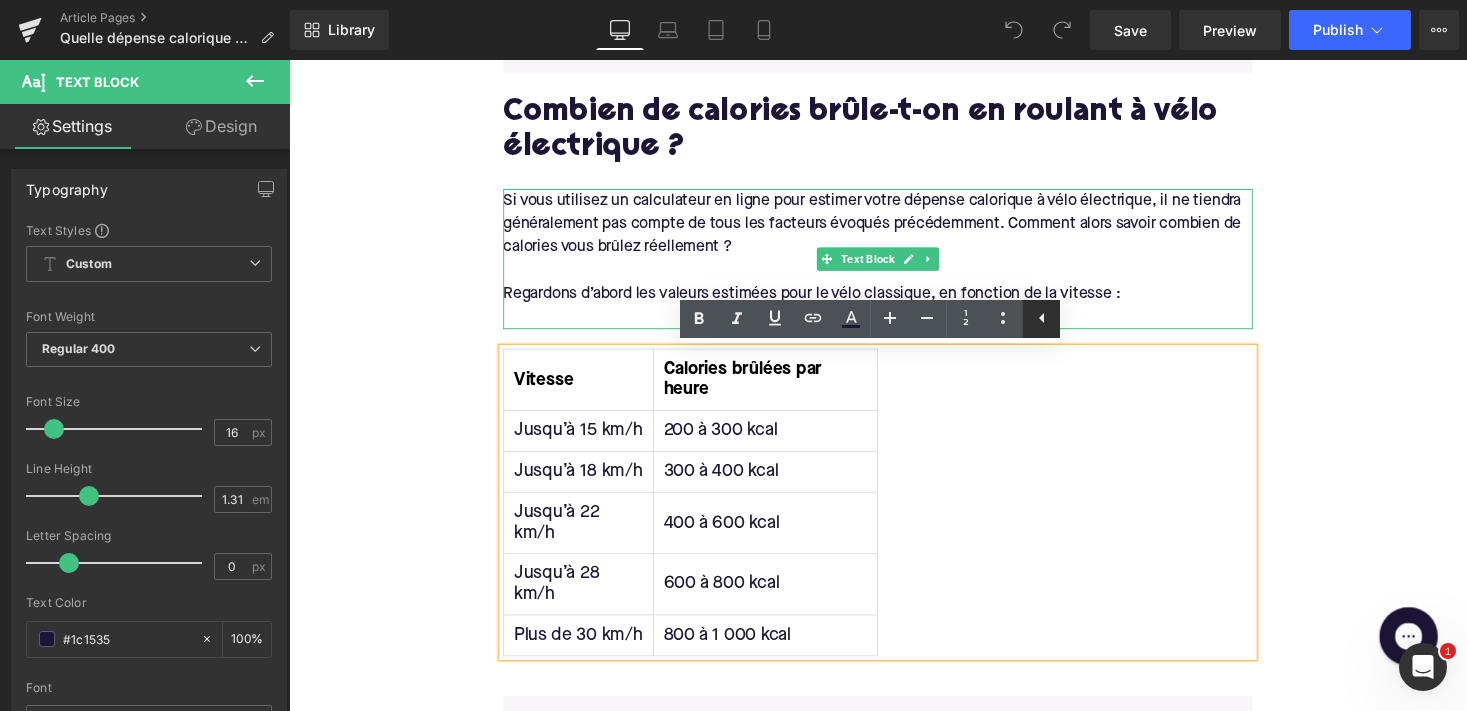 click 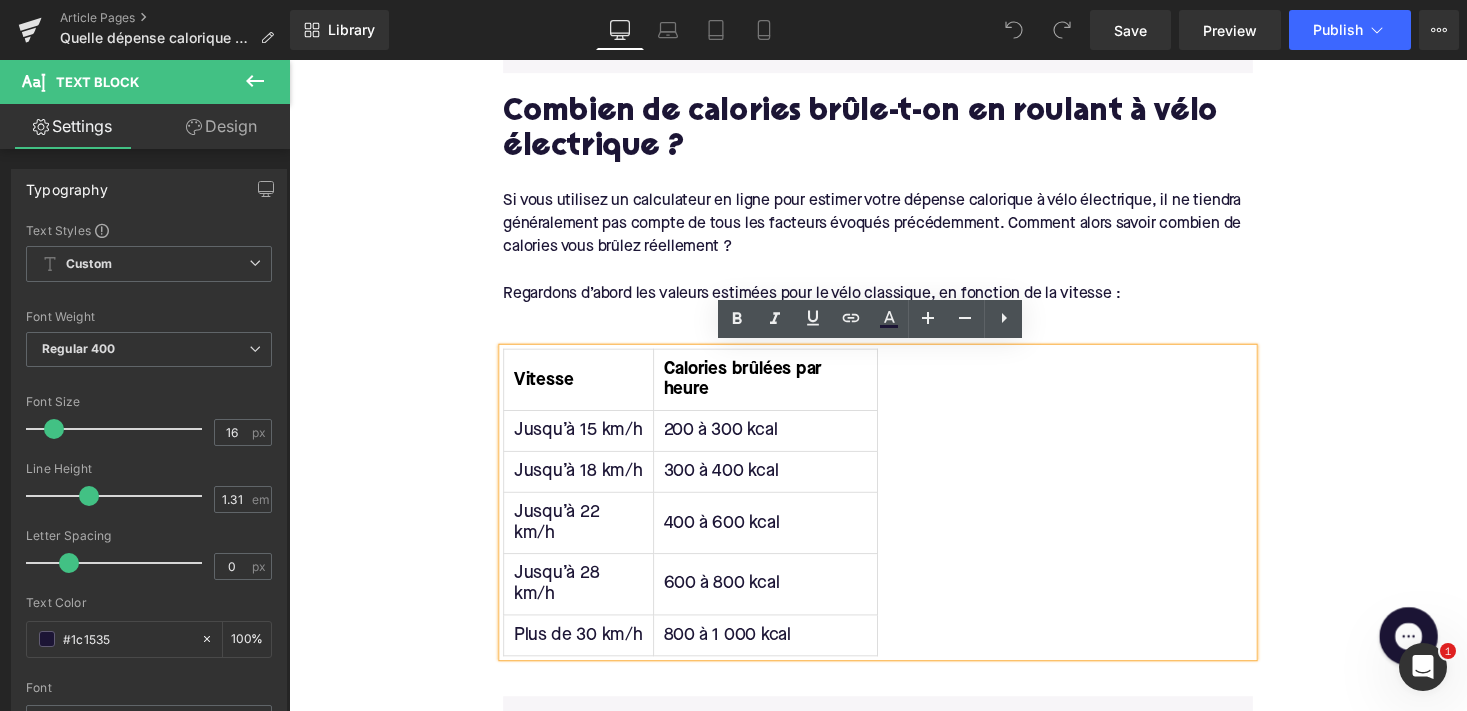 click on "600 à 800 kcal" at bounding box center [778, 598] 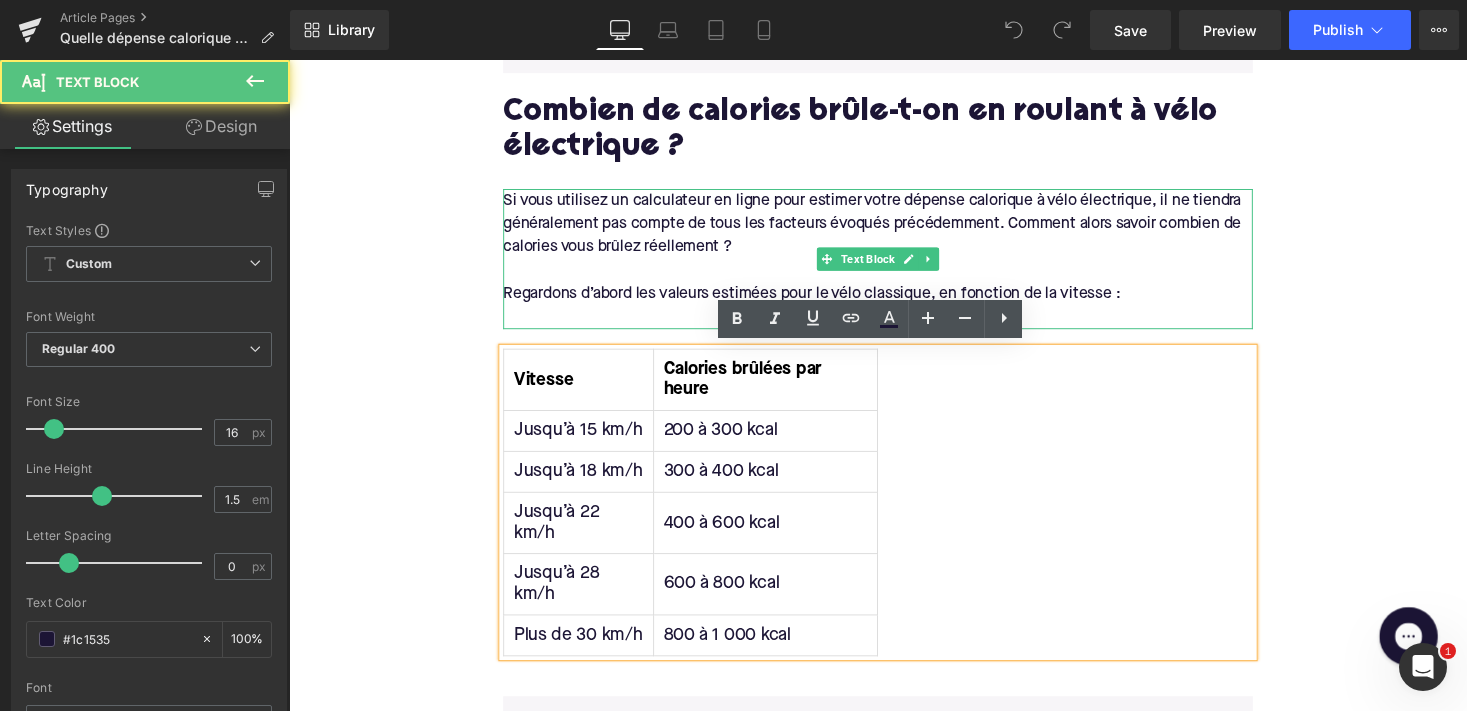 click on "Si vous utilisez un calculateur en ligne pour estimer votre dépense calorique à vélo électrique, il ne tiendra généralement pas compte de tous les facteurs évoqués précédemment. Comment alors savoir combien de calories vous brûlez réellement ?" at bounding box center [894, 229] 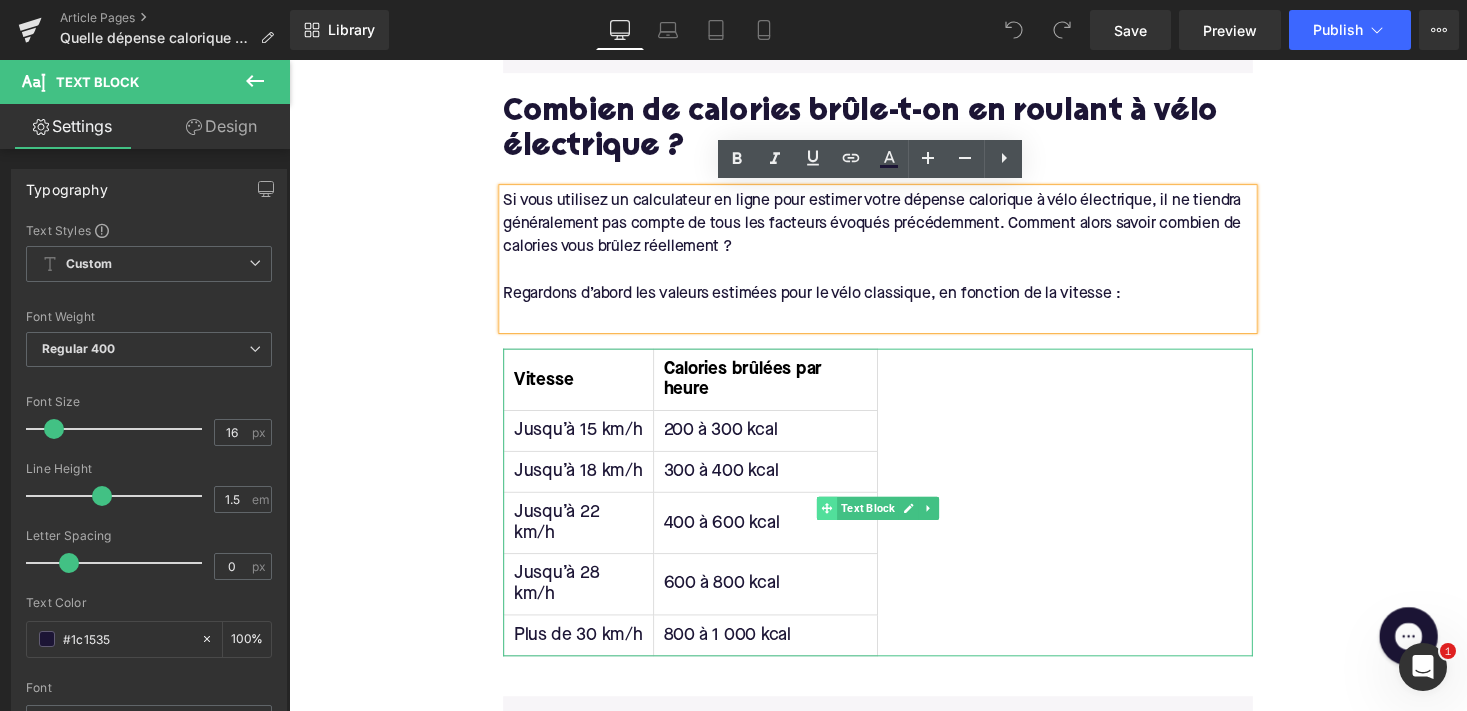 click 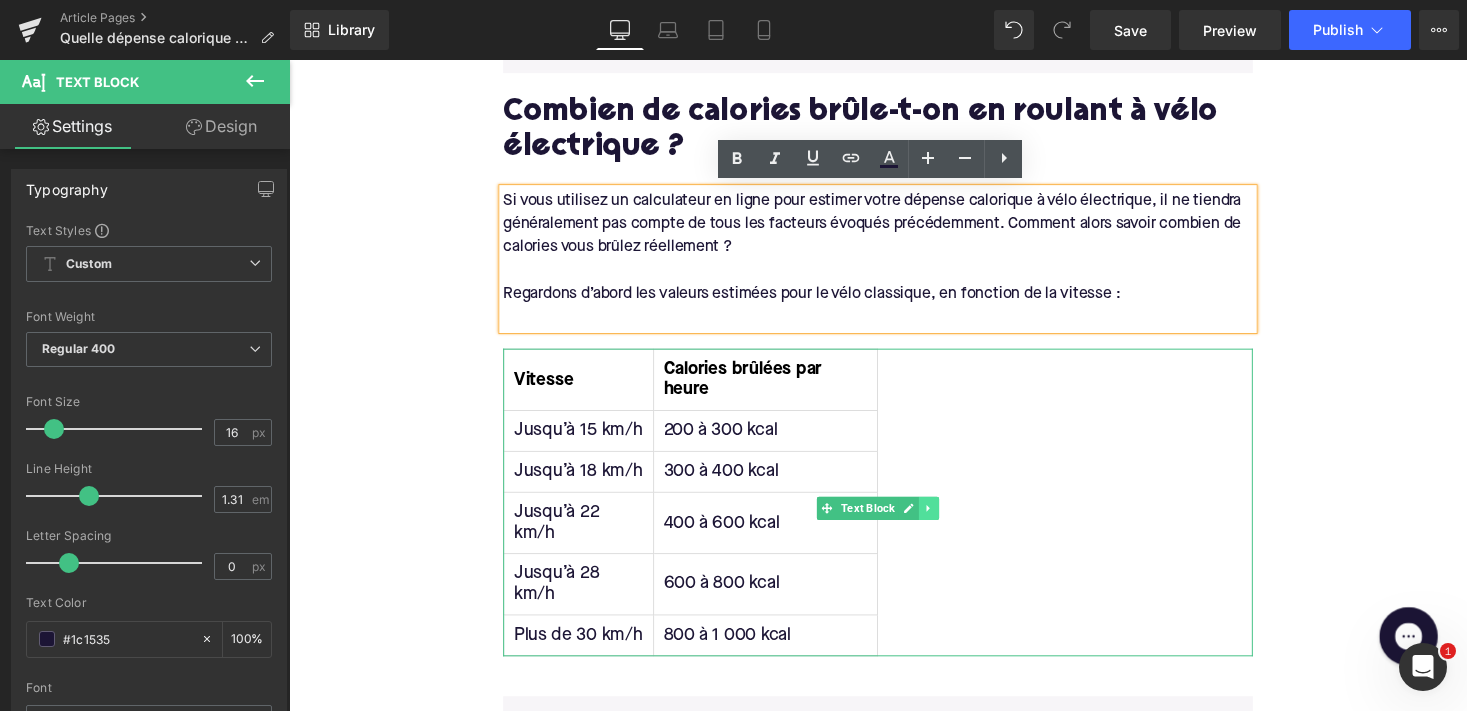 click 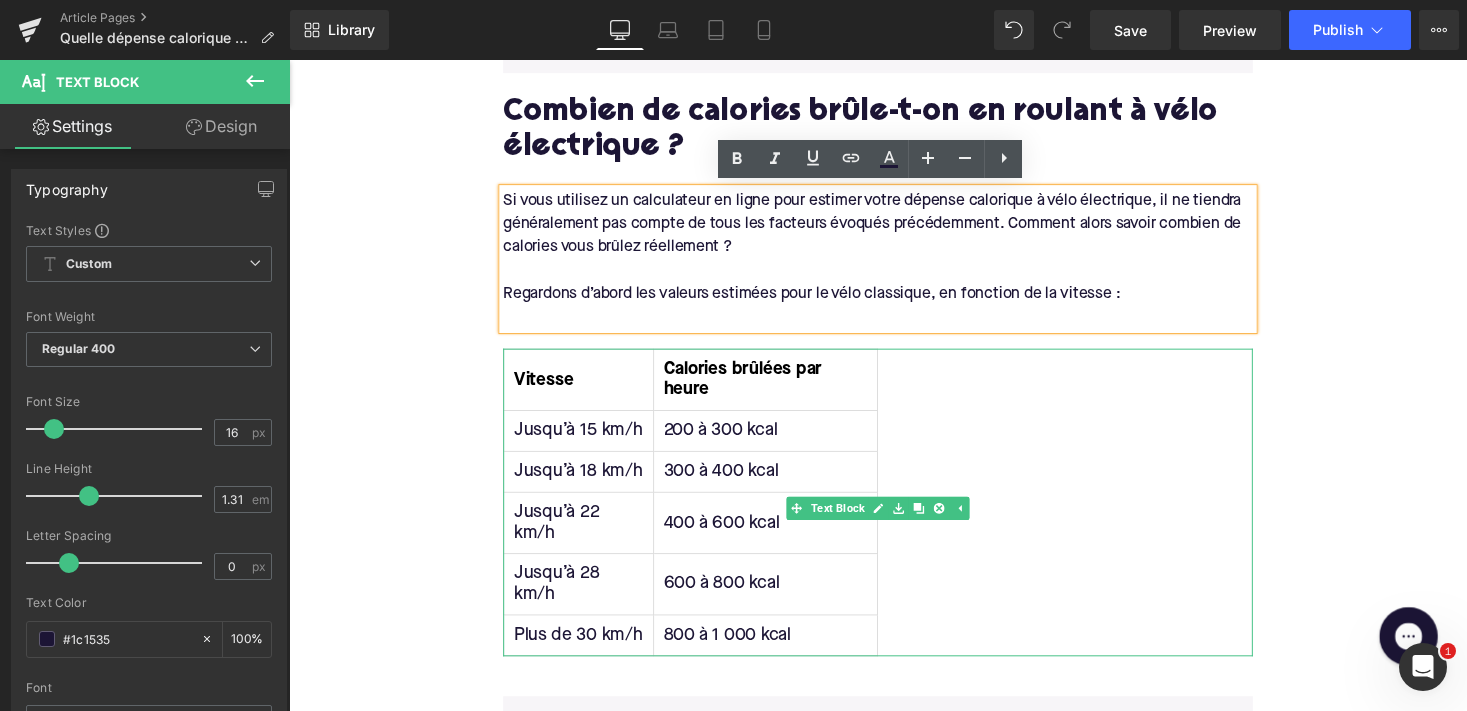 click on "Tableau Vitesse et Calories Vitesse Calories brûlées par heure Jusqu’à 15 km/h 200 à 300 kcal Jusqu’à 18 km/h 300 à 400 kcal Jusqu’à 22 km/h 400 à 600 kcal Jusqu’à 28 km/h 600 à 800 kcal Plus de 30 km/h 800 à 1 000 kcal" at bounding box center [894, 515] 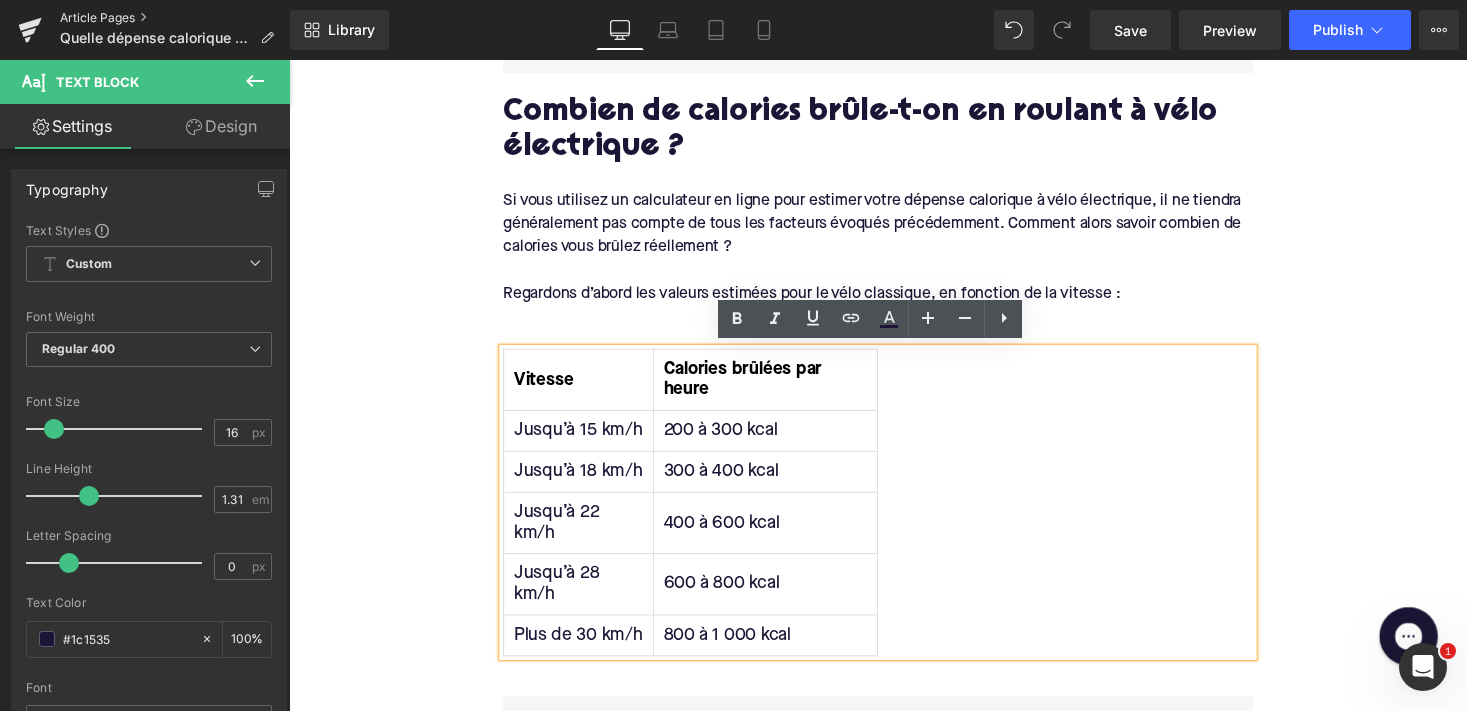 click on "Article Pages" at bounding box center [175, 18] 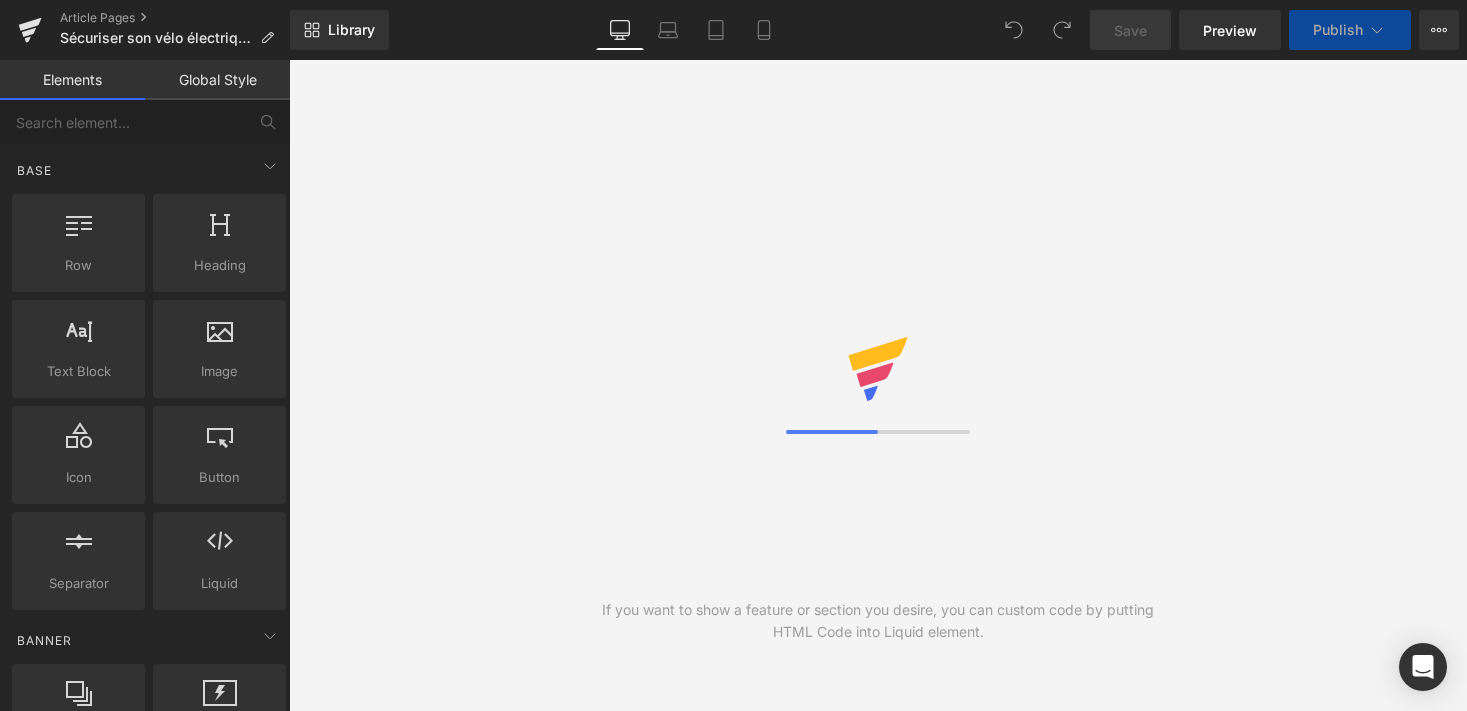 scroll, scrollTop: 0, scrollLeft: 0, axis: both 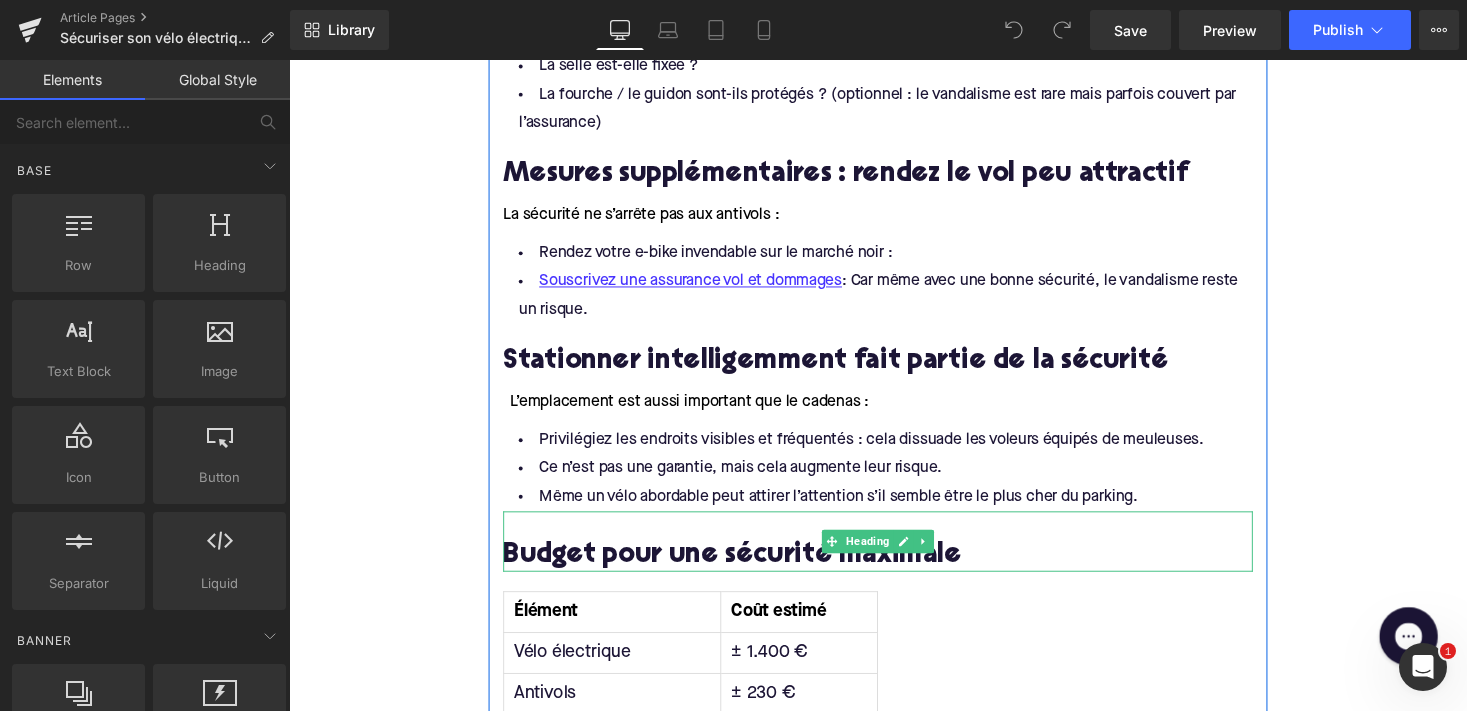 click on "Budget pour une sécurité maximale" at bounding box center [894, 570] 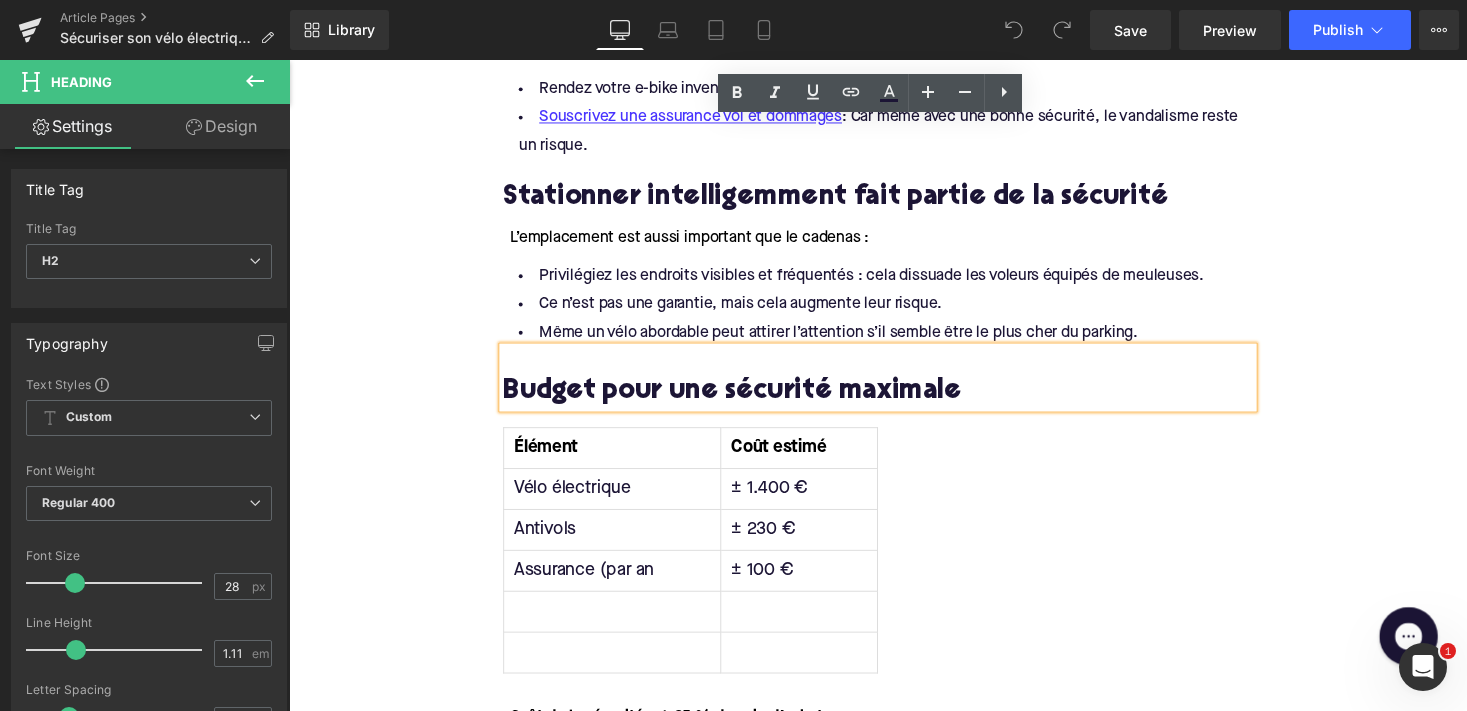 scroll, scrollTop: 3314, scrollLeft: 0, axis: vertical 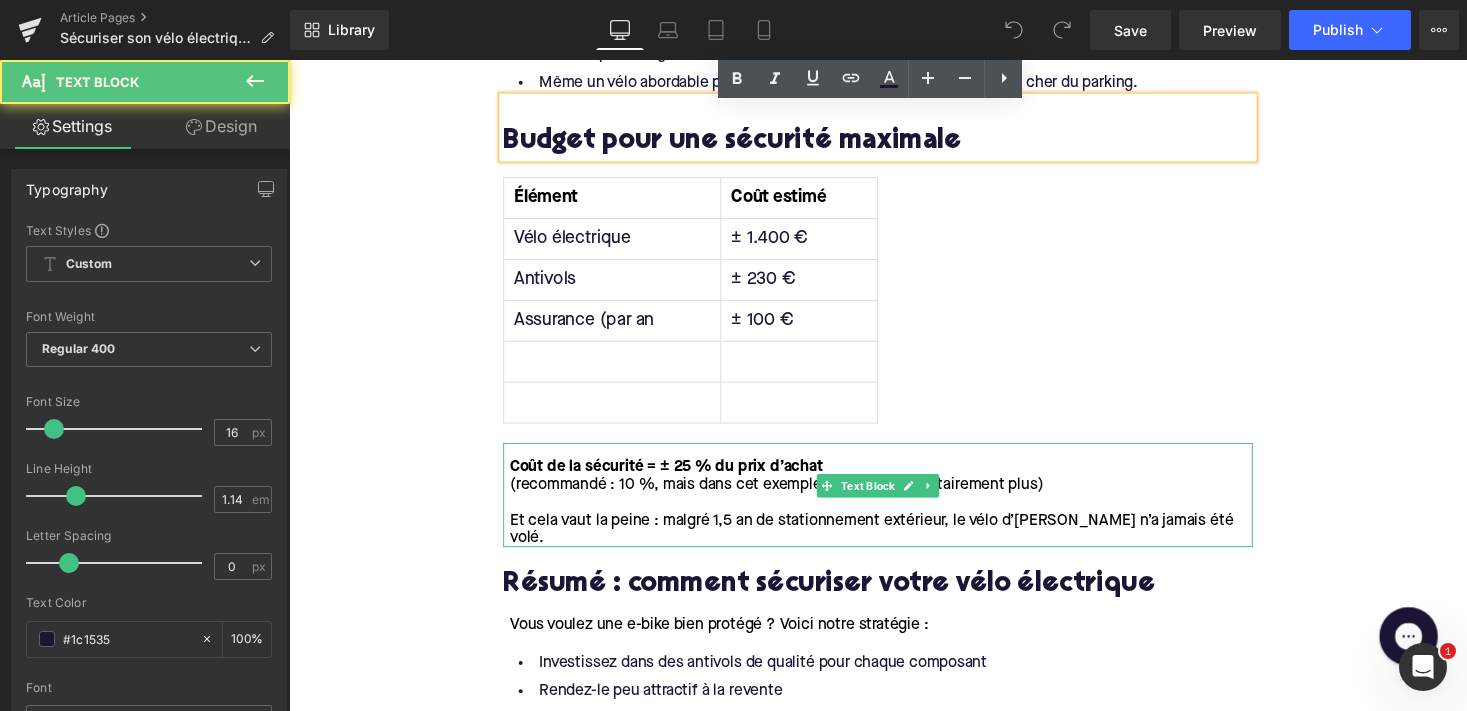 click on "(recommandé : 10 %, mais dans cet exemple, on en fait volontairement plus)" at bounding box center (790, 496) 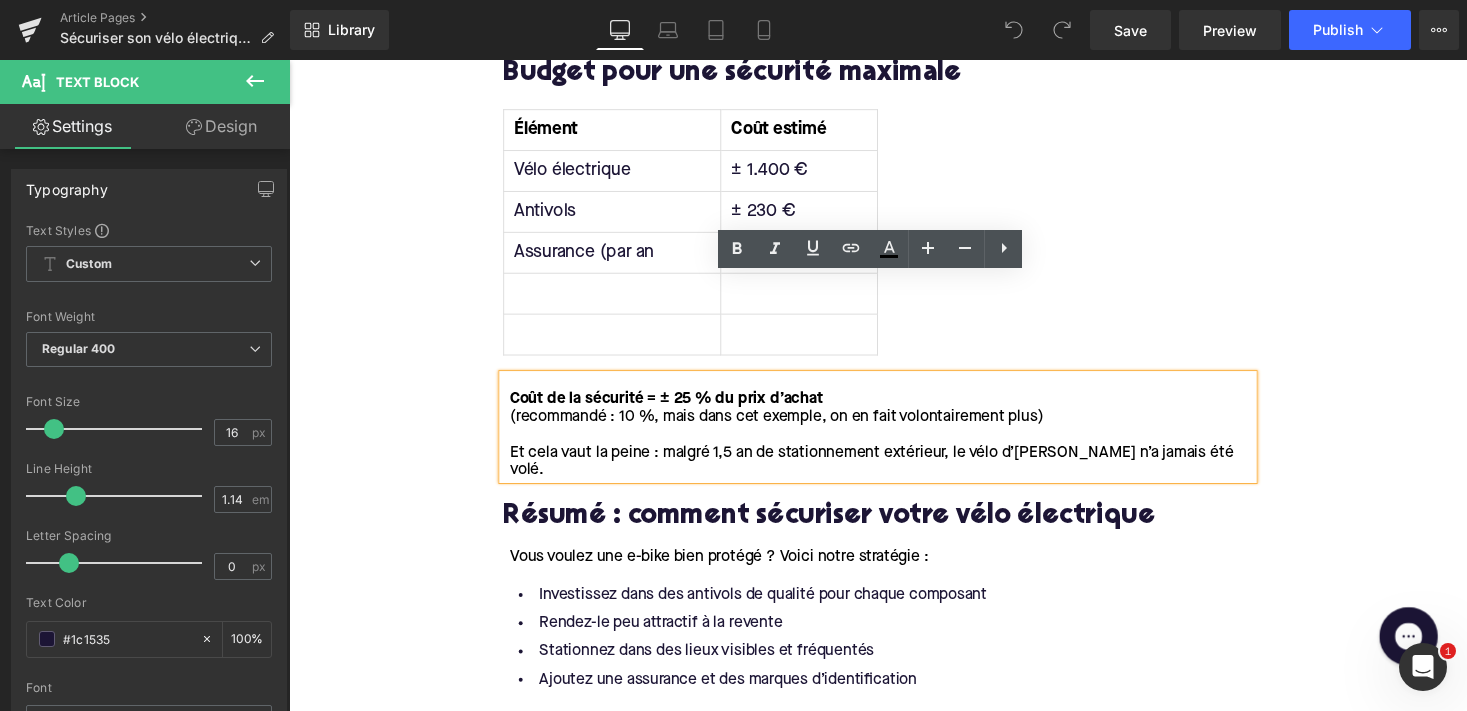 scroll, scrollTop: 2883, scrollLeft: 0, axis: vertical 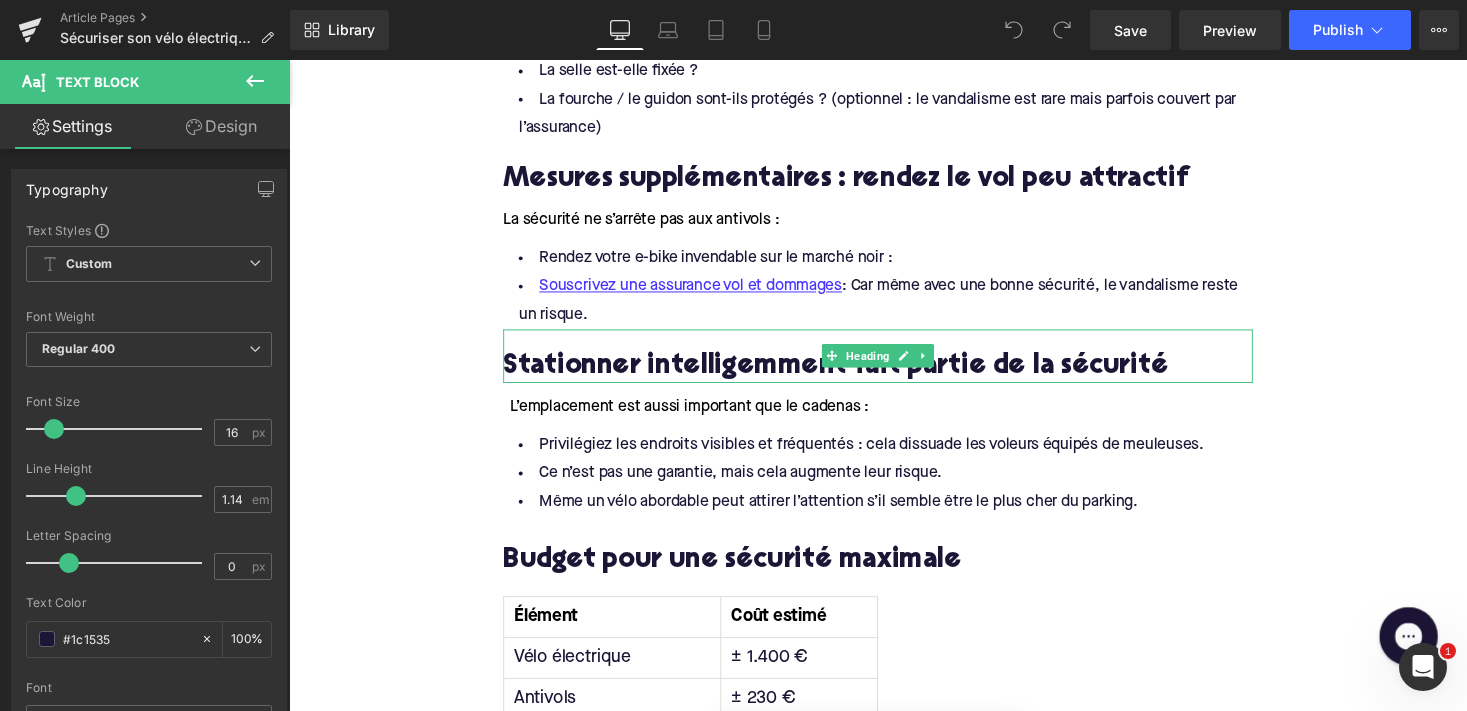 click on "Stationner intelligemment fait partie de la sécurité" at bounding box center (894, 376) 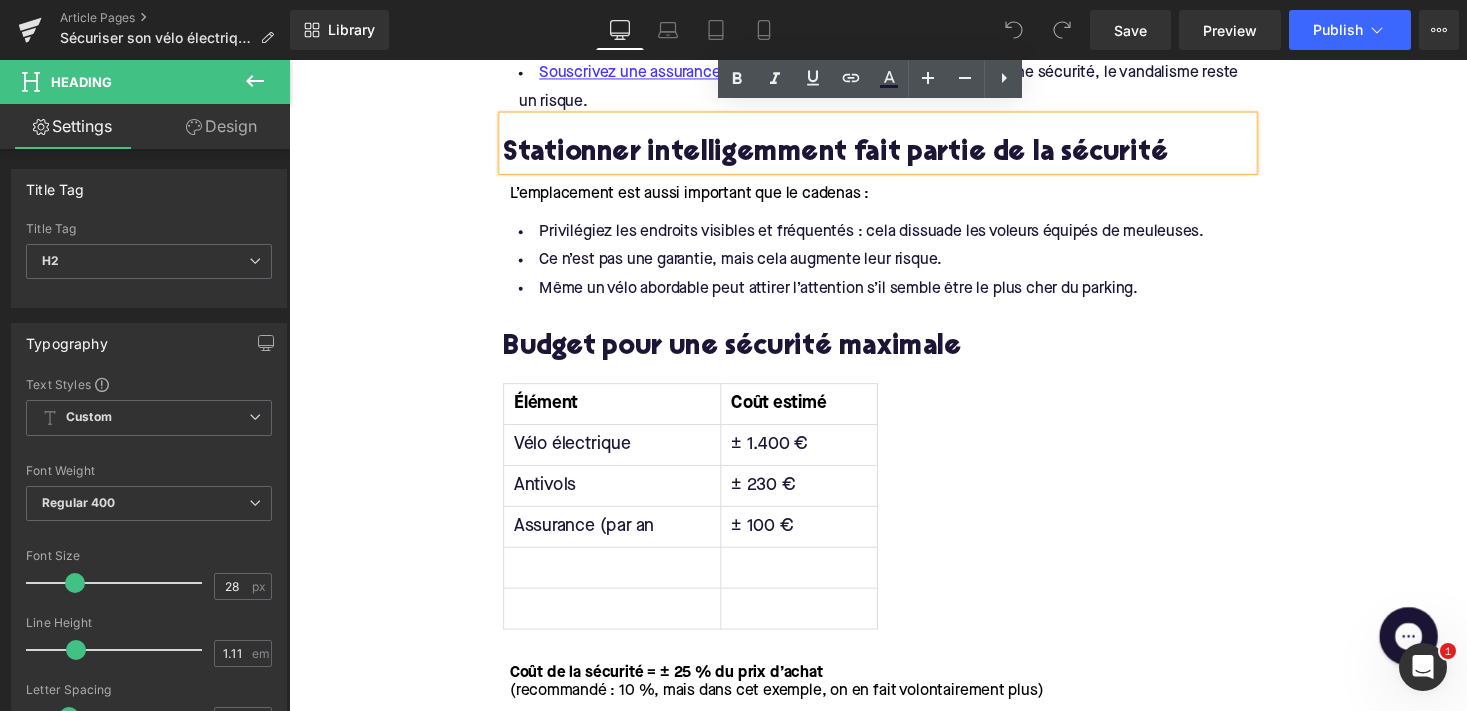 scroll, scrollTop: 3354, scrollLeft: 0, axis: vertical 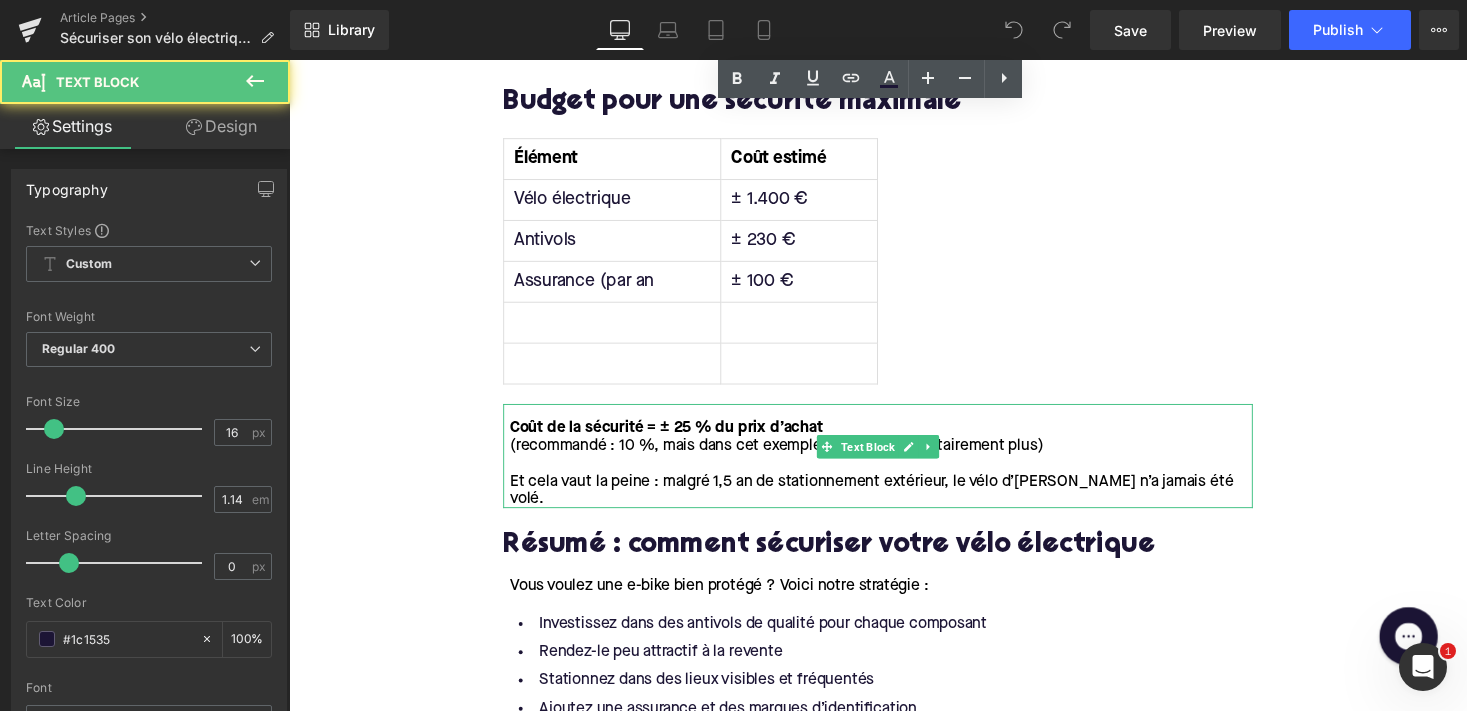 click on "(recommandé : 10 %, mais dans cet exemple, on en fait volontairement plus)" at bounding box center (790, 456) 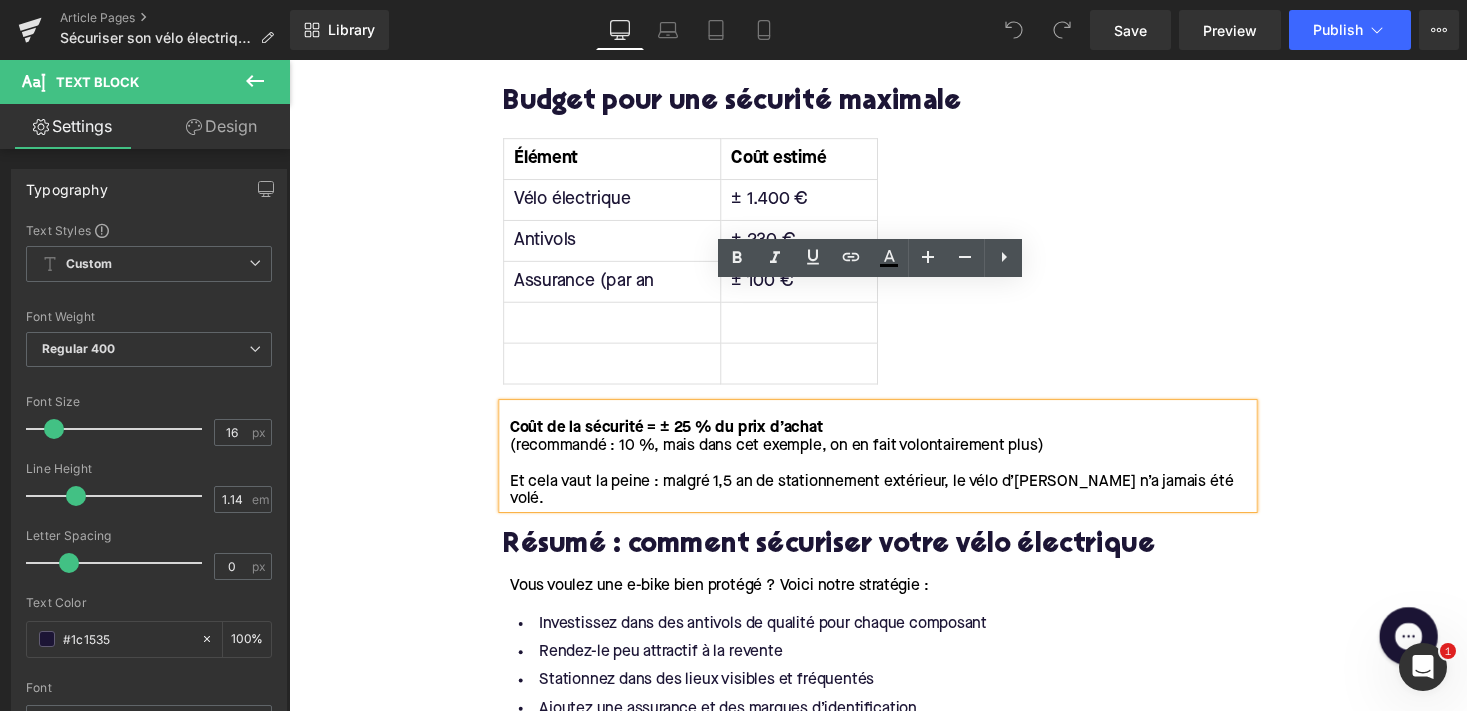 scroll, scrollTop: 3515, scrollLeft: 0, axis: vertical 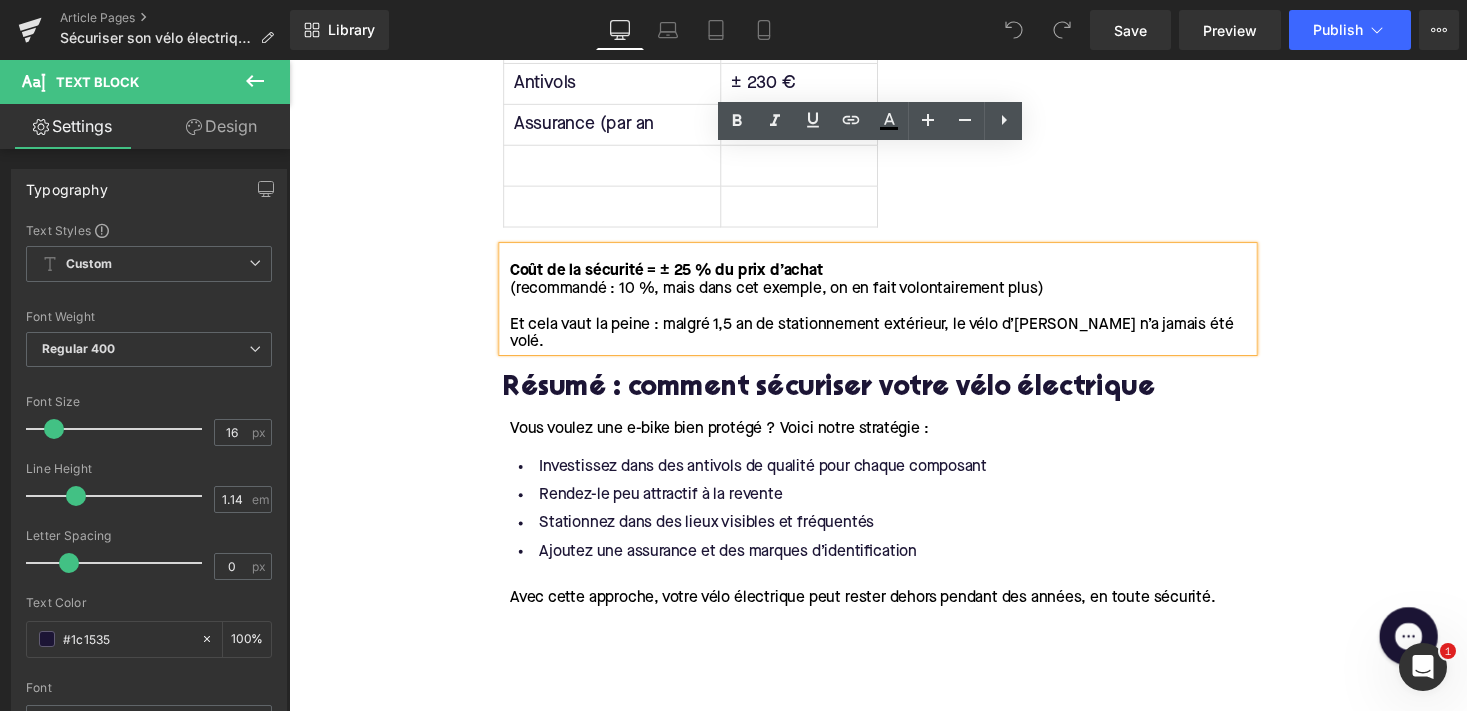 click on "Résumé : comment sécuriser votre vélo électrique" at bounding box center [894, 398] 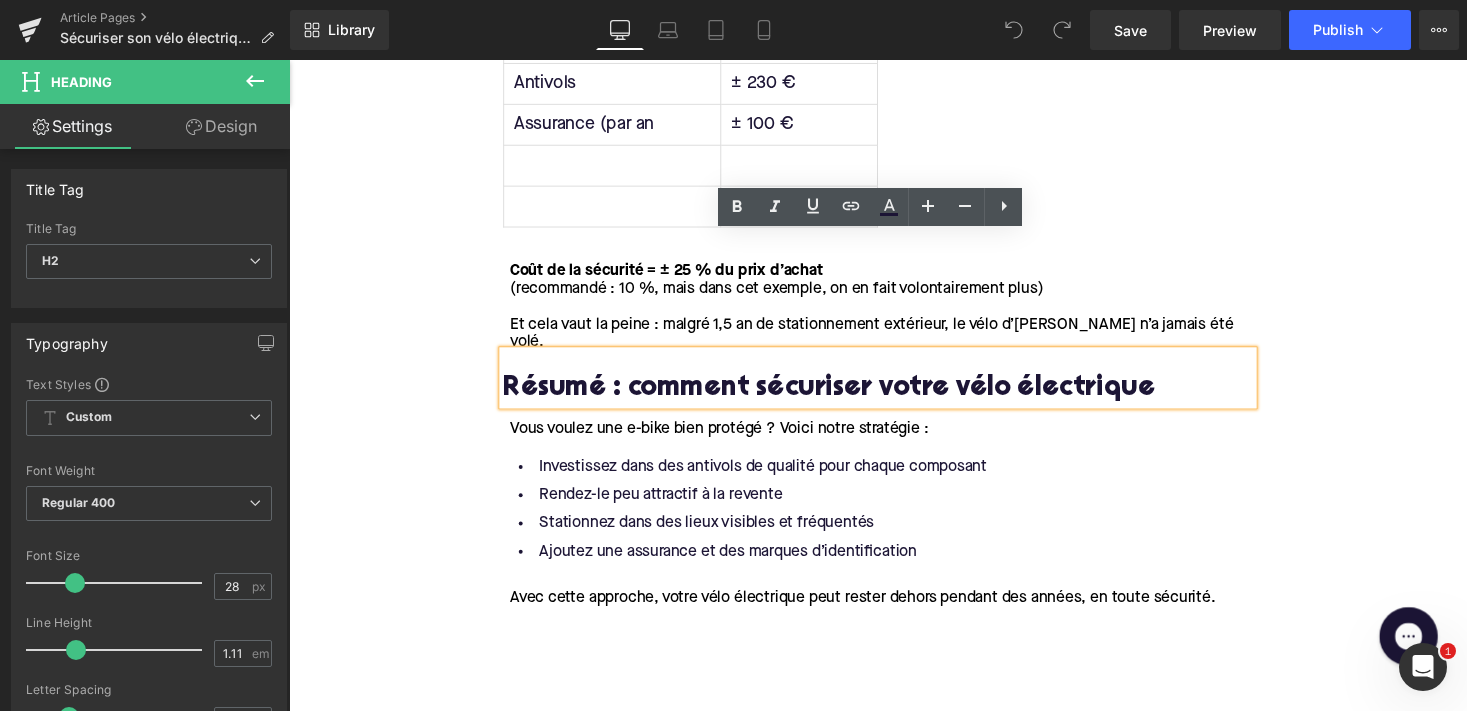 click on "Investissez dans des antivols de qualité pour chaque composant" at bounding box center (894, 478) 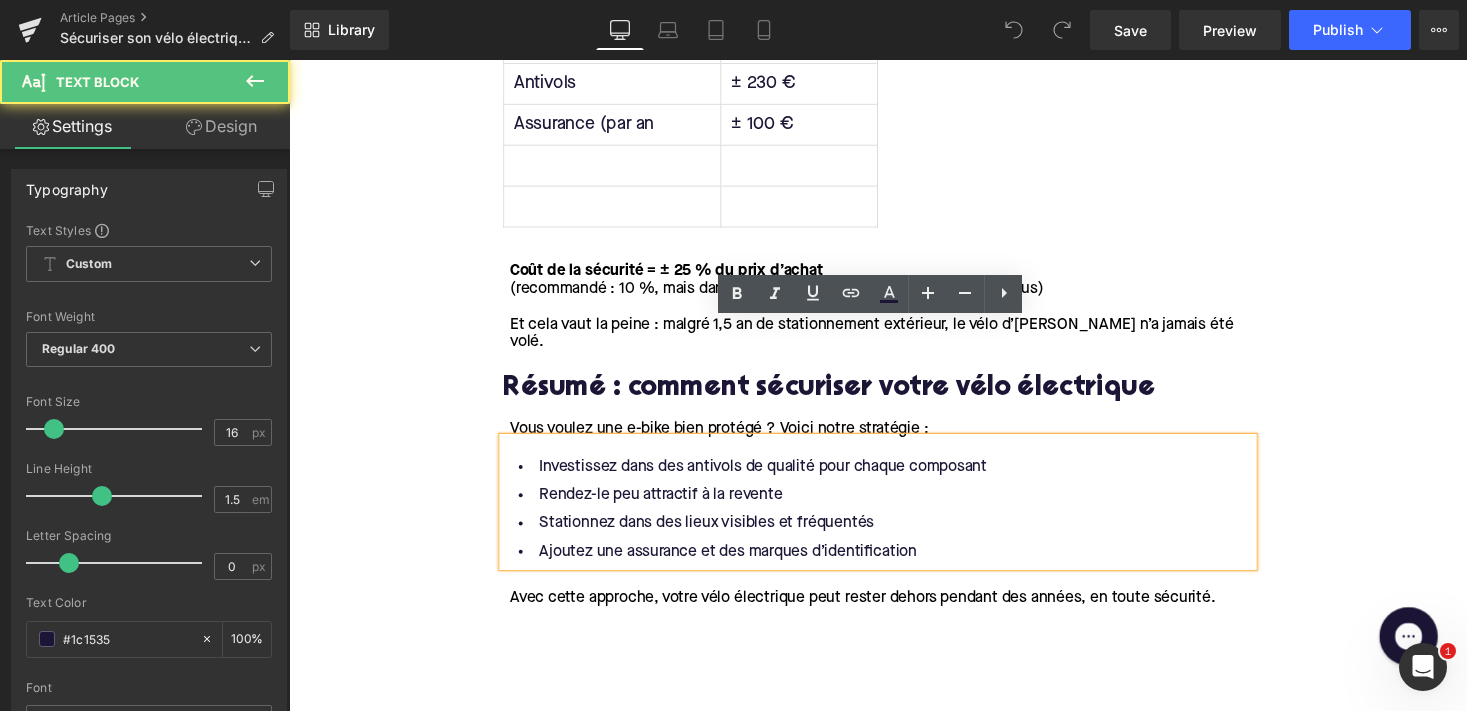 click on "Investissez dans des antivols de qualité pour chaque composant" at bounding box center (894, 478) 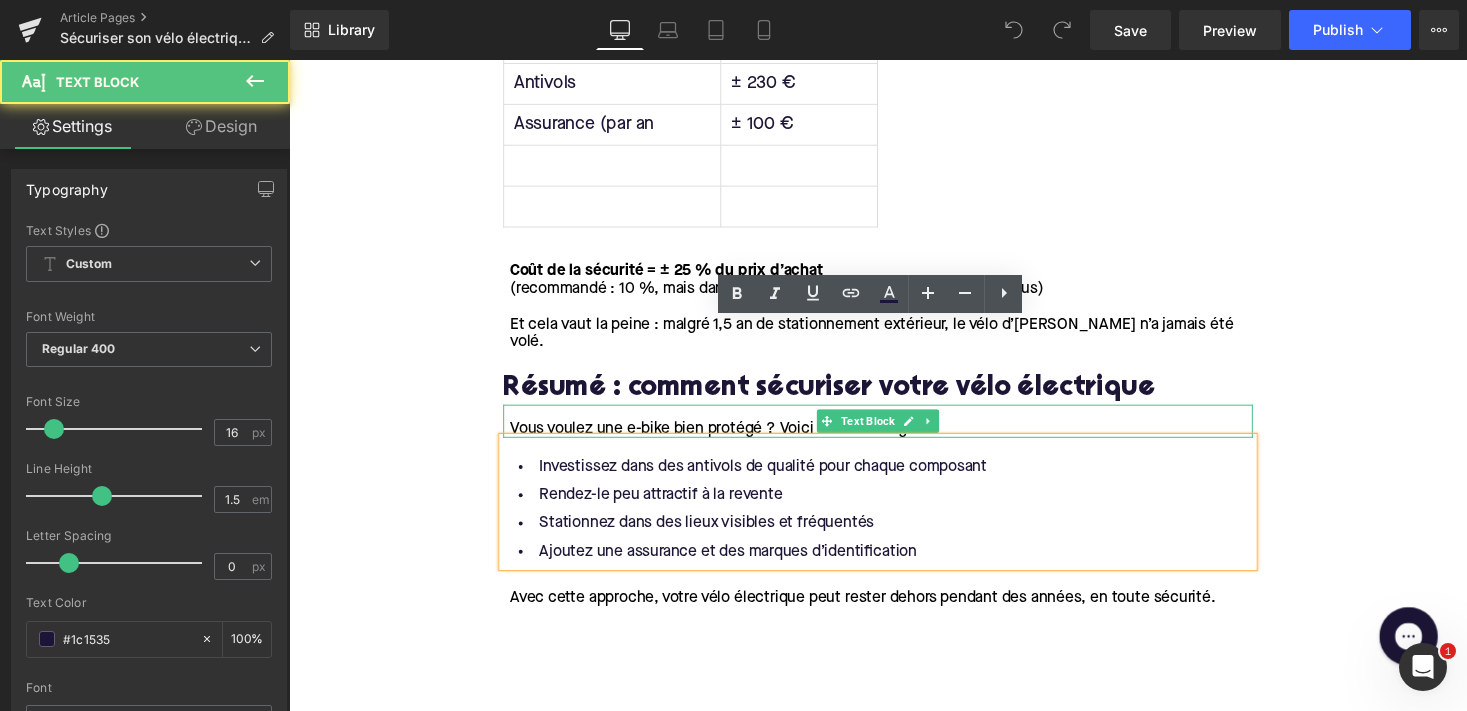 click on "Vous voulez une e-bike bien protégé ? Voici notre stratégie :" at bounding box center (731, 439) 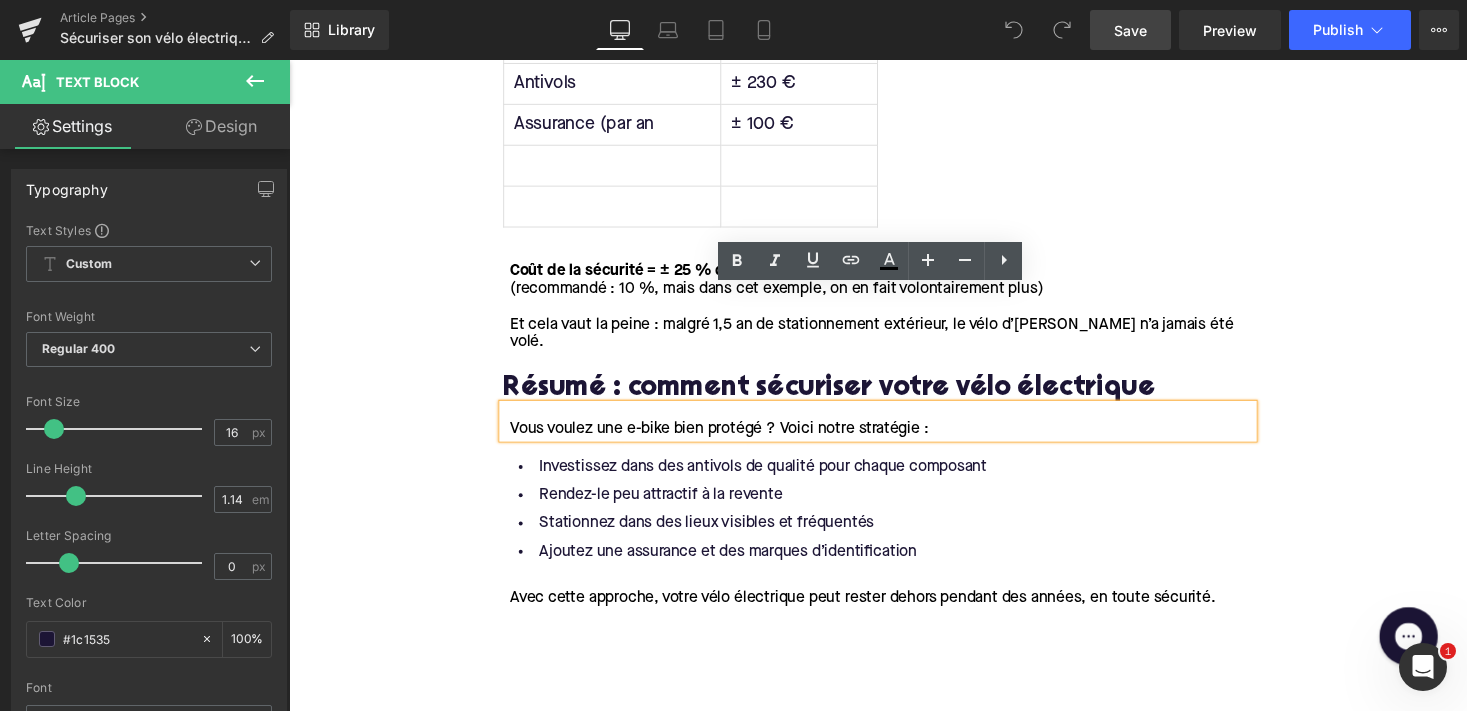 click on "Save" at bounding box center (1130, 30) 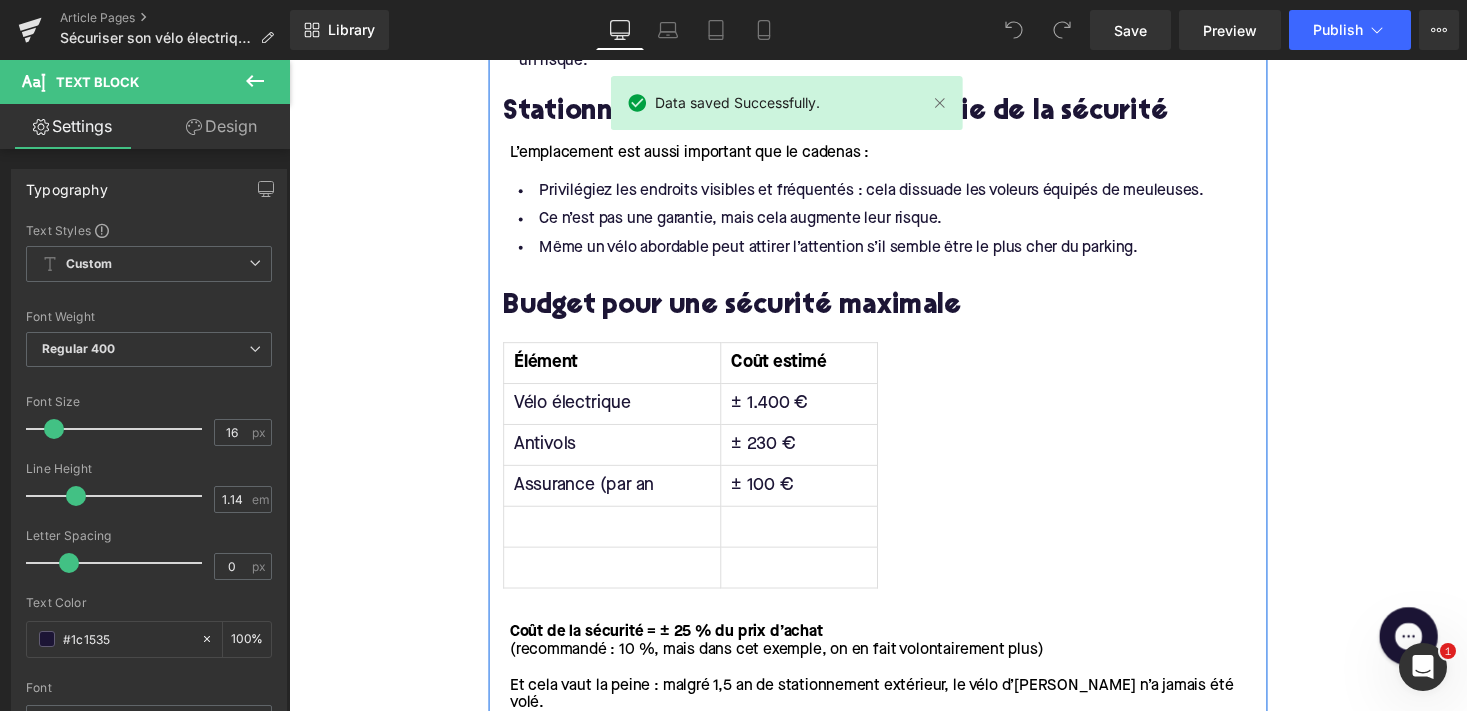 scroll, scrollTop: 3161, scrollLeft: 0, axis: vertical 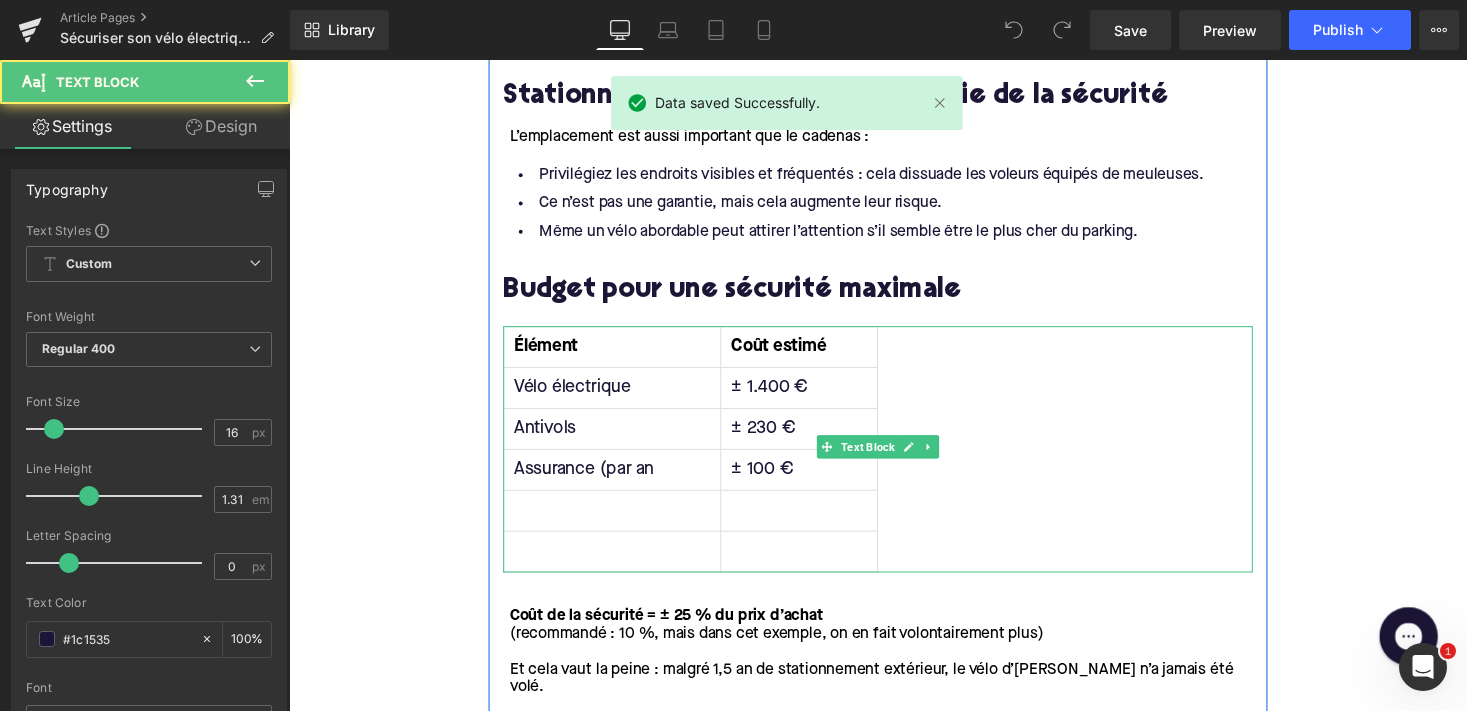 click at bounding box center [813, 565] 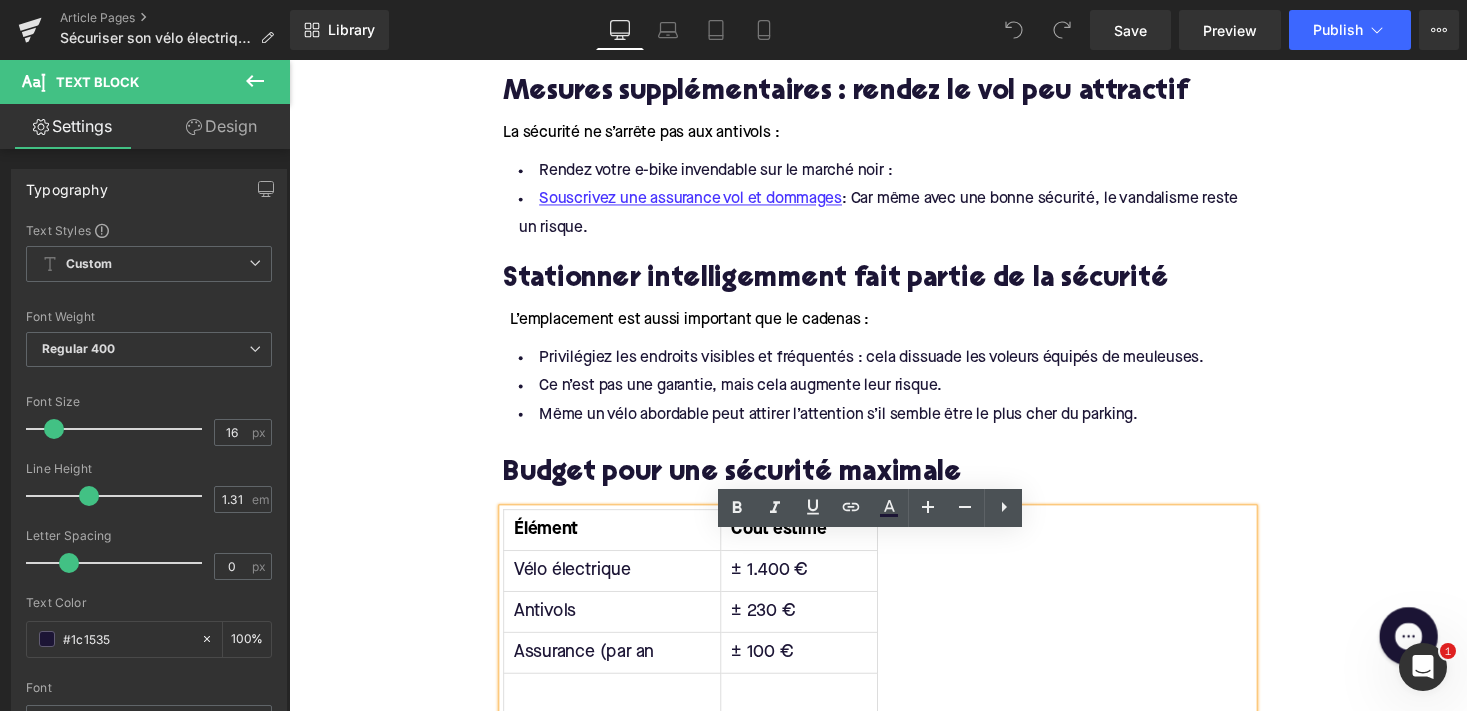 scroll, scrollTop: 2851, scrollLeft: 0, axis: vertical 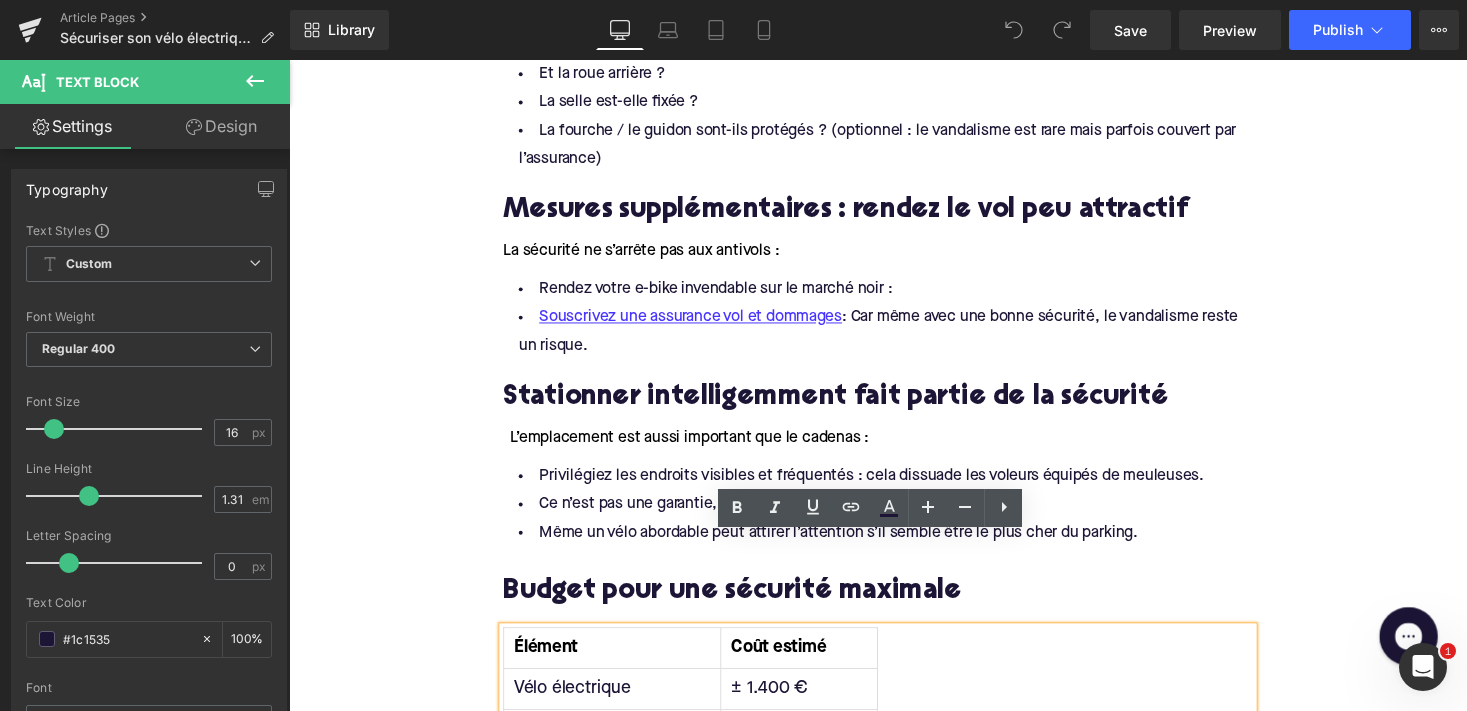 click on "Ce n’est pas une garantie, mais cela augmente leur risque." at bounding box center [894, 517] 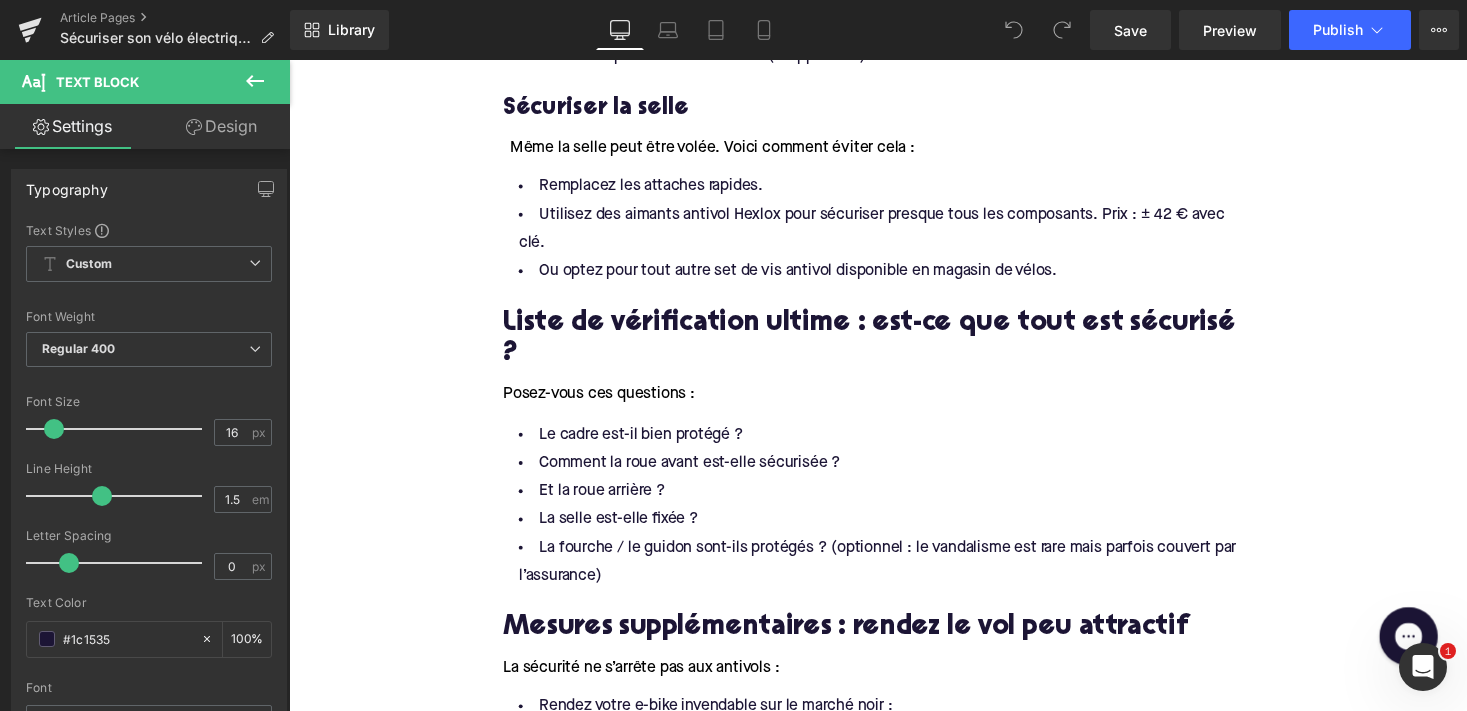 scroll, scrollTop: 2172, scrollLeft: 0, axis: vertical 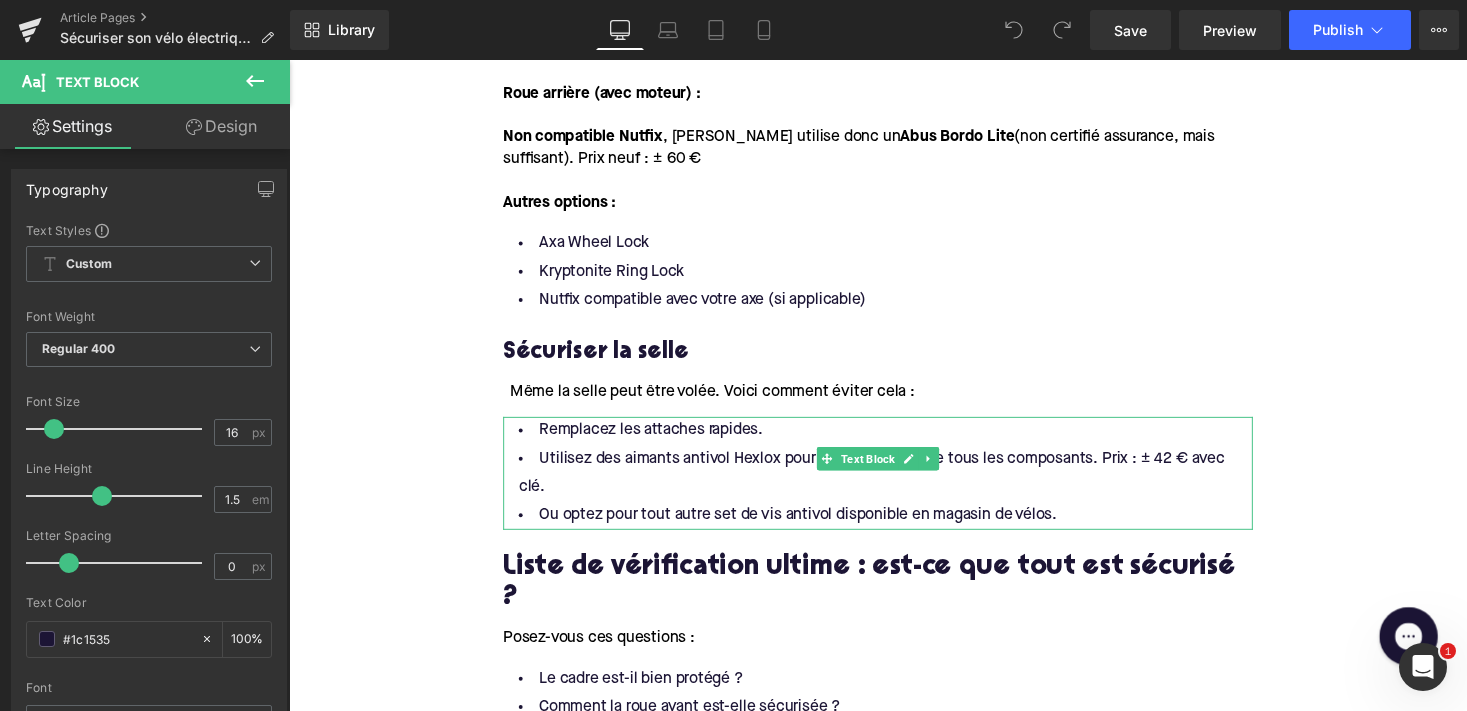 click on "Remplacez les attaches rapides." at bounding box center (894, 441) 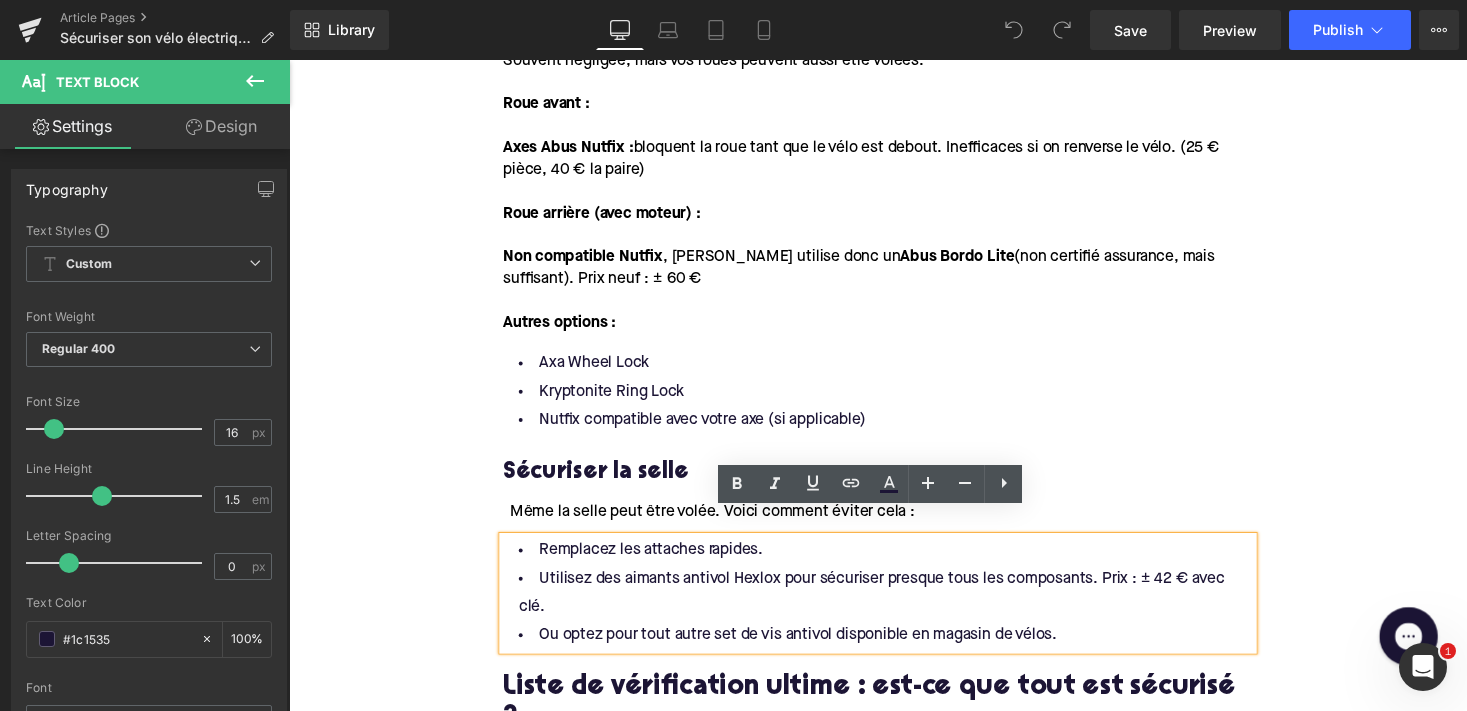 scroll, scrollTop: 2042, scrollLeft: 0, axis: vertical 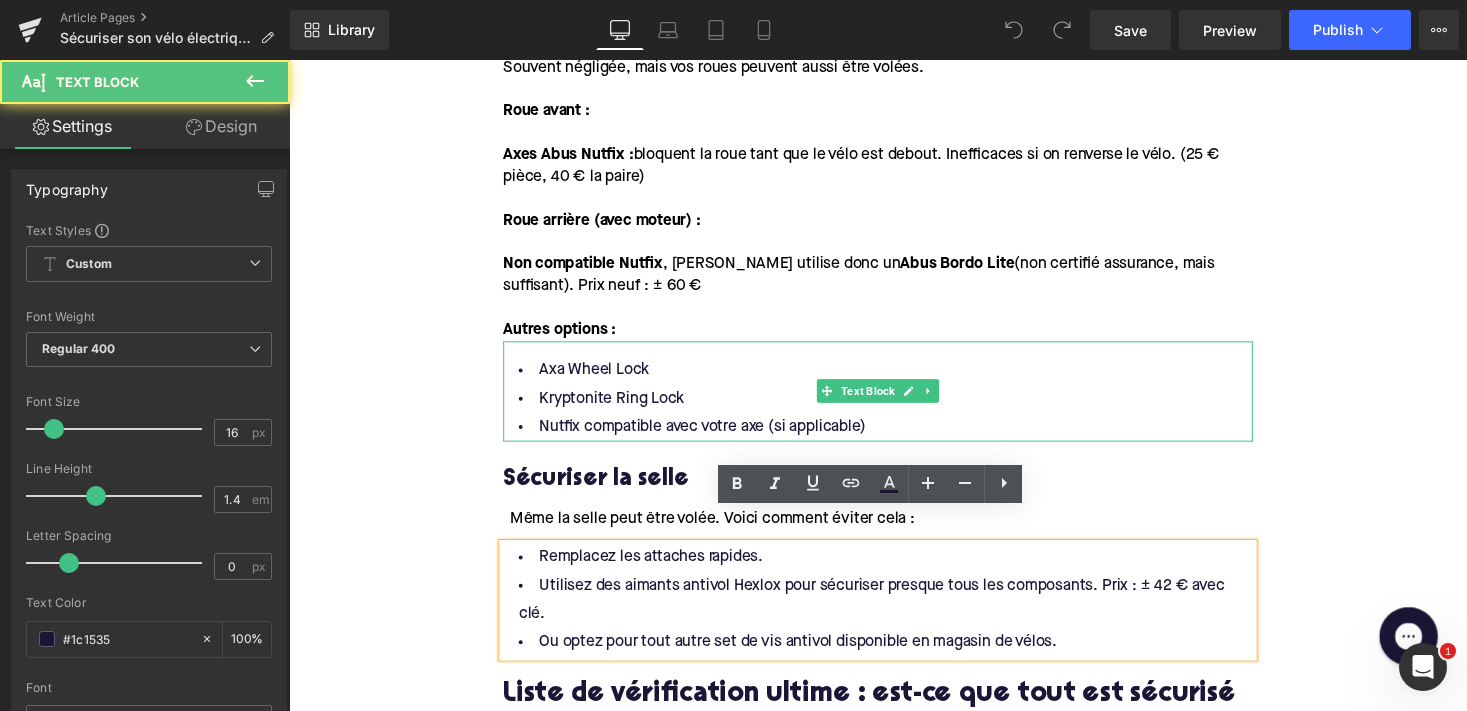 click on "Nutfix compatible avec votre axe (si applicable)" at bounding box center (894, 437) 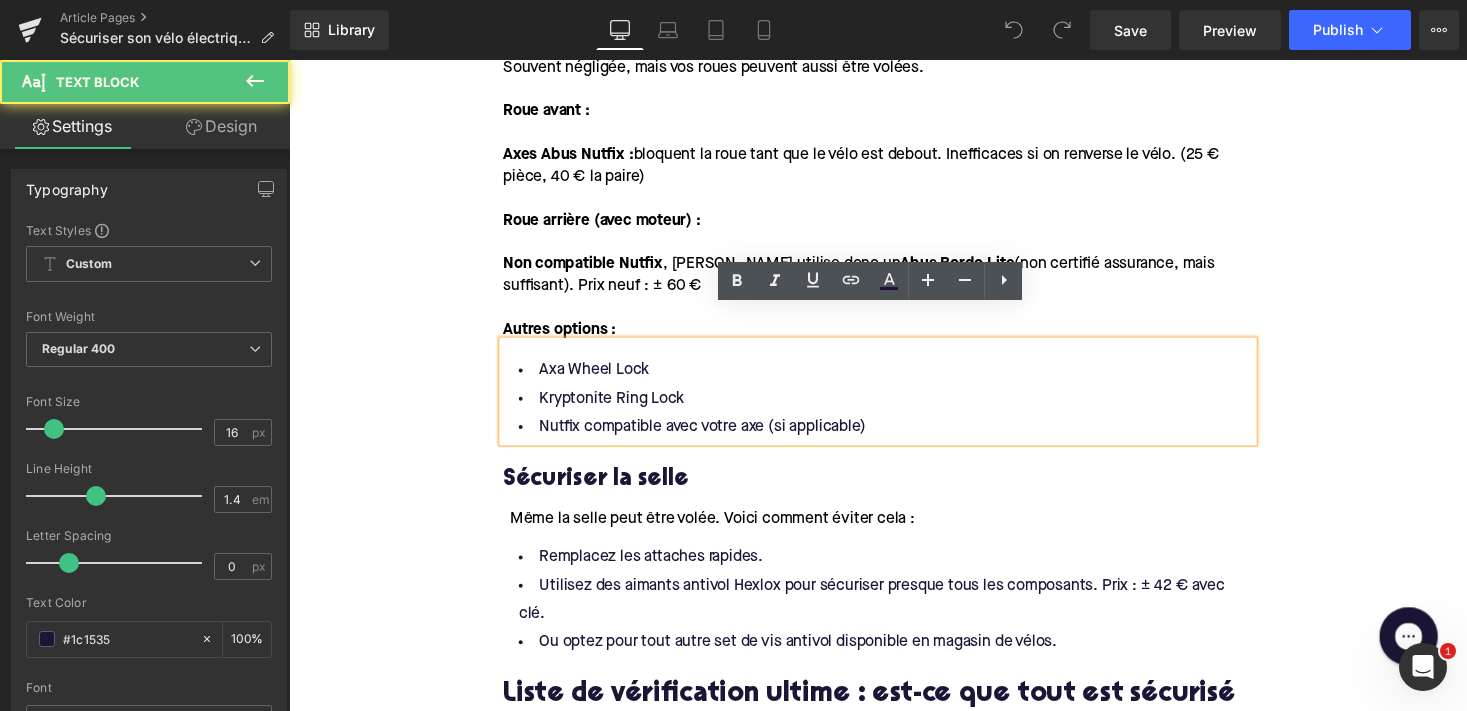 scroll, scrollTop: 1999, scrollLeft: 0, axis: vertical 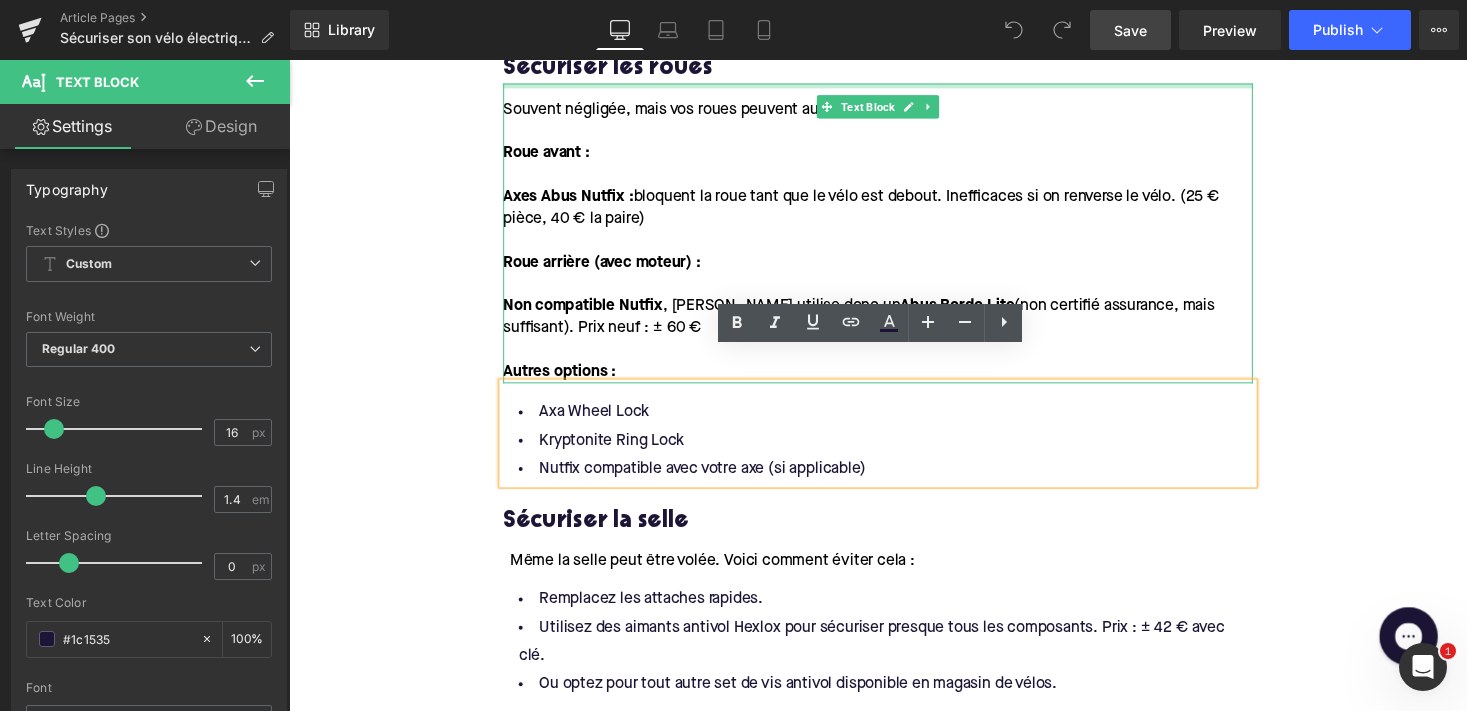click on "Save" at bounding box center (1130, 30) 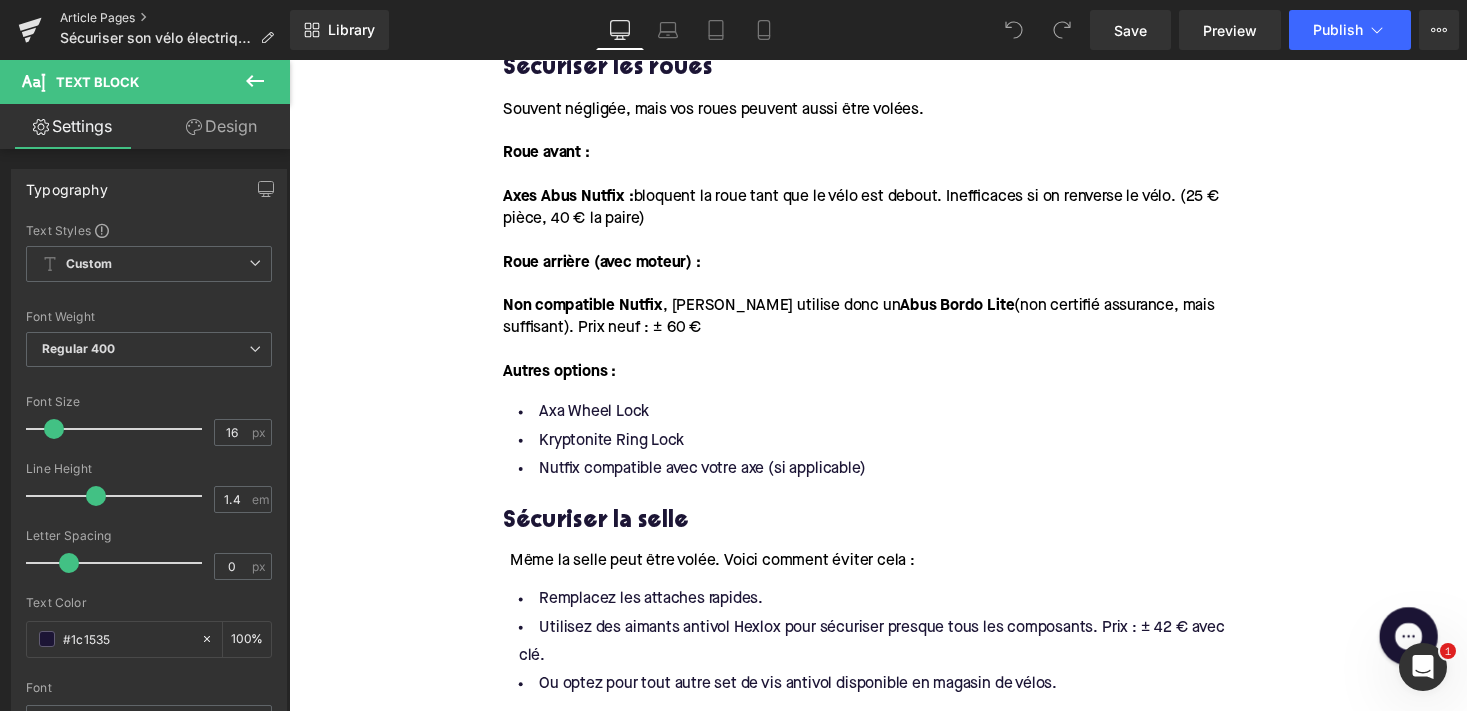 click on "Article Pages" at bounding box center (175, 18) 